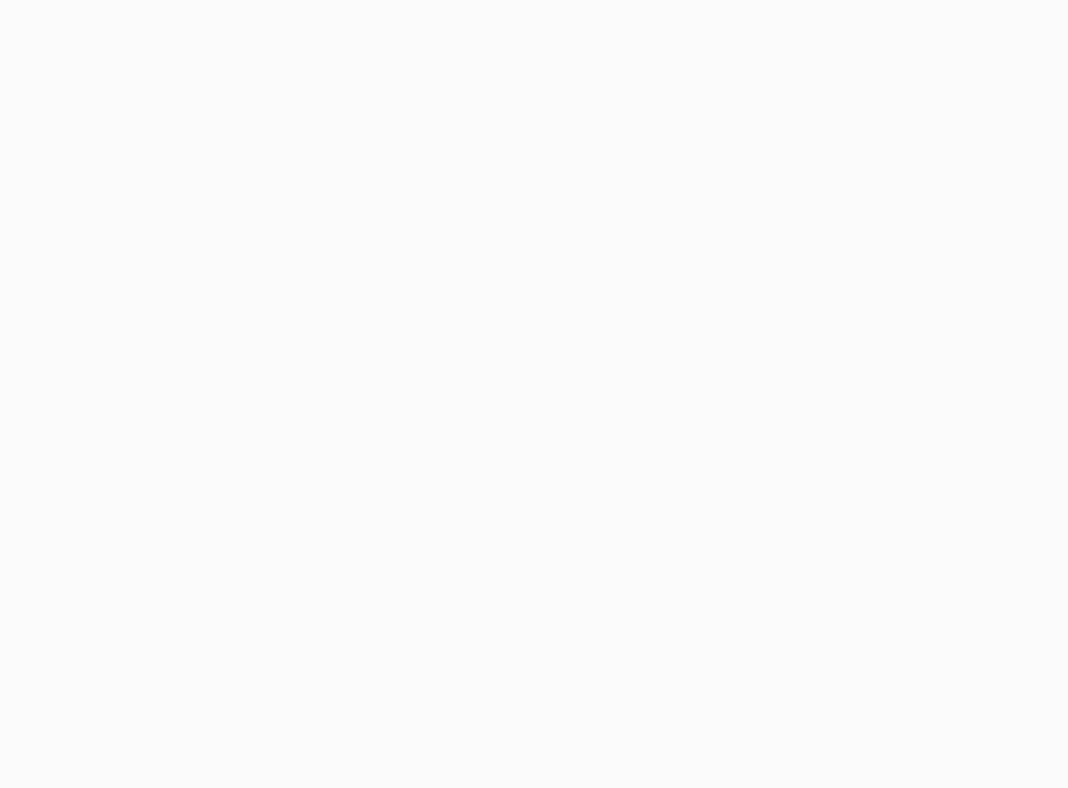 scroll, scrollTop: 0, scrollLeft: 0, axis: both 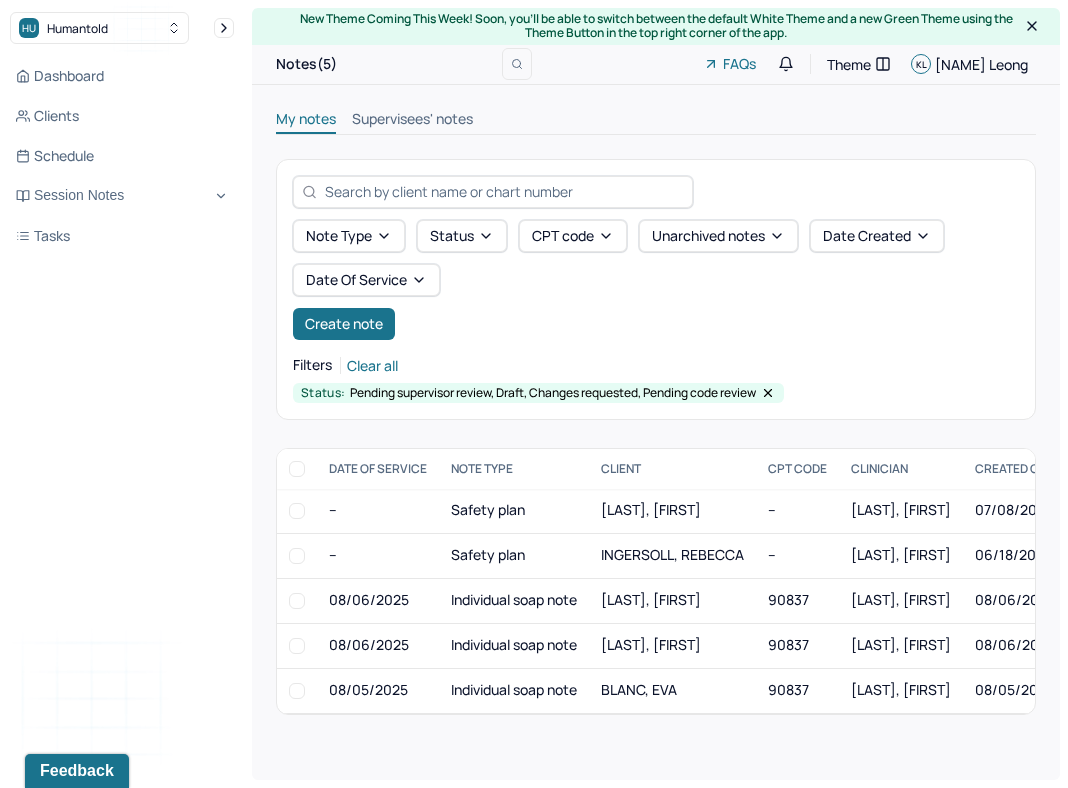 click on "Note type Status CPT code Unarchived notes Date Created Date Of Service Create note Filters Clear all Status: Pending supervisor review, Draft, Changes requested, Pending code review" at bounding box center (656, 289) 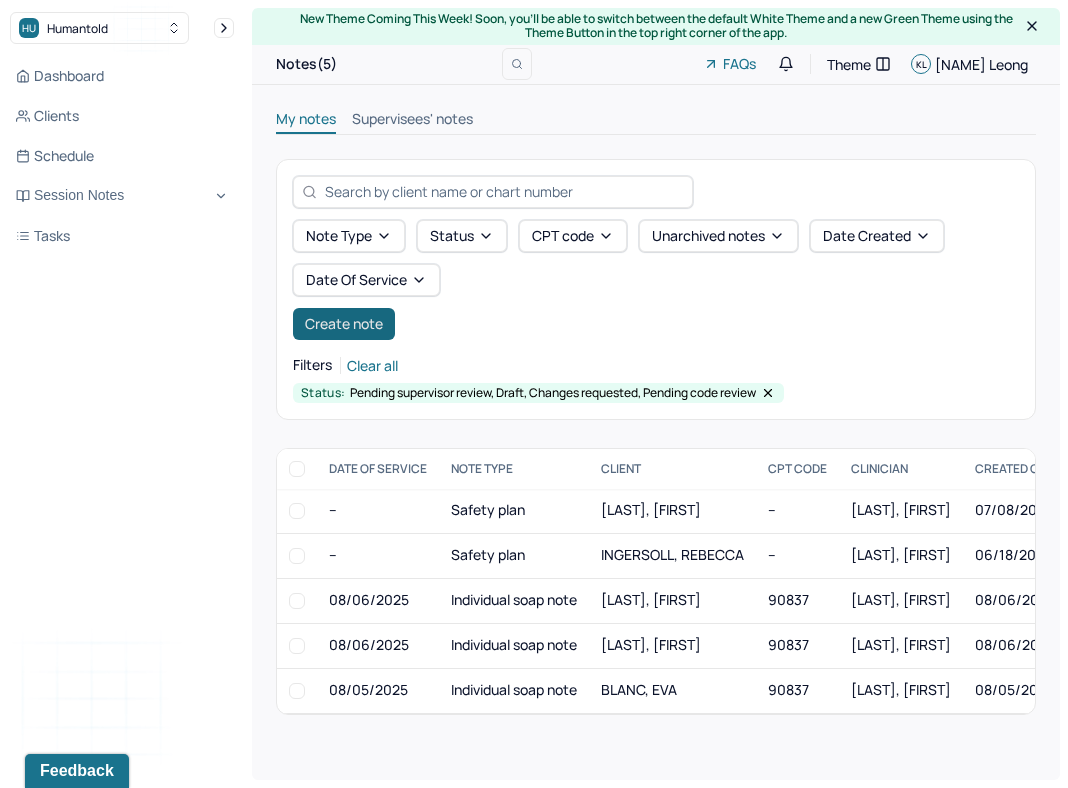 click on "Create note" at bounding box center (344, 324) 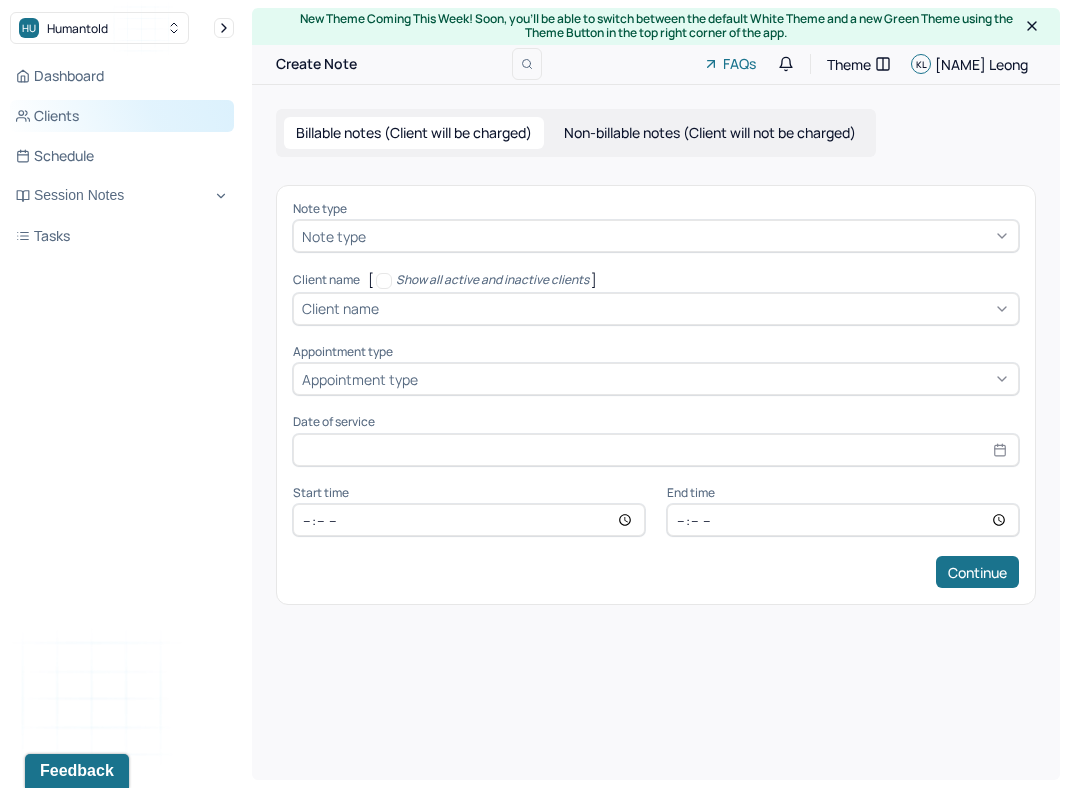click on "Clients" at bounding box center [122, 116] 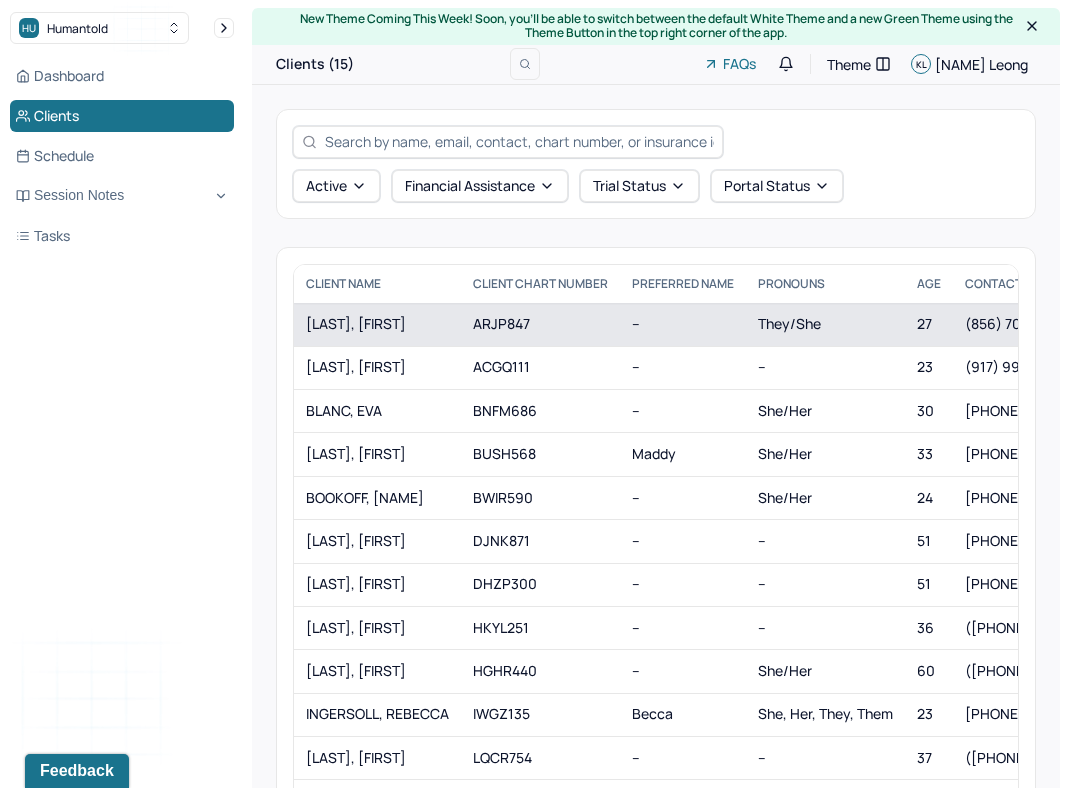 scroll, scrollTop: 60, scrollLeft: 0, axis: vertical 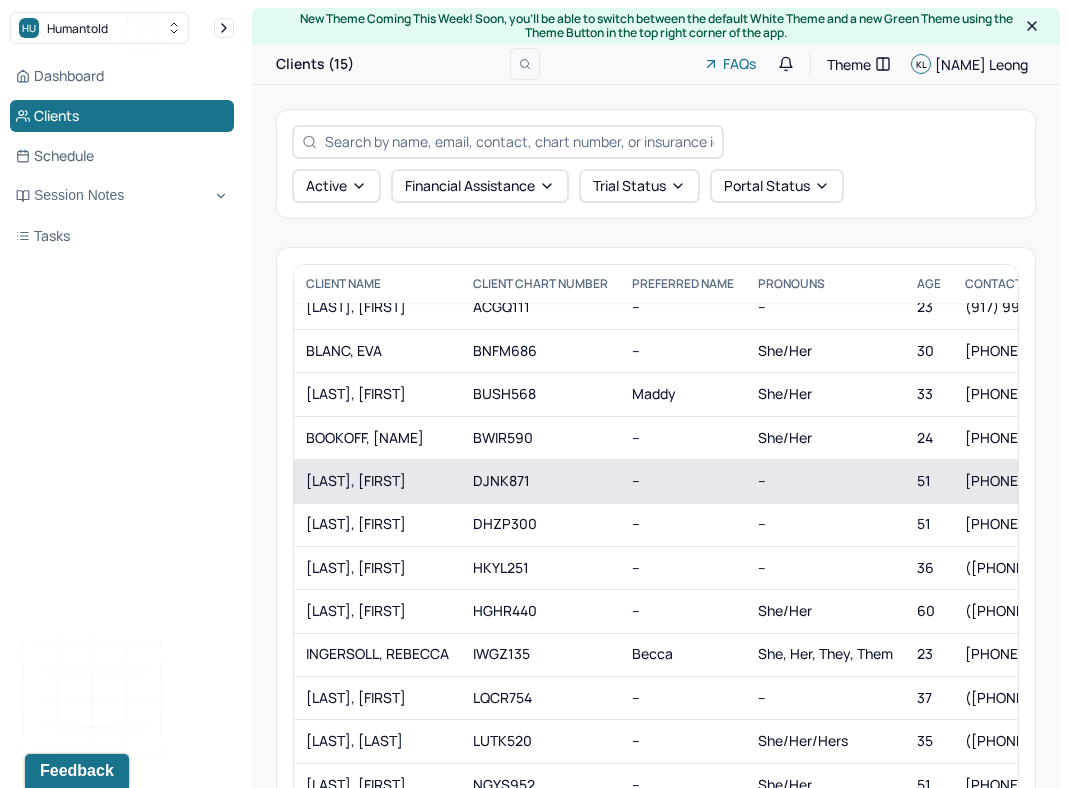 click on "[LAST], [FIRST]" at bounding box center (377, 481) 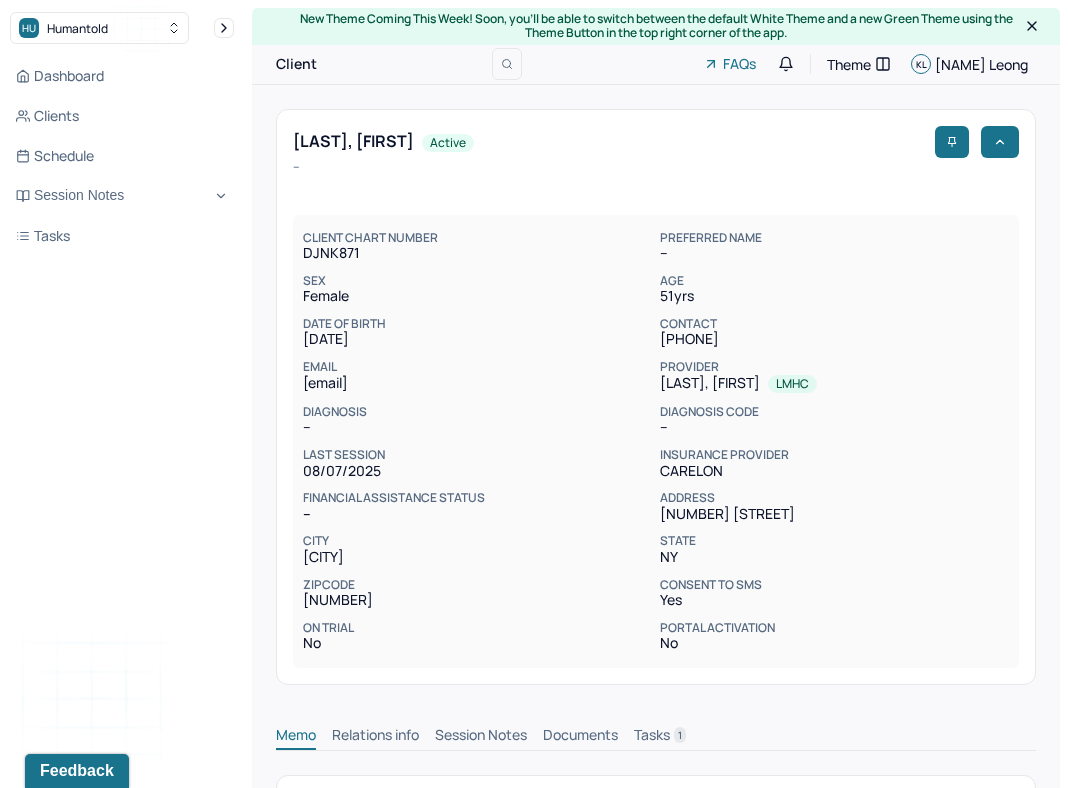 scroll, scrollTop: 1, scrollLeft: 0, axis: vertical 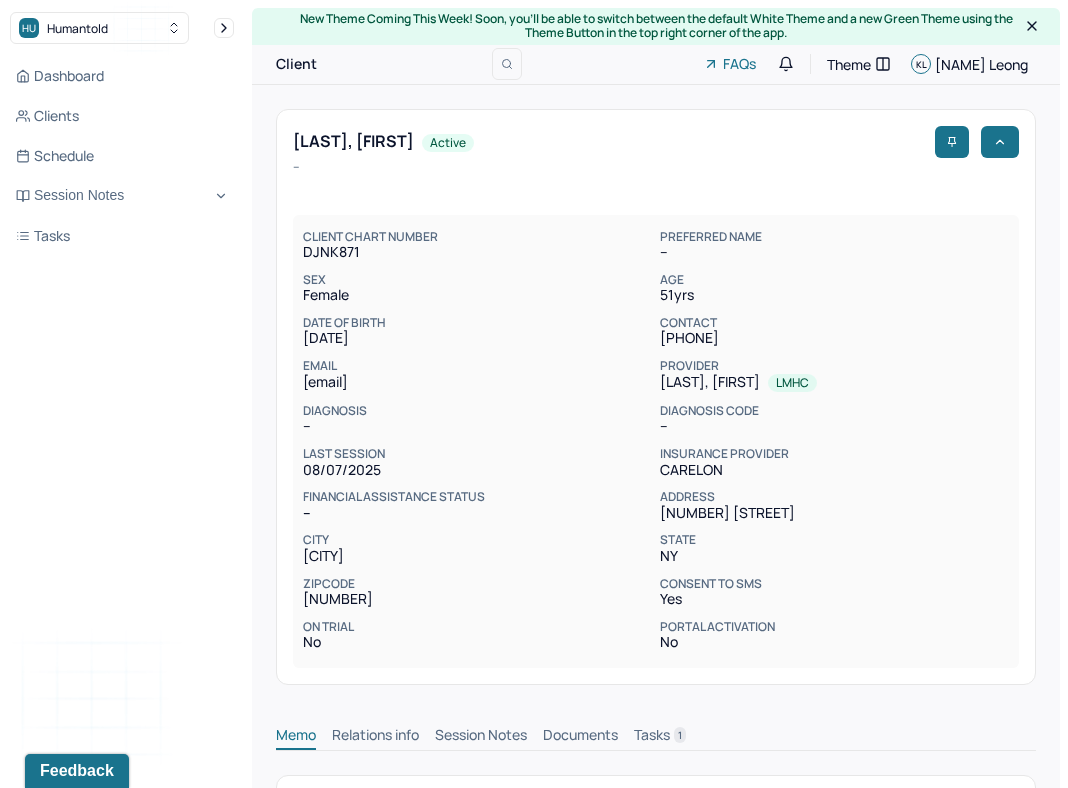 click on "Session Notes" at bounding box center [481, 737] 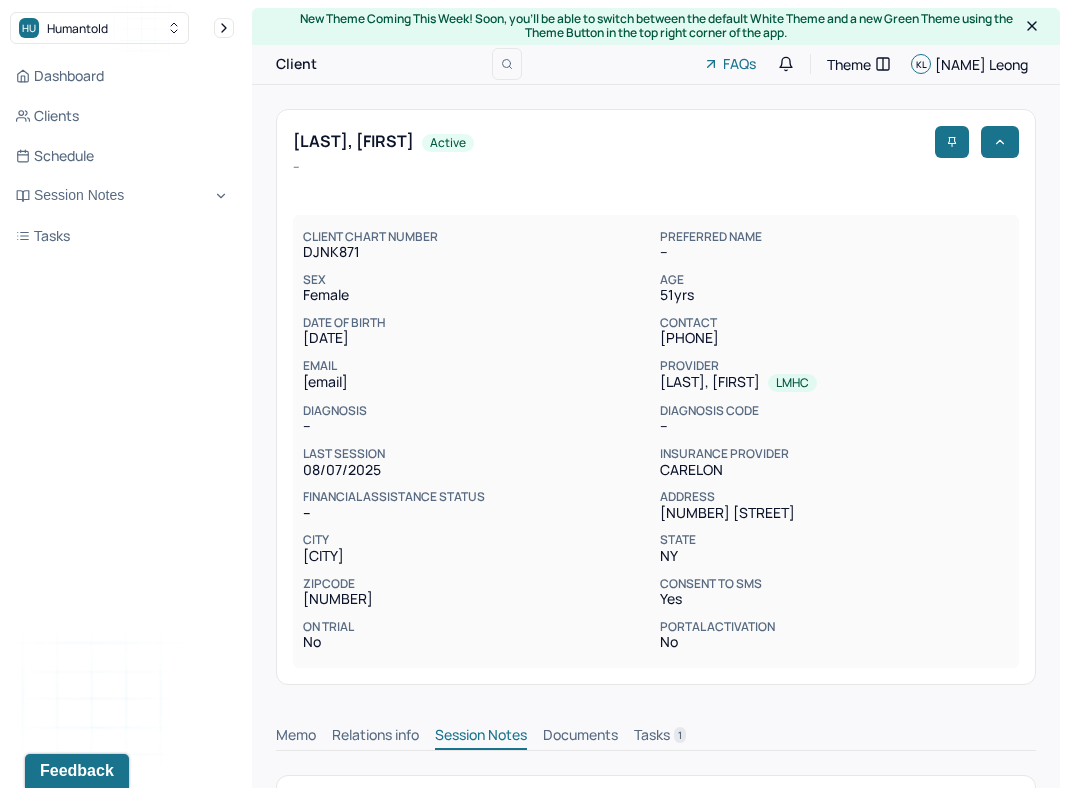 scroll, scrollTop: 286, scrollLeft: 0, axis: vertical 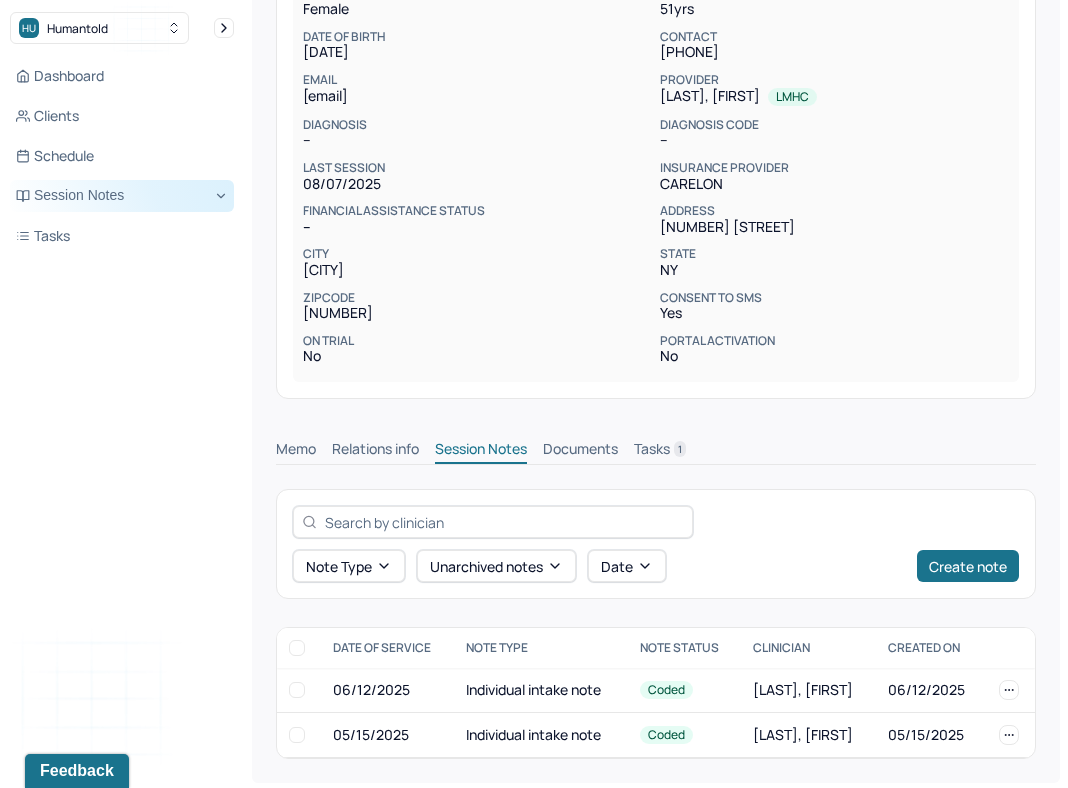 click on "Session Notes" at bounding box center [122, 196] 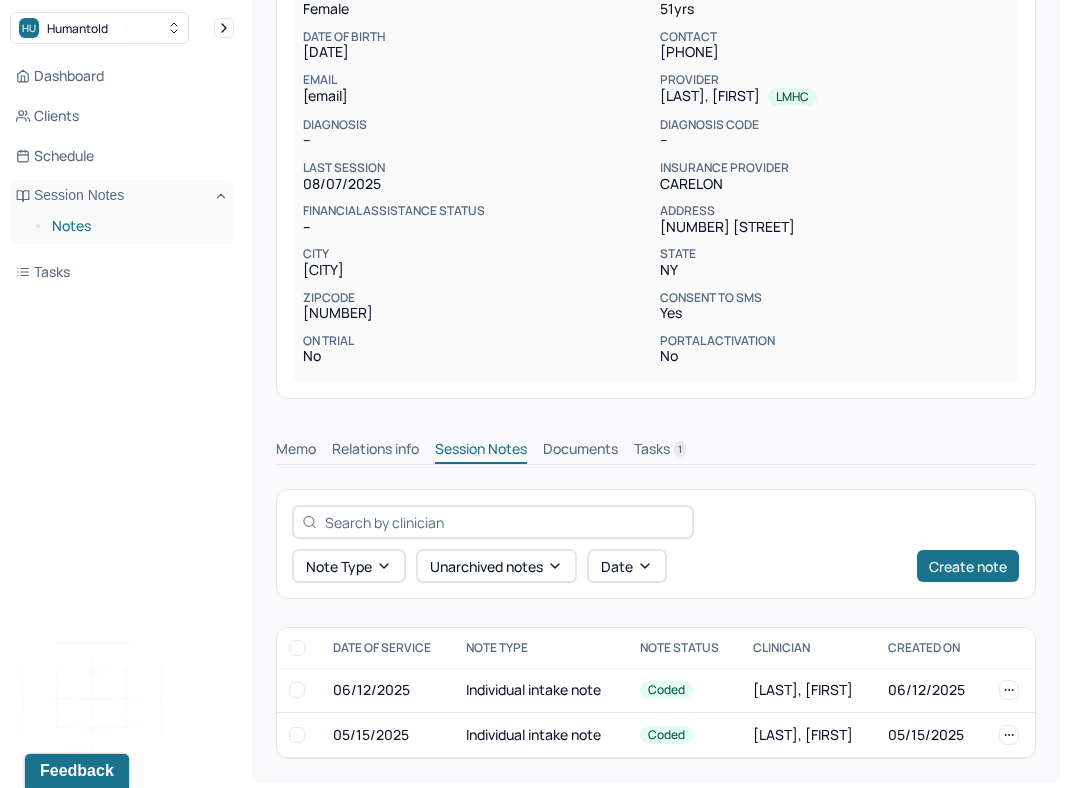 click on "Notes" at bounding box center [135, 226] 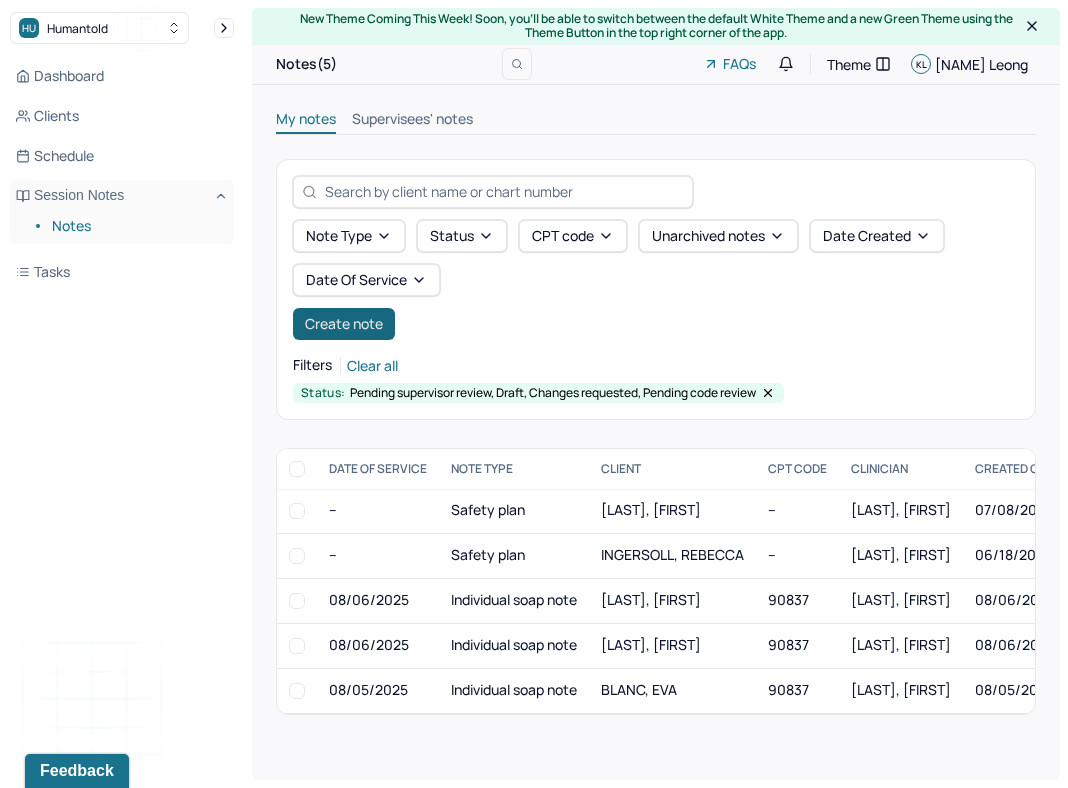 click on "Create note" at bounding box center [344, 324] 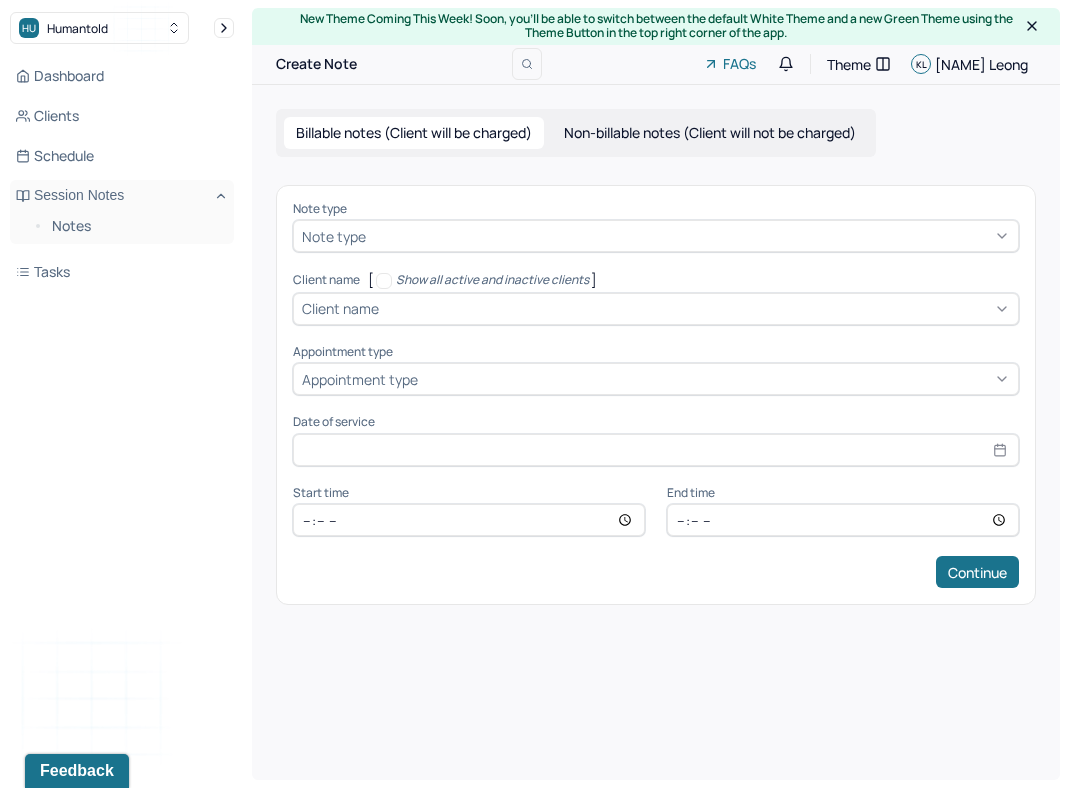 click at bounding box center (690, 236) 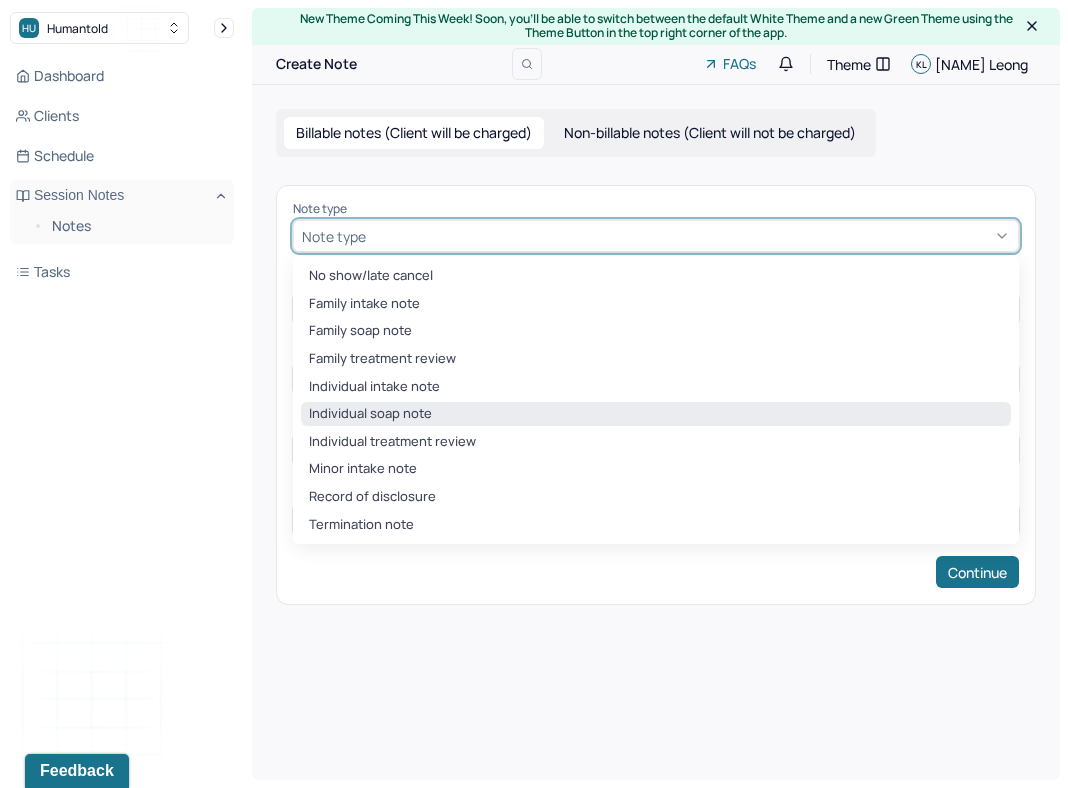 click on "Individual soap note" at bounding box center [656, 414] 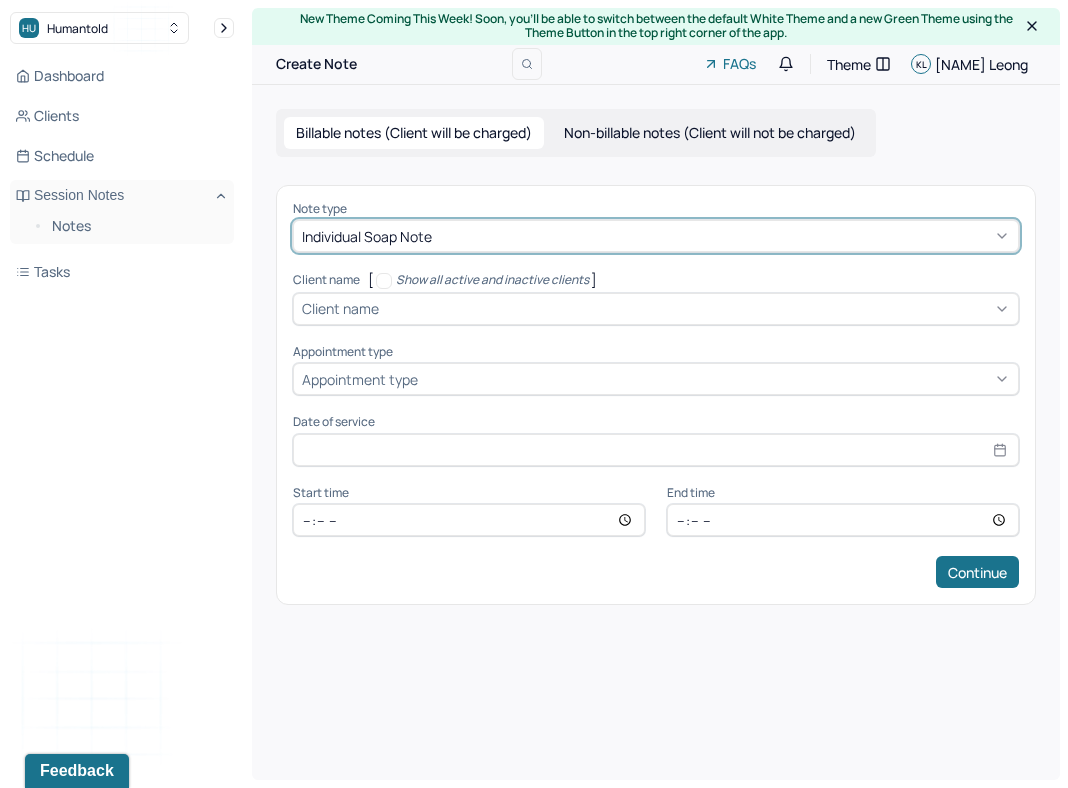 click at bounding box center (696, 308) 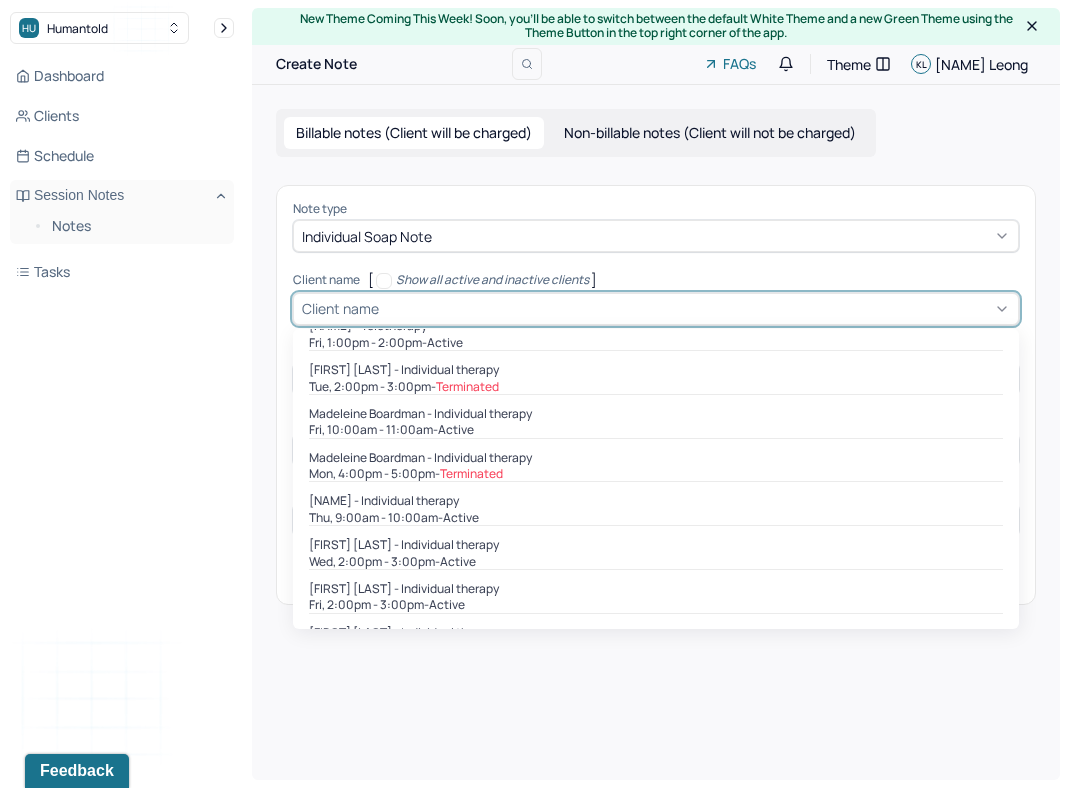 scroll, scrollTop: 532, scrollLeft: 0, axis: vertical 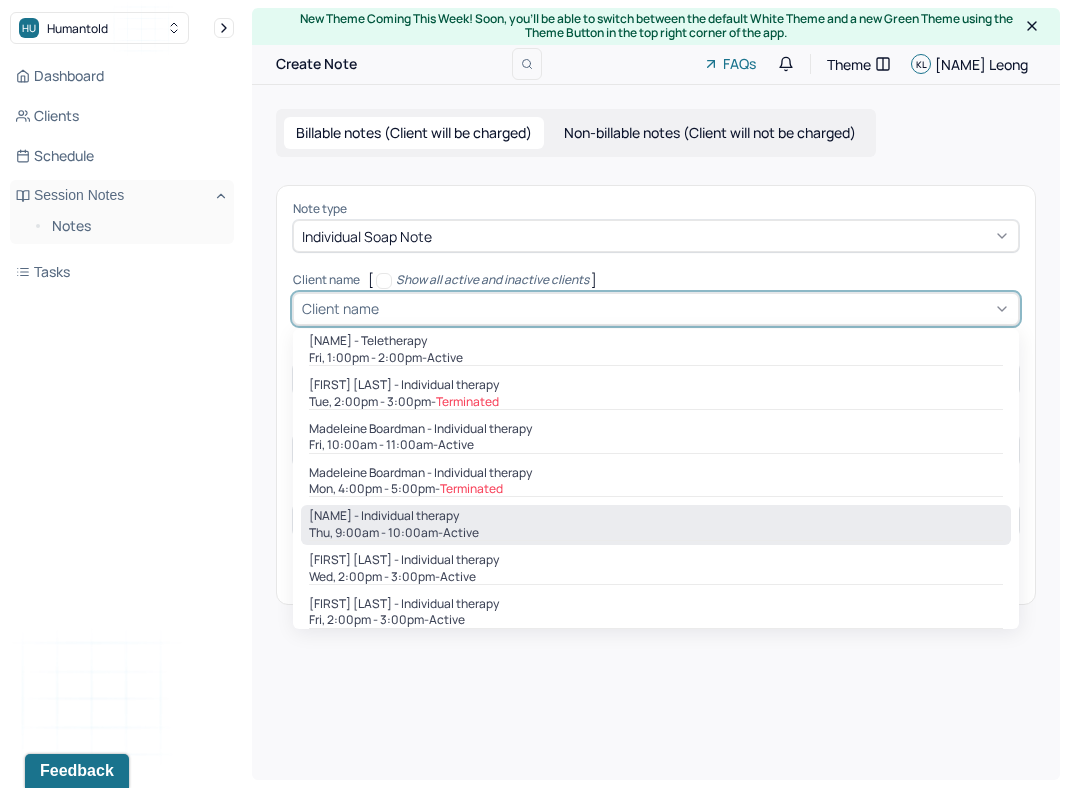 click on "Thu, 9:00am - 10:00am  -  active" at bounding box center [656, 533] 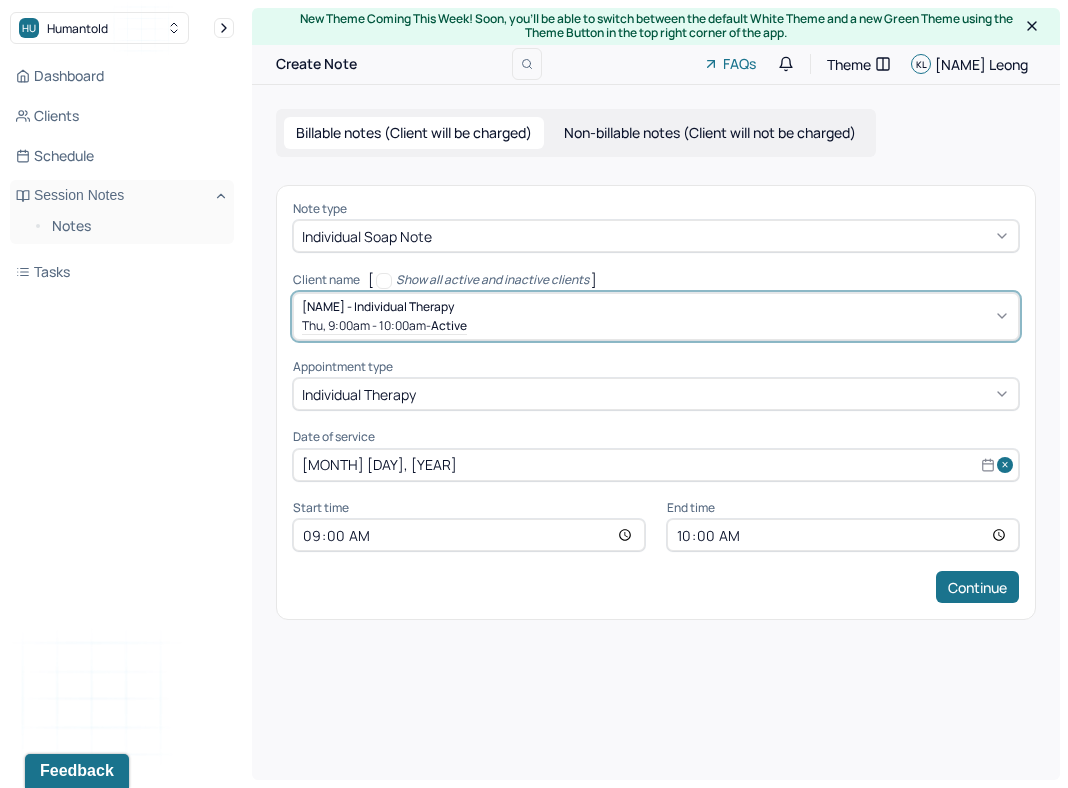 click on "Billable notes (Client will be charged) Non-billable notes (Client will not be charged) Note type Individual soap note Client name [Show all active and inactive clients] option [object Object], selected. [FIRST] [LAST] - Individual therapy Thu, 9:00am - 10:00am - active Supervisee name [FIRST] [LAST] Appointment type individual therapy Date of service Aug 7, 2025 Start time 09:00 End time 10:00 Continue" at bounding box center (656, 364) 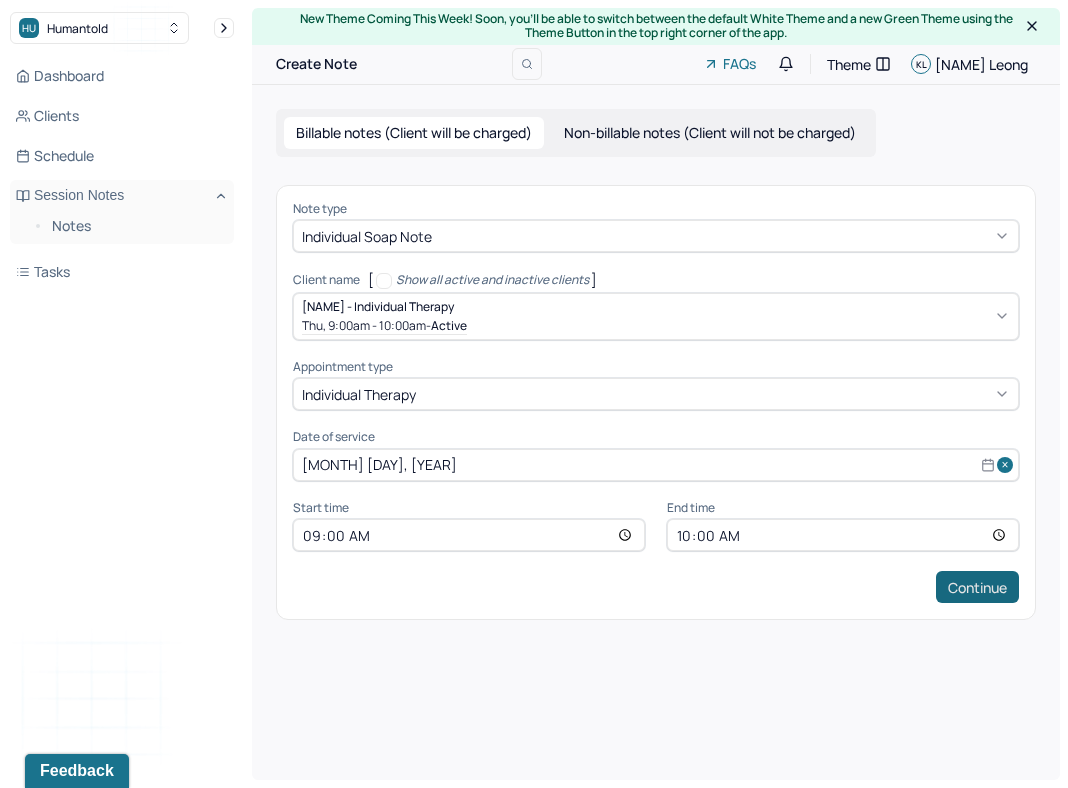 click on "Continue" at bounding box center (977, 587) 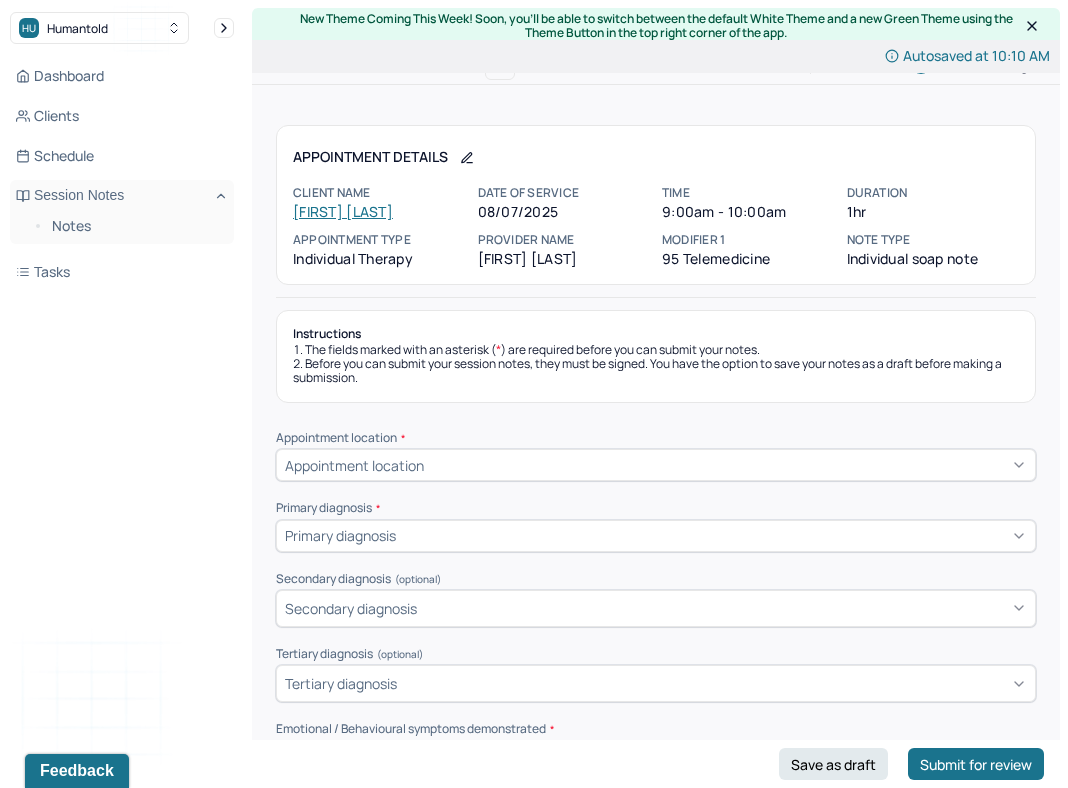 click on "Instructions The fields marked with an asterisk ( * ) are required before you can submit your notes. Before you can submit your session notes, they must be signed. You have the option to save your notes as a draft before making a submission. Appointment location * Appointment location Primary diagnosis * Primary diagnosis Secondary diagnosis (optional) Secondary diagnosis Tertiary diagnosis (optional) Tertiary diagnosis Emotional / Behavioural symptoms demonstrated * Causing * Causing Intention for Session * Intention for Session Session Note Subjective This section is for Subjective reporting of your clients, it can include their mood, their reported symptoms, their efforts since your last meeting to implement your homework or recommendations or any questions they have Objective What were the behaviors, nonverbal expressions, gestures, postures, and overall presentation of the client? Consider client's mood and affect, client's response to treatment, any use of assessments. Assessment Trauma-focused CBT EDMR *" at bounding box center (656, 1914) 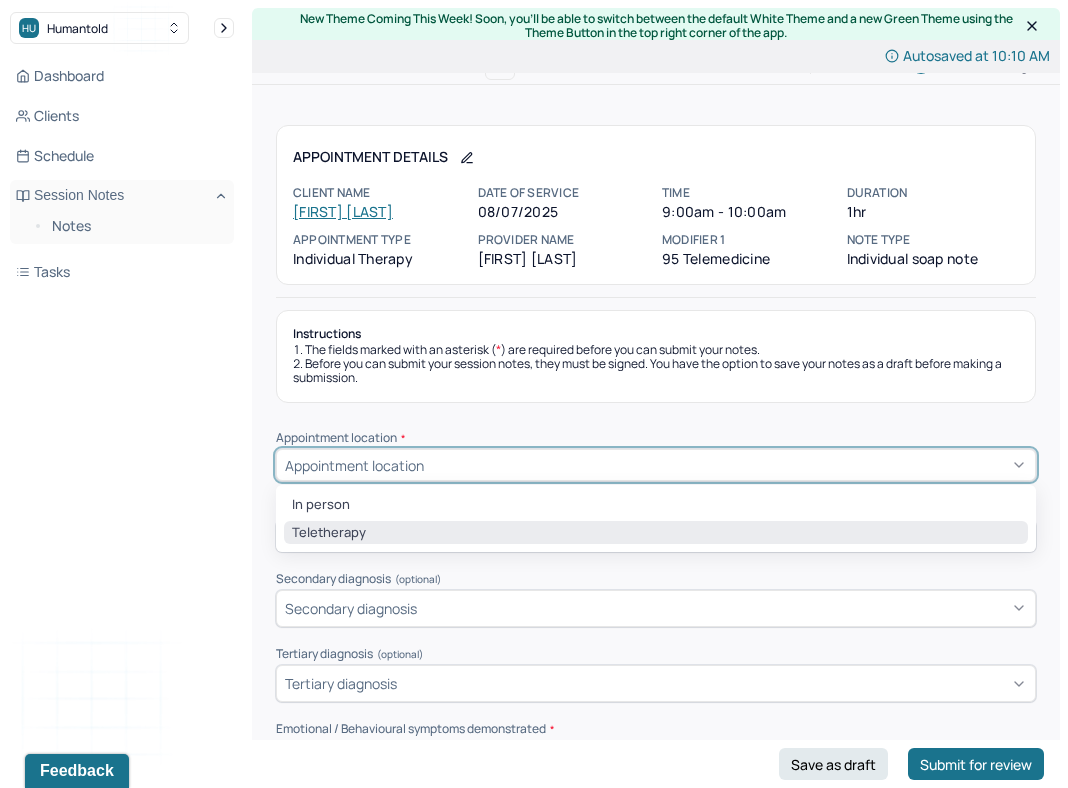 click on "Teletherapy" at bounding box center [656, 533] 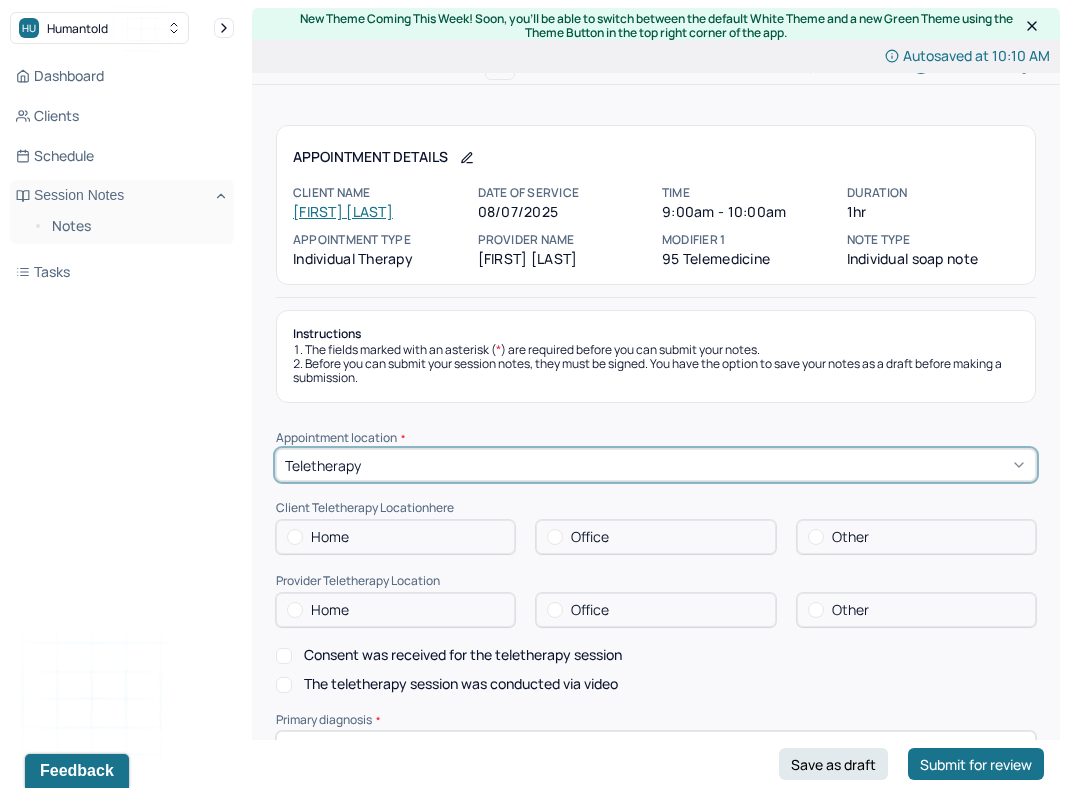 click on "Home" at bounding box center (395, 537) 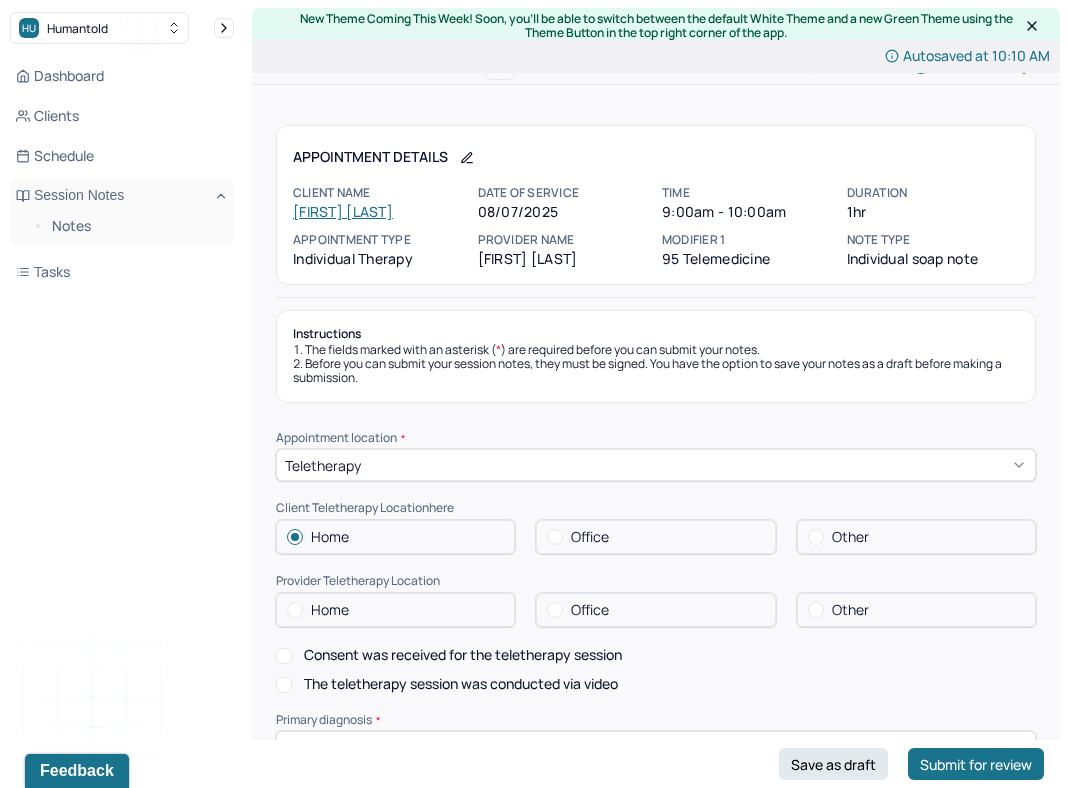 click on "Office" at bounding box center (655, 610) 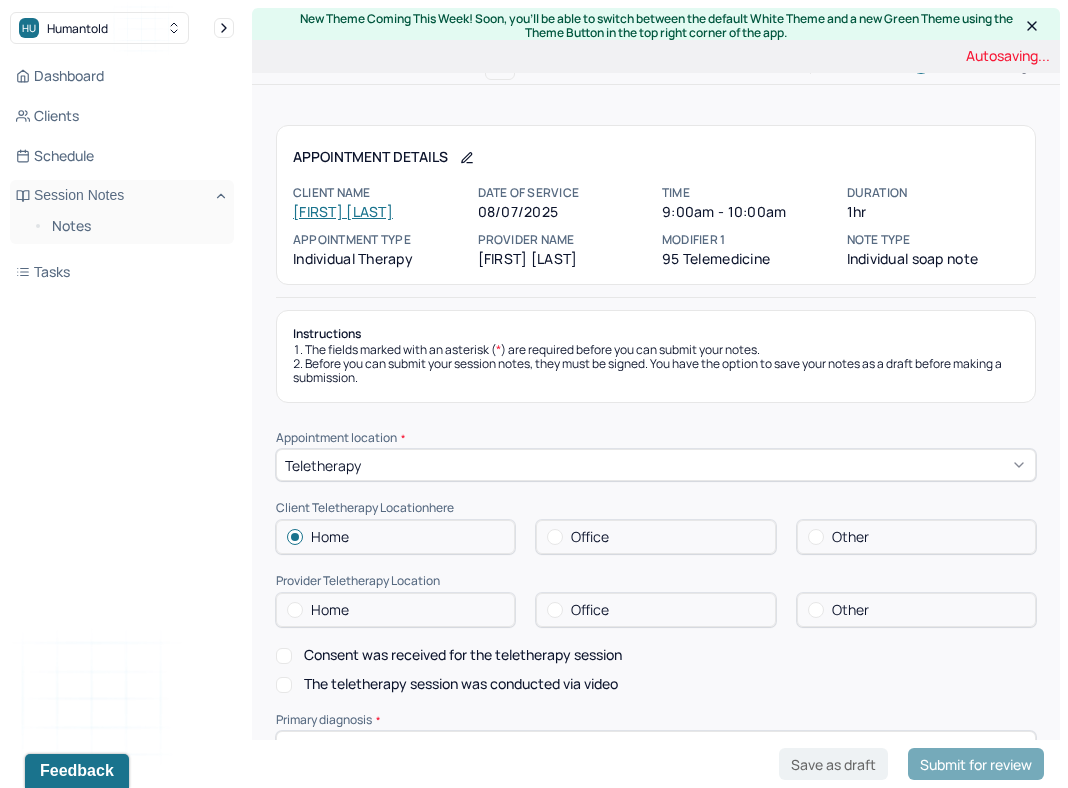 click on "Office" at bounding box center (590, 610) 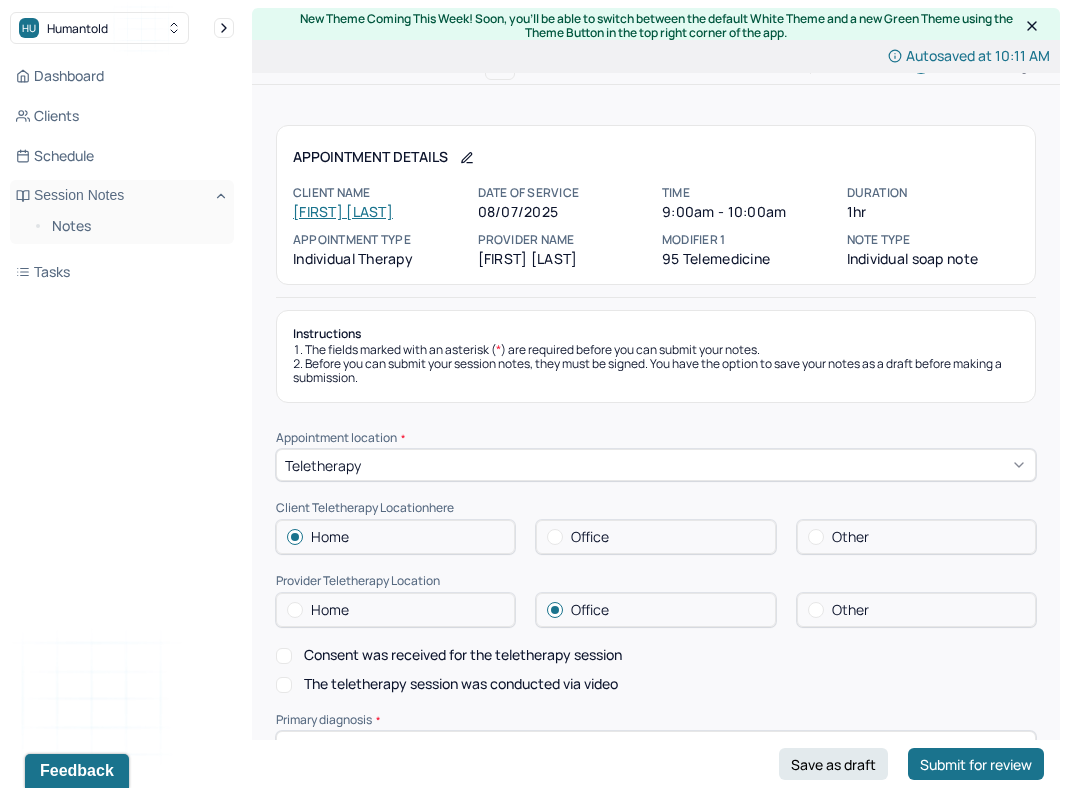click on "Consent was received for the teletherapy session" at bounding box center (463, 655) 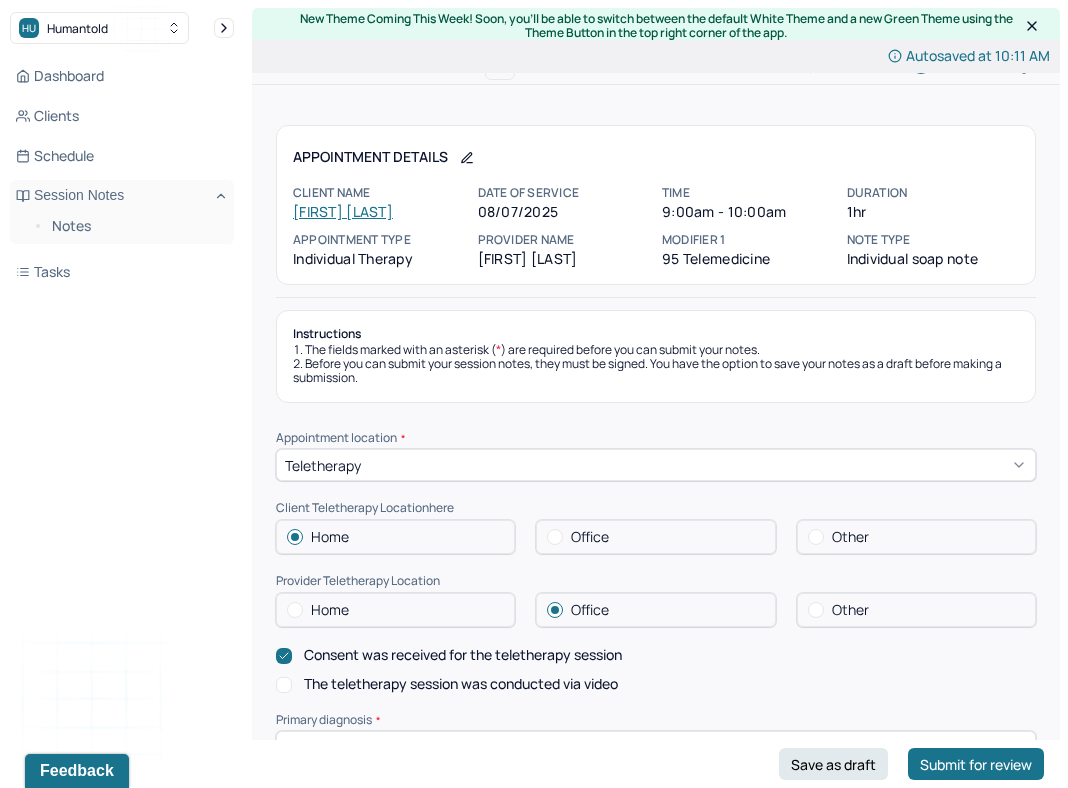 click on "The teletherapy session was conducted via video" at bounding box center [461, 684] 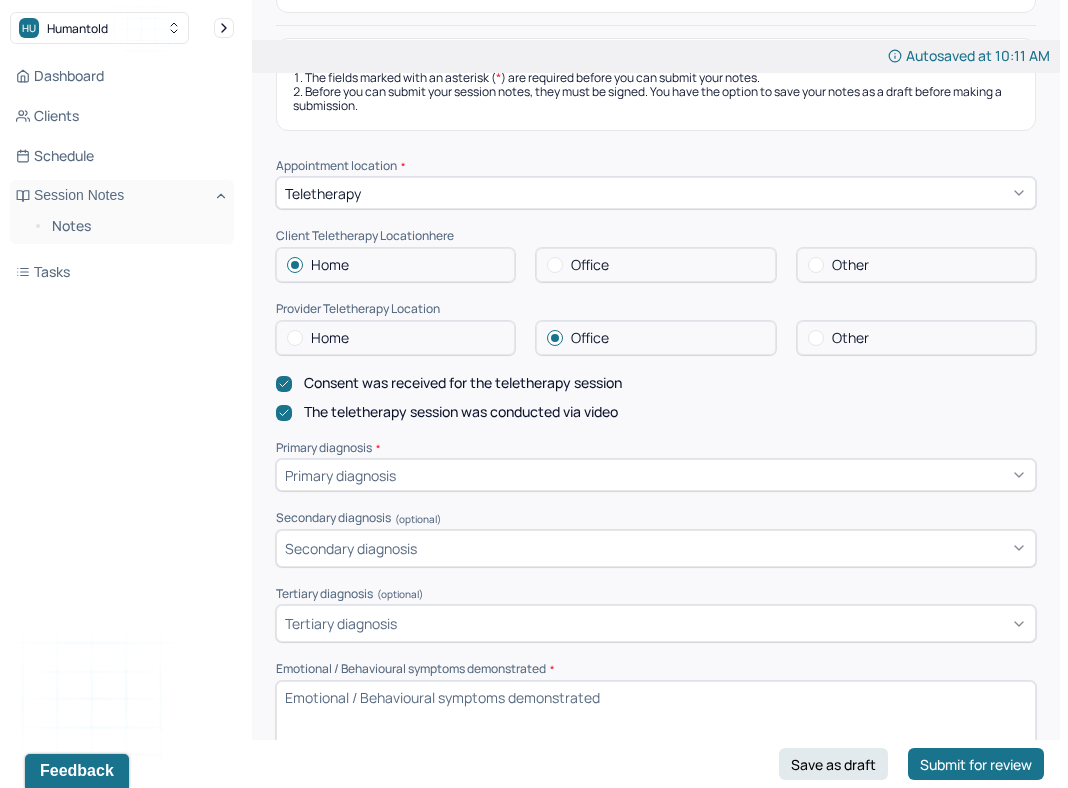 scroll, scrollTop: 0, scrollLeft: 0, axis: both 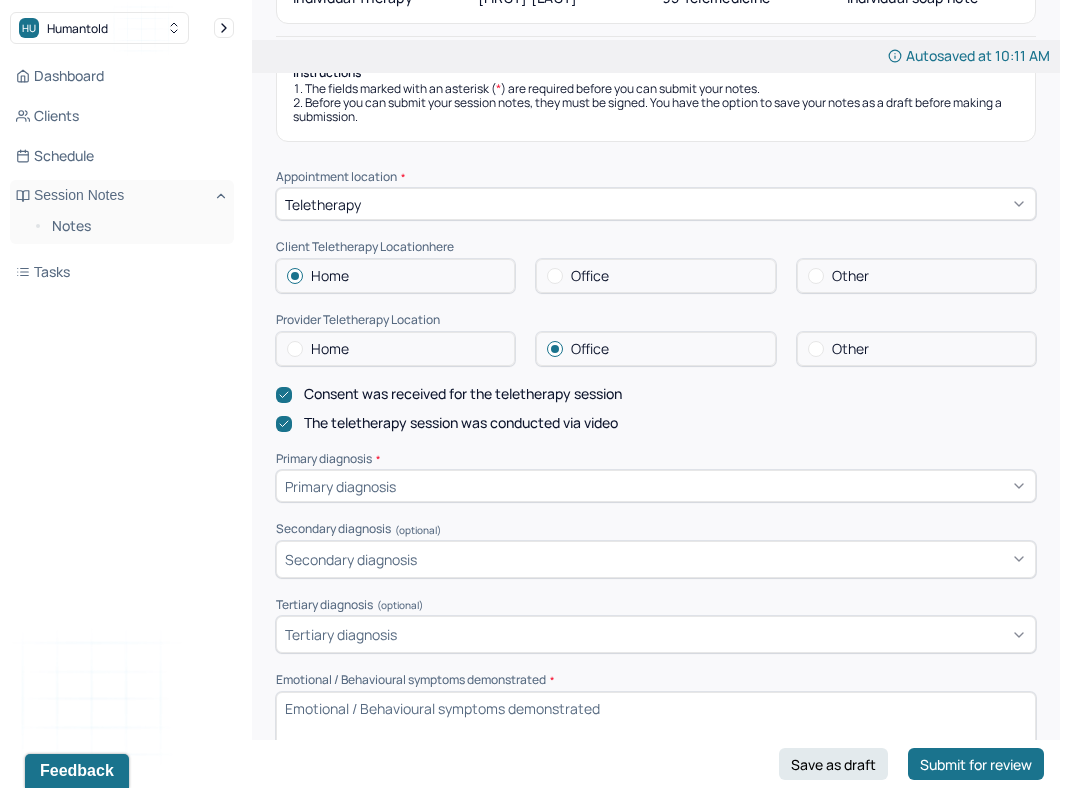 click on "Primary diagnosis" at bounding box center (656, 486) 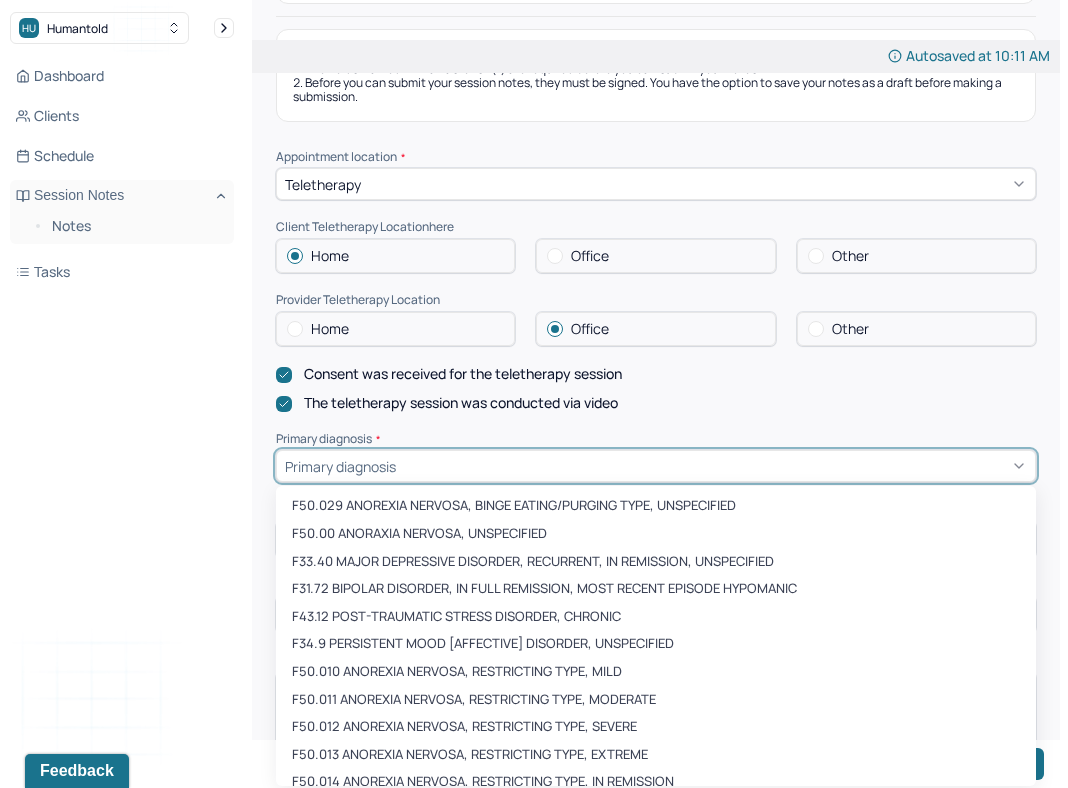 scroll, scrollTop: 283, scrollLeft: 0, axis: vertical 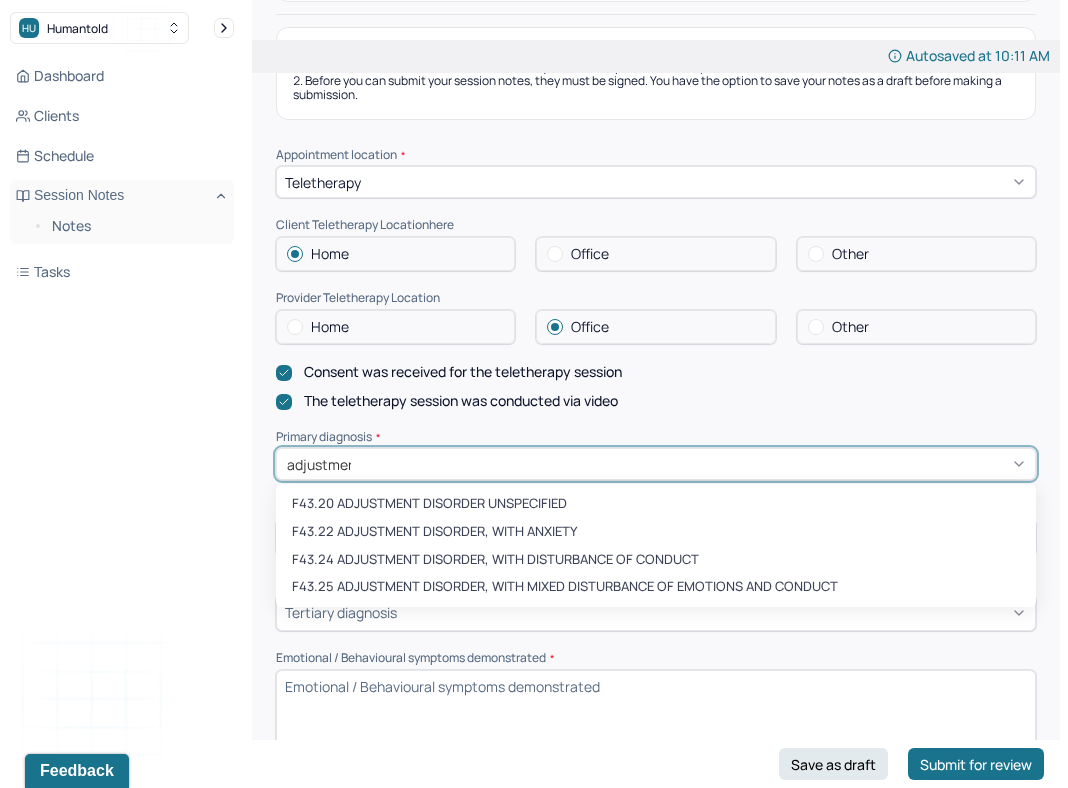 type on "adjustment" 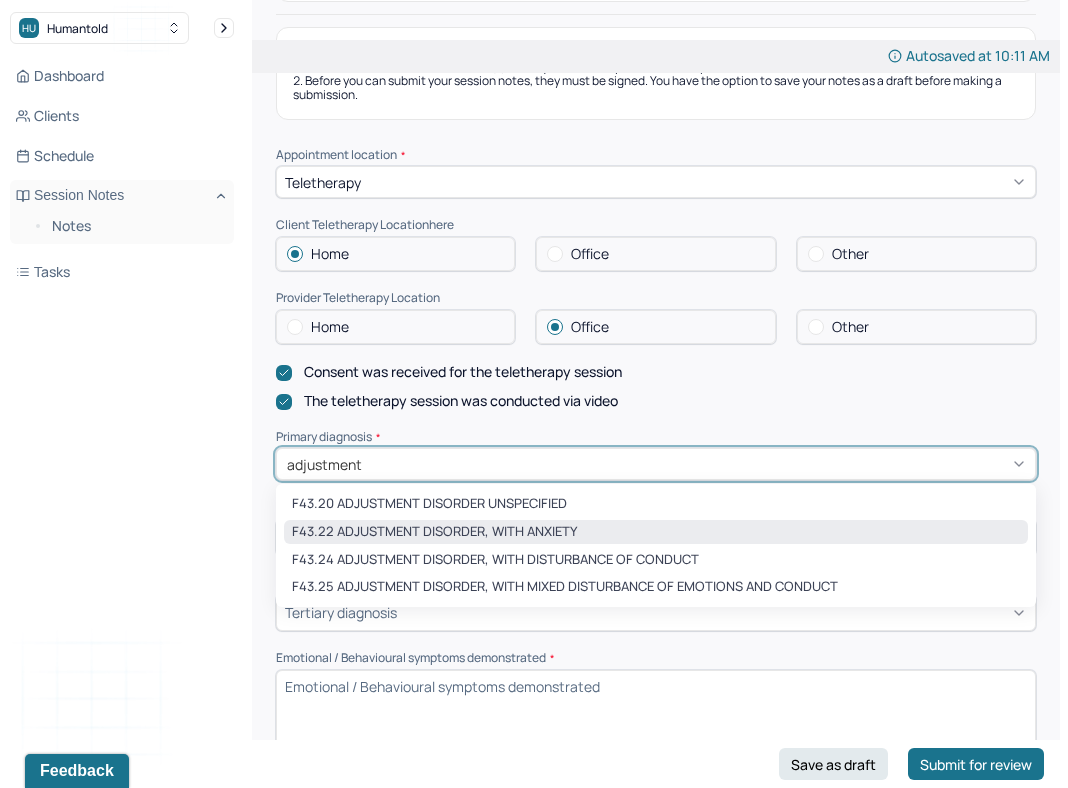 click on "F43.22 ADJUSTMENT DISORDER, WITH ANXIETY" at bounding box center [656, 532] 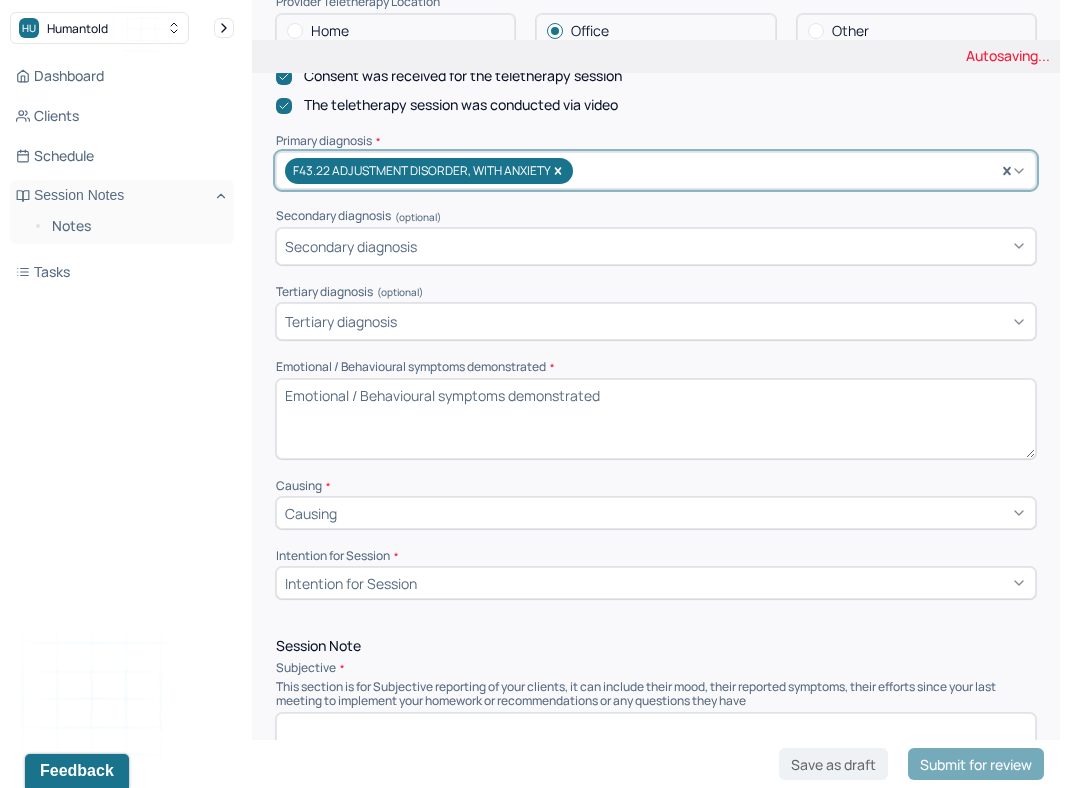 scroll, scrollTop: 587, scrollLeft: 0, axis: vertical 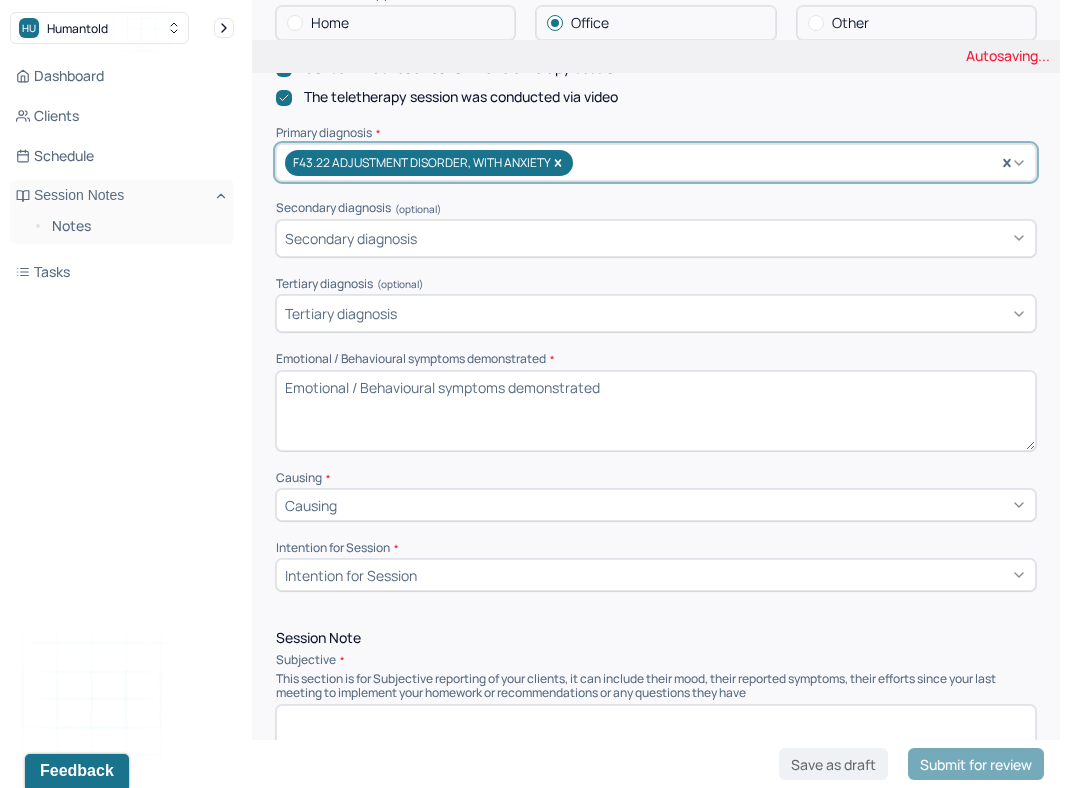 click on "Causing" at bounding box center [656, 505] 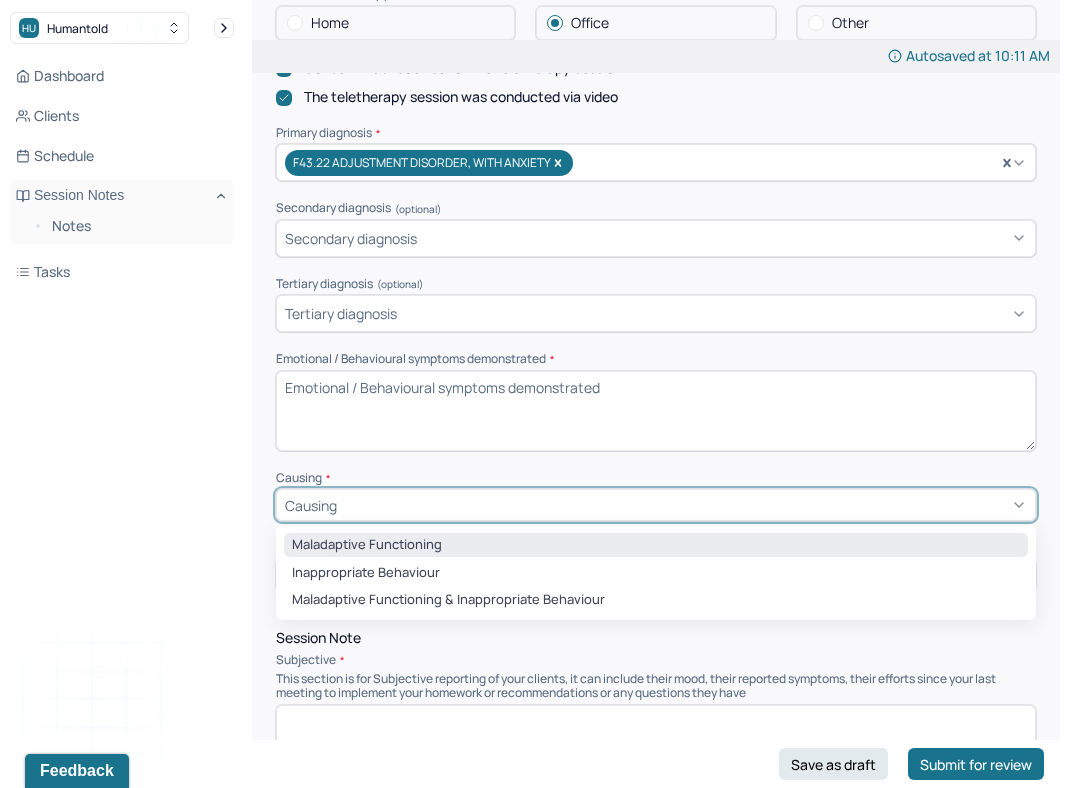click on "Maladaptive Functioning" at bounding box center (656, 545) 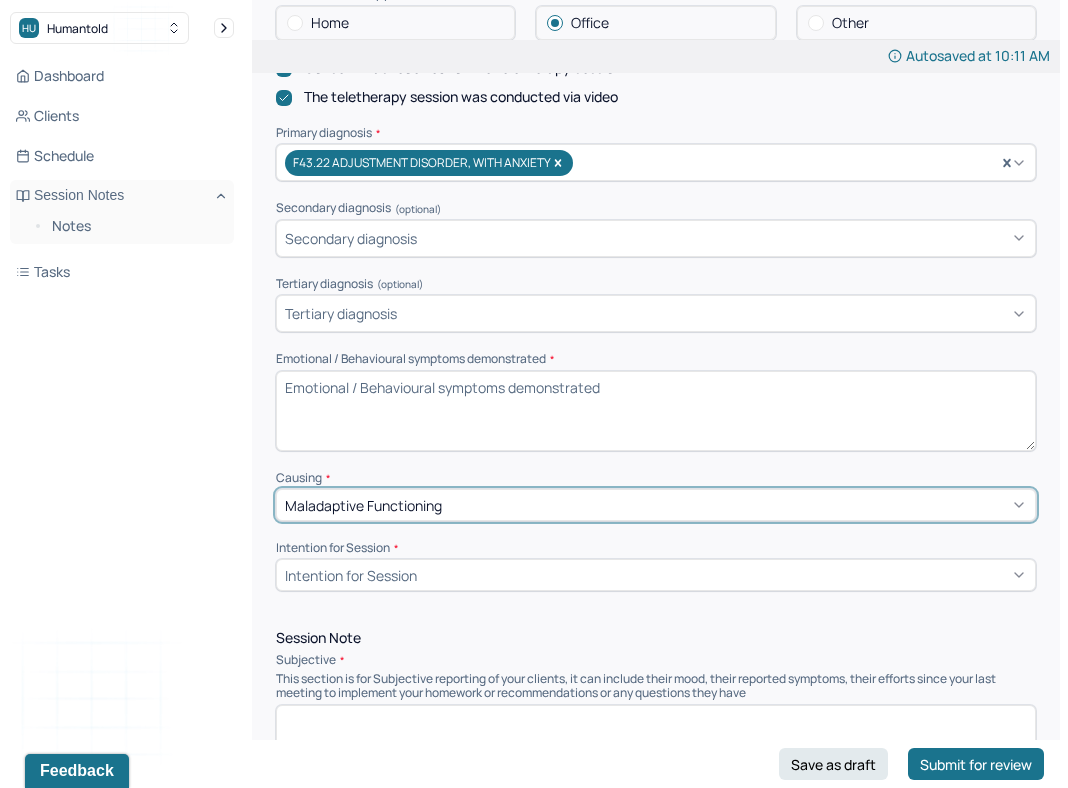 click on "Intention for Session" at bounding box center (351, 575) 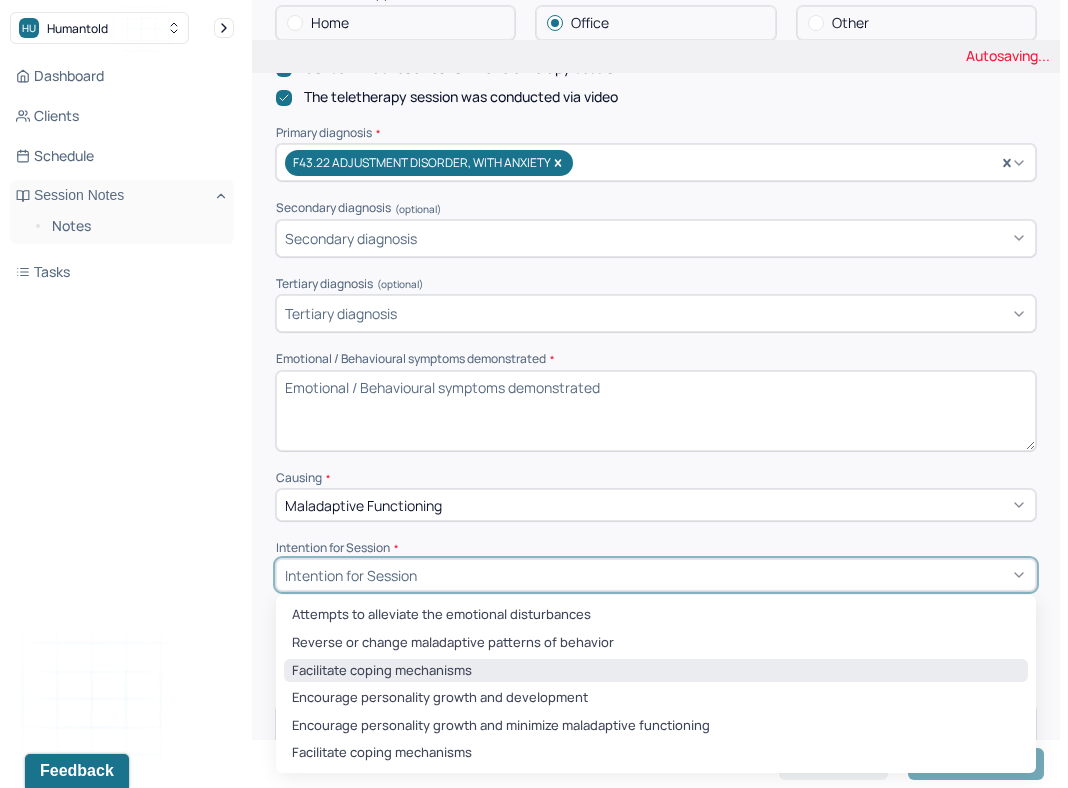 click on "Facilitate coping mechanisms" at bounding box center [656, 671] 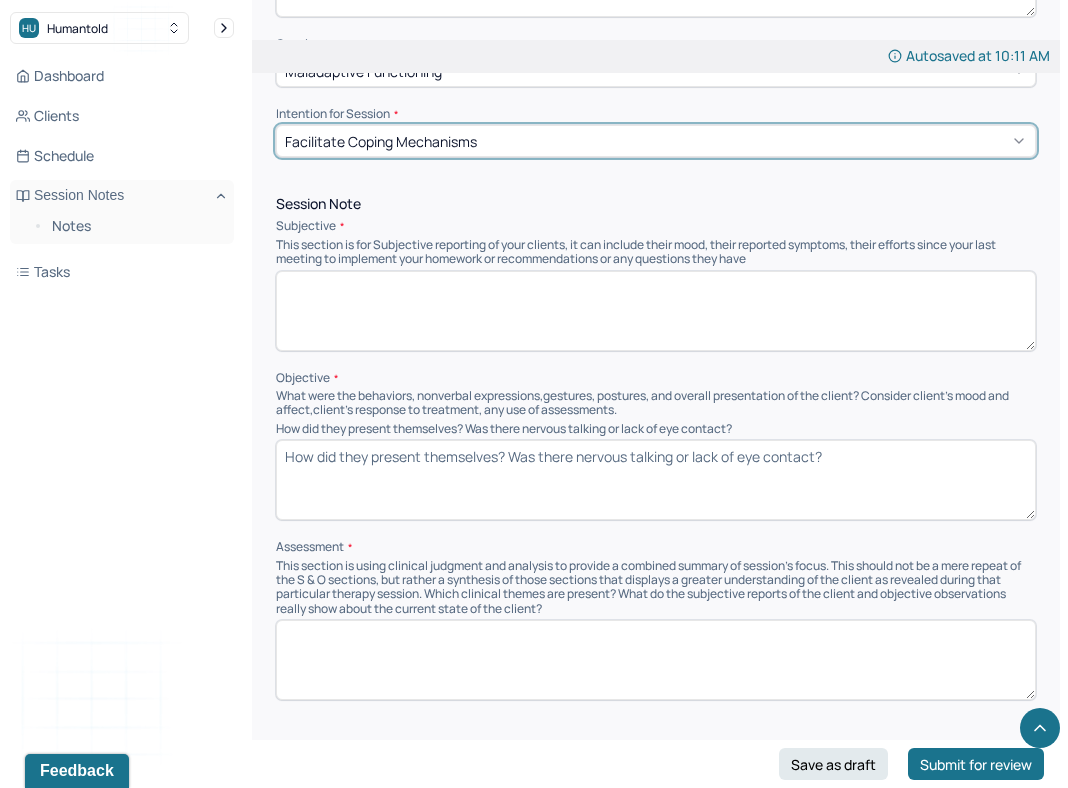 scroll, scrollTop: 1031, scrollLeft: 0, axis: vertical 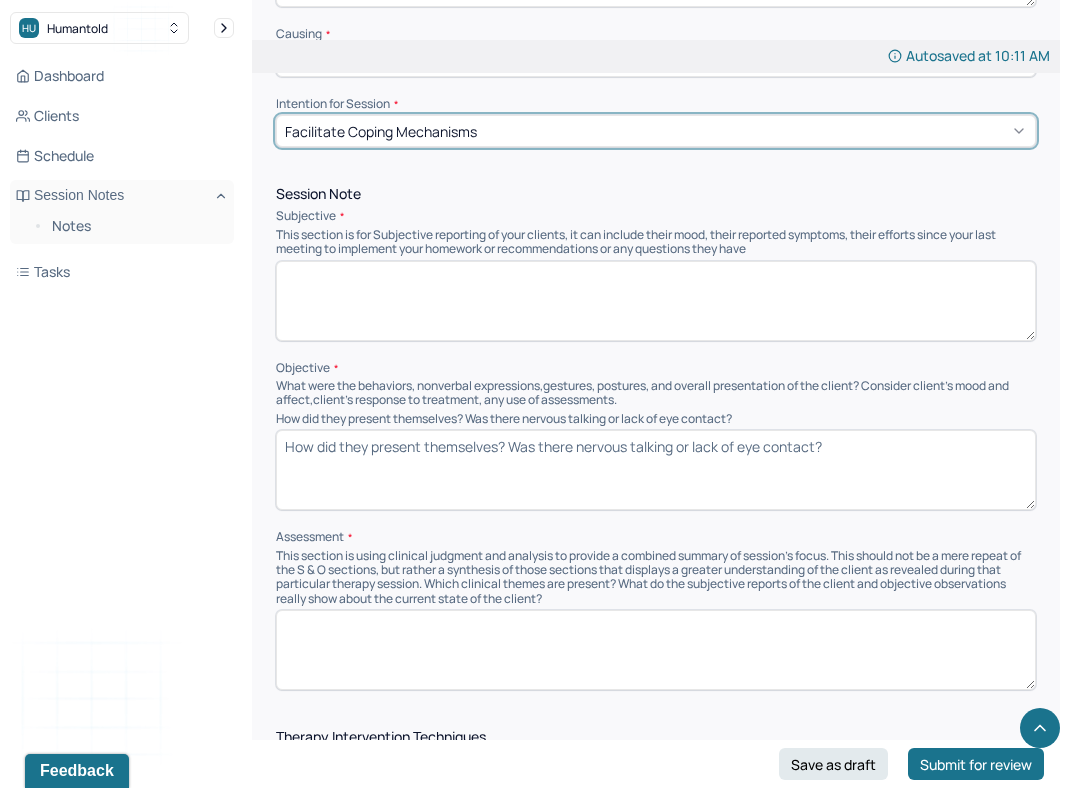 click at bounding box center (656, 301) 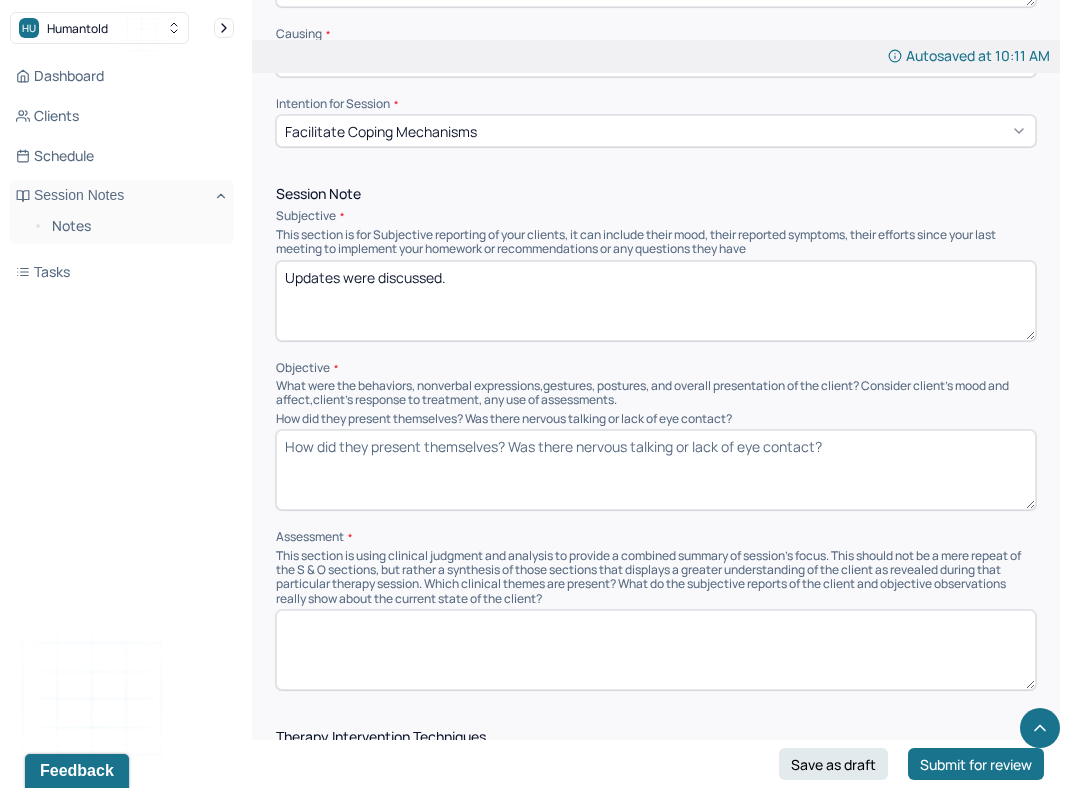 type on "Updates were discussed." 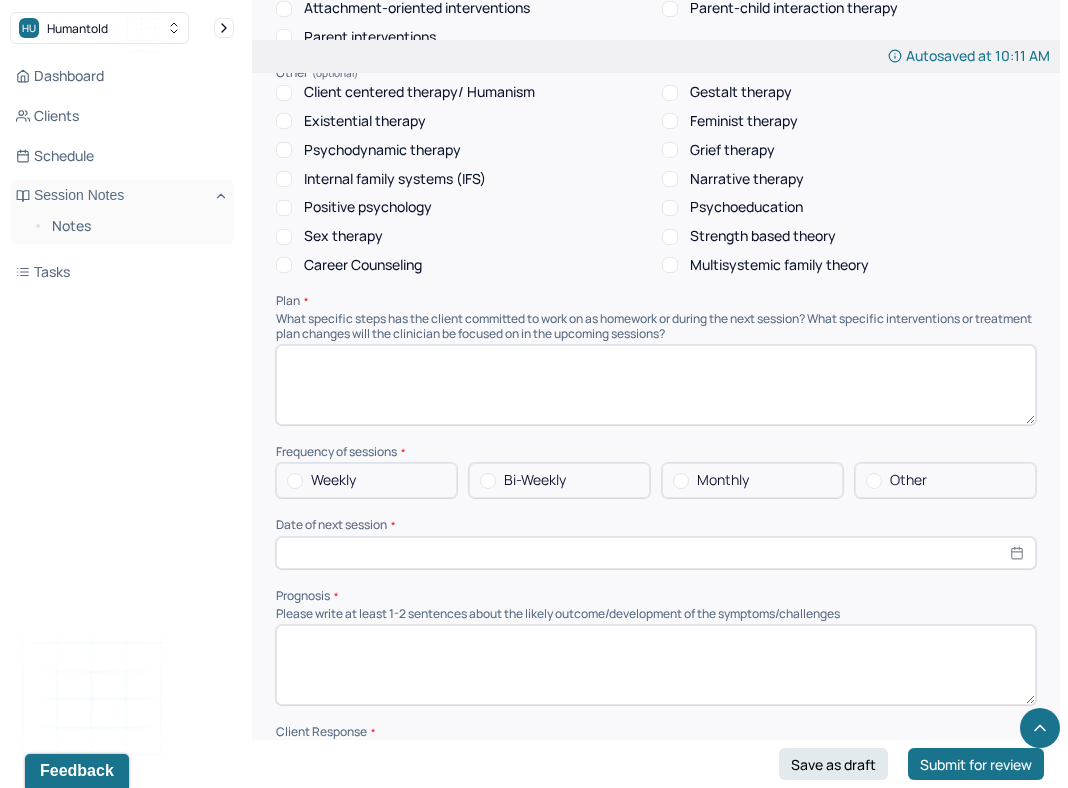 scroll, scrollTop: 2002, scrollLeft: 0, axis: vertical 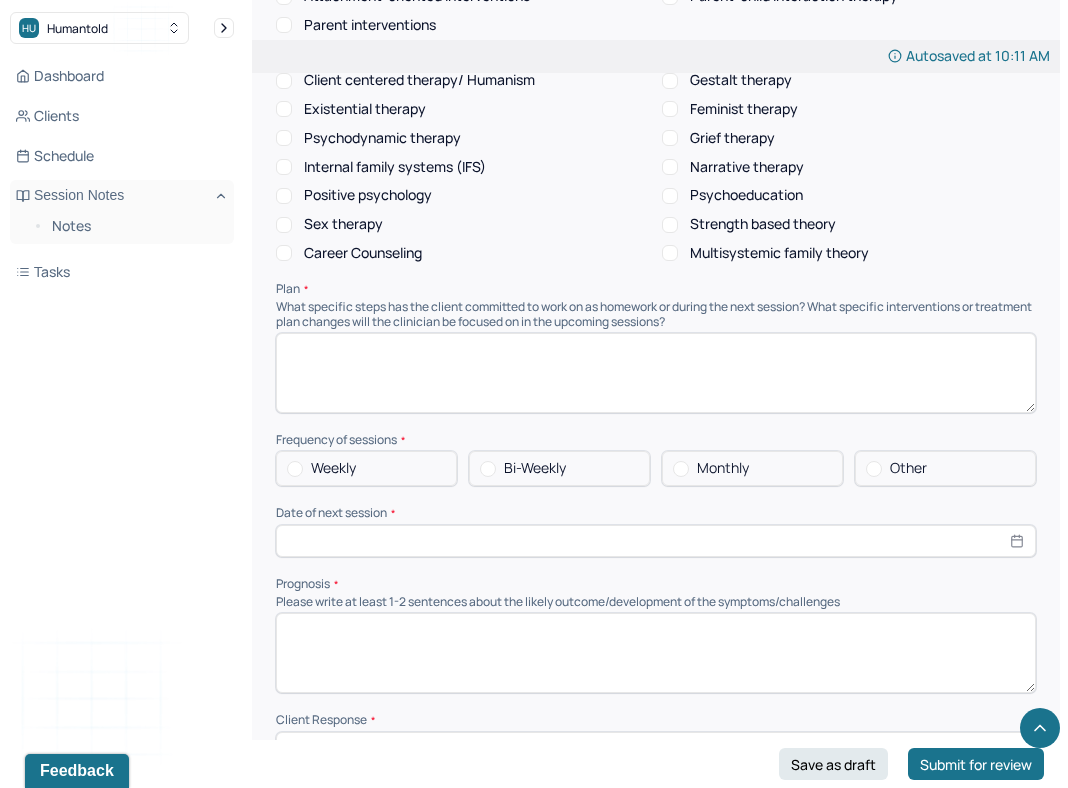 click on "Bi-Weekly" at bounding box center (535, 468) 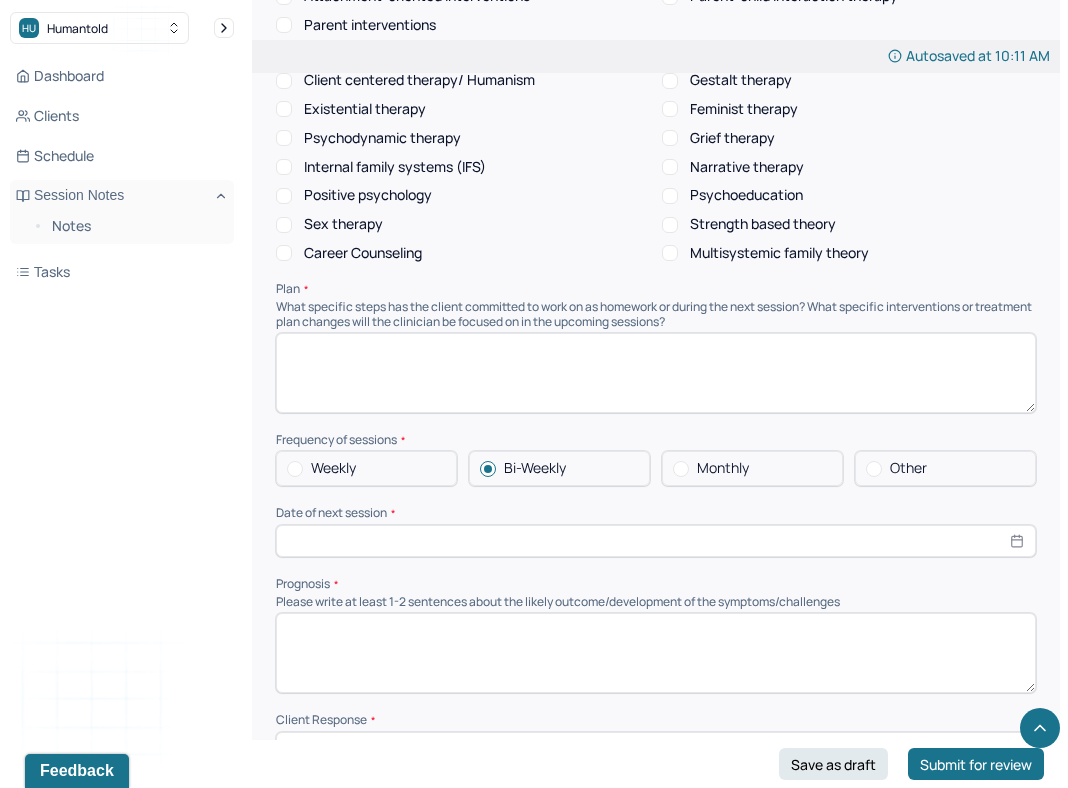 click at bounding box center [656, 541] 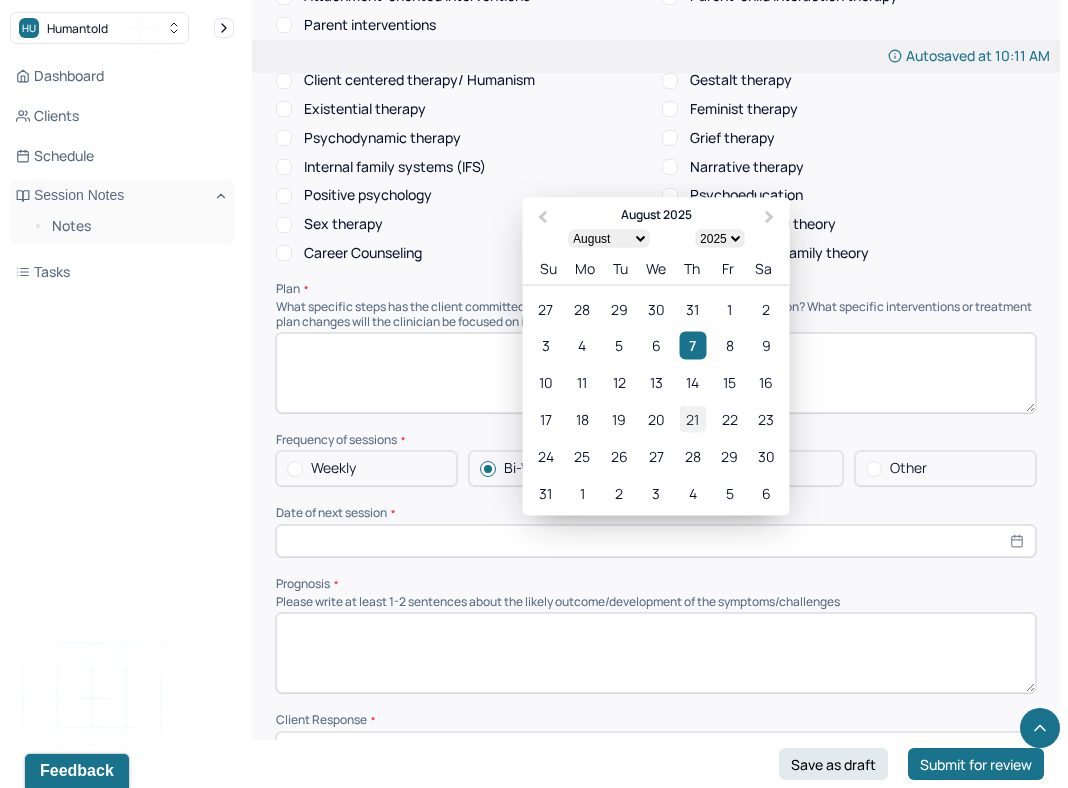 click on "21" at bounding box center (692, 418) 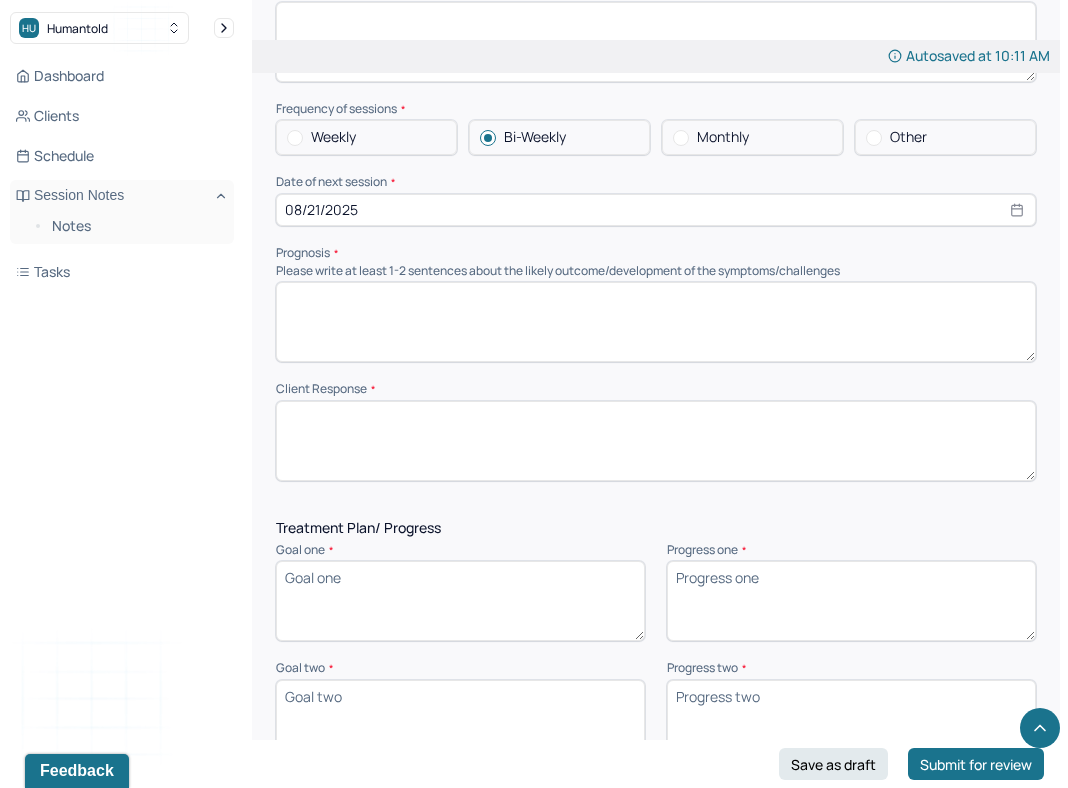 scroll, scrollTop: 2337, scrollLeft: 0, axis: vertical 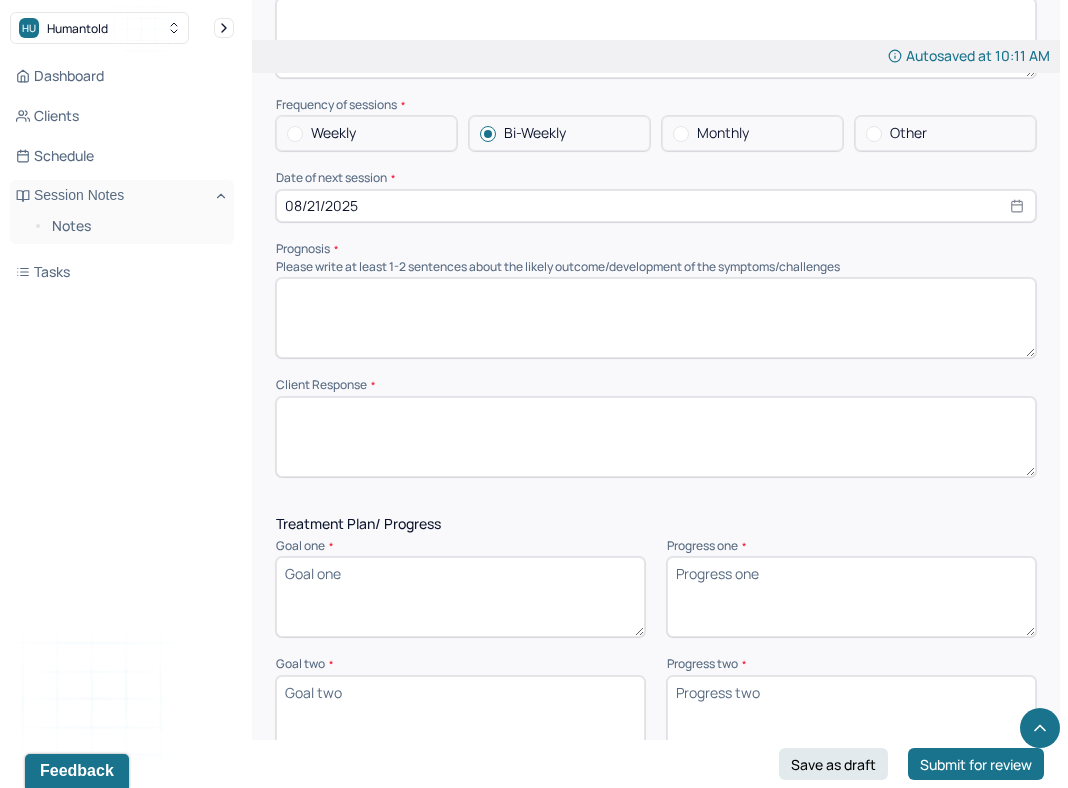 click at bounding box center (656, 437) 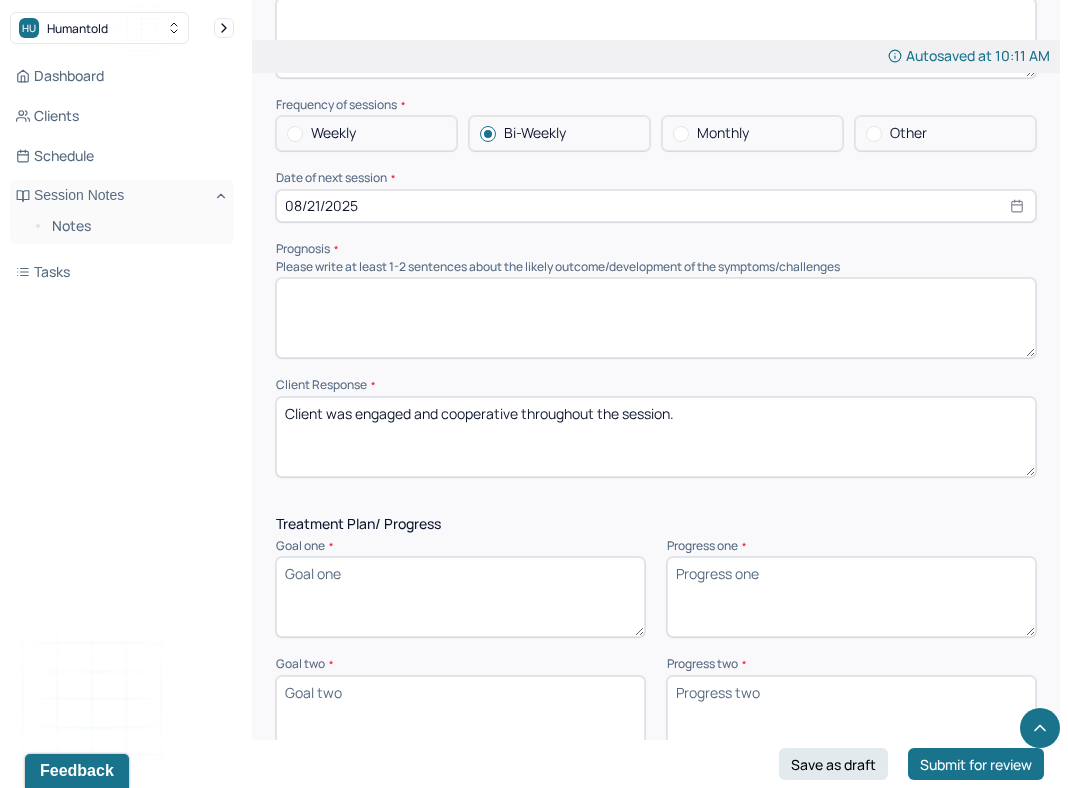 type on "Client was engaged and cooperative throughout the session." 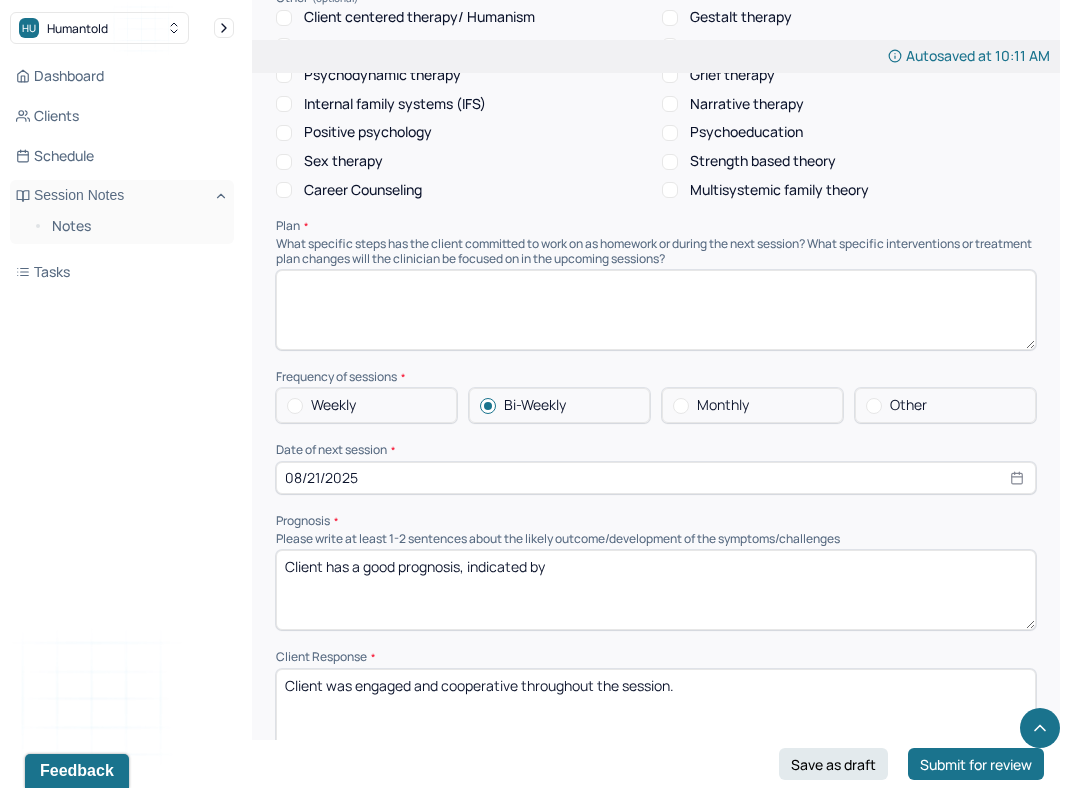 scroll, scrollTop: 2058, scrollLeft: 0, axis: vertical 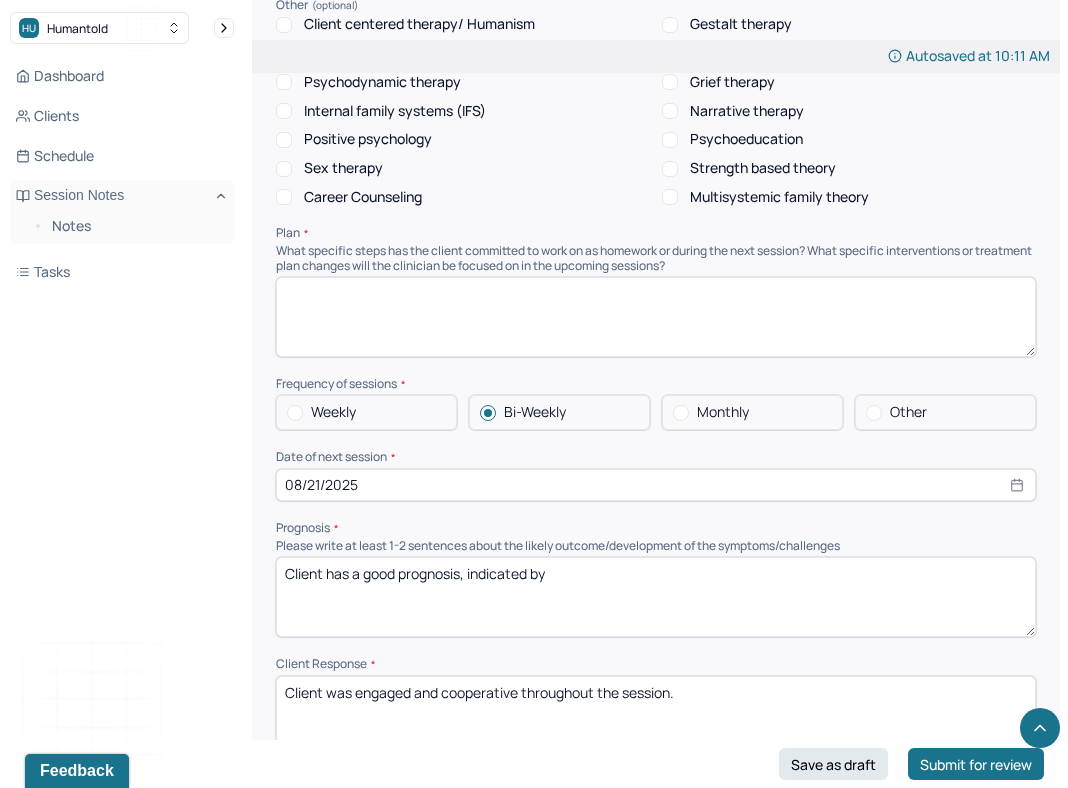 type on "Client has a good prognosis, indicated by" 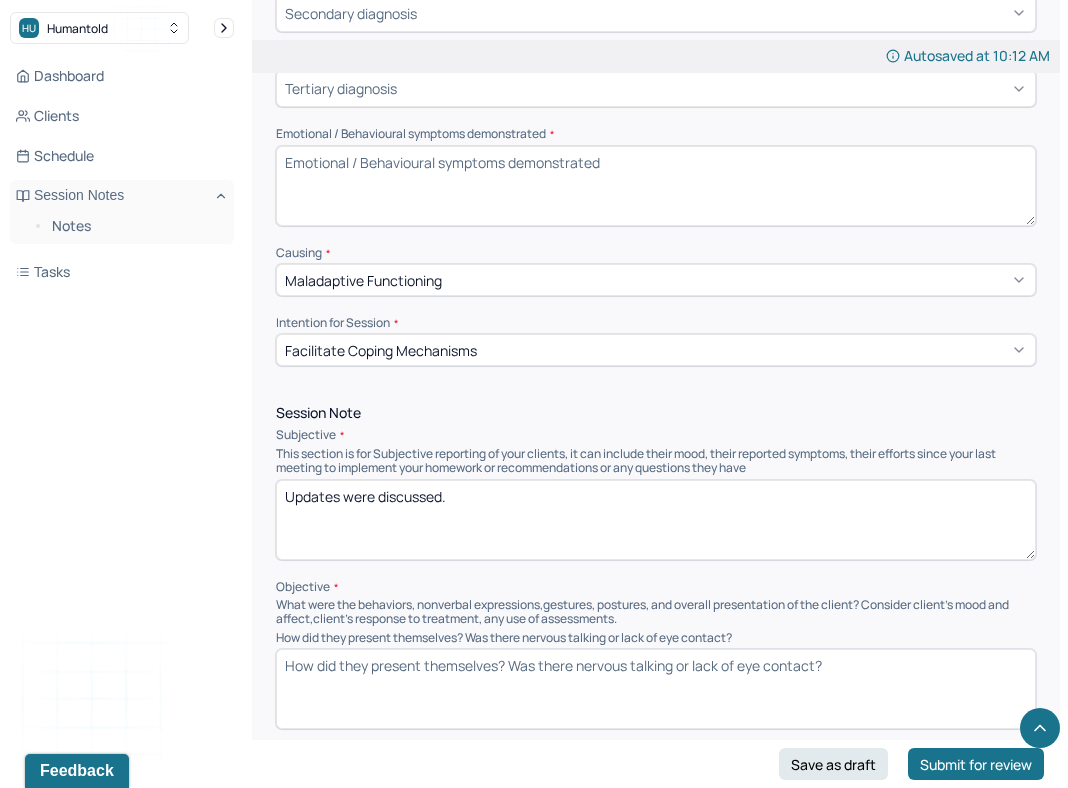 scroll, scrollTop: 653, scrollLeft: 0, axis: vertical 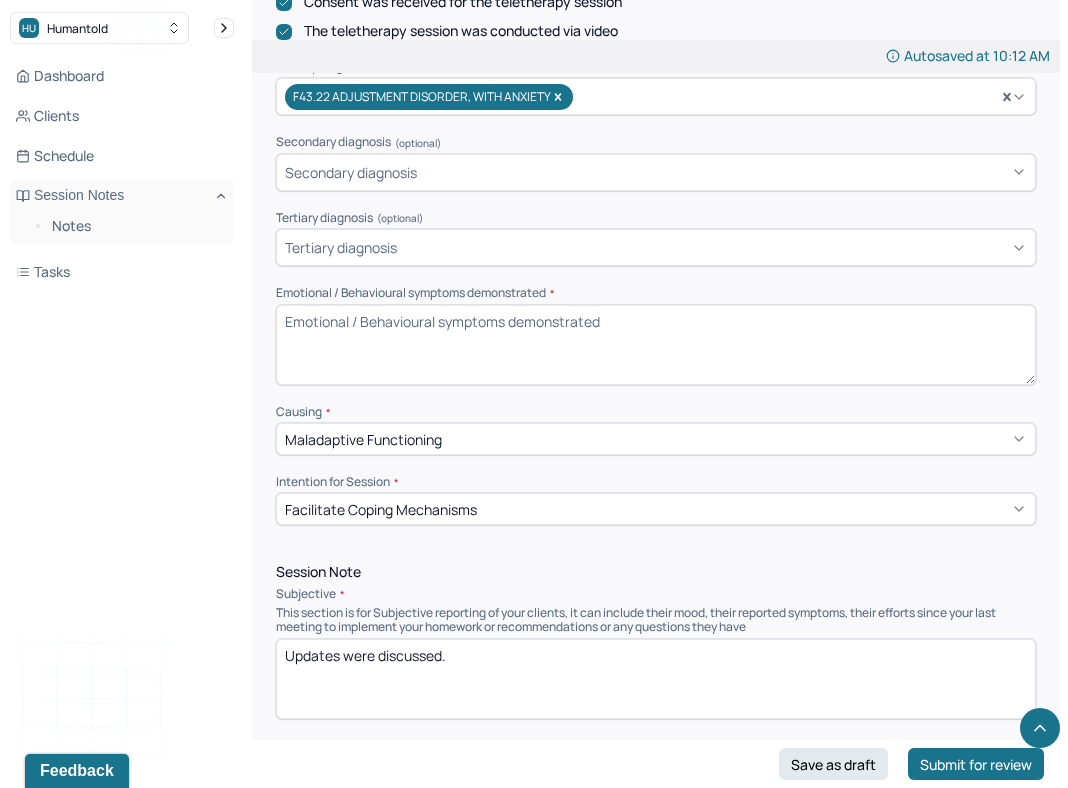 click on "Emotional / Behavioural symptoms demonstrated *" at bounding box center (656, 345) 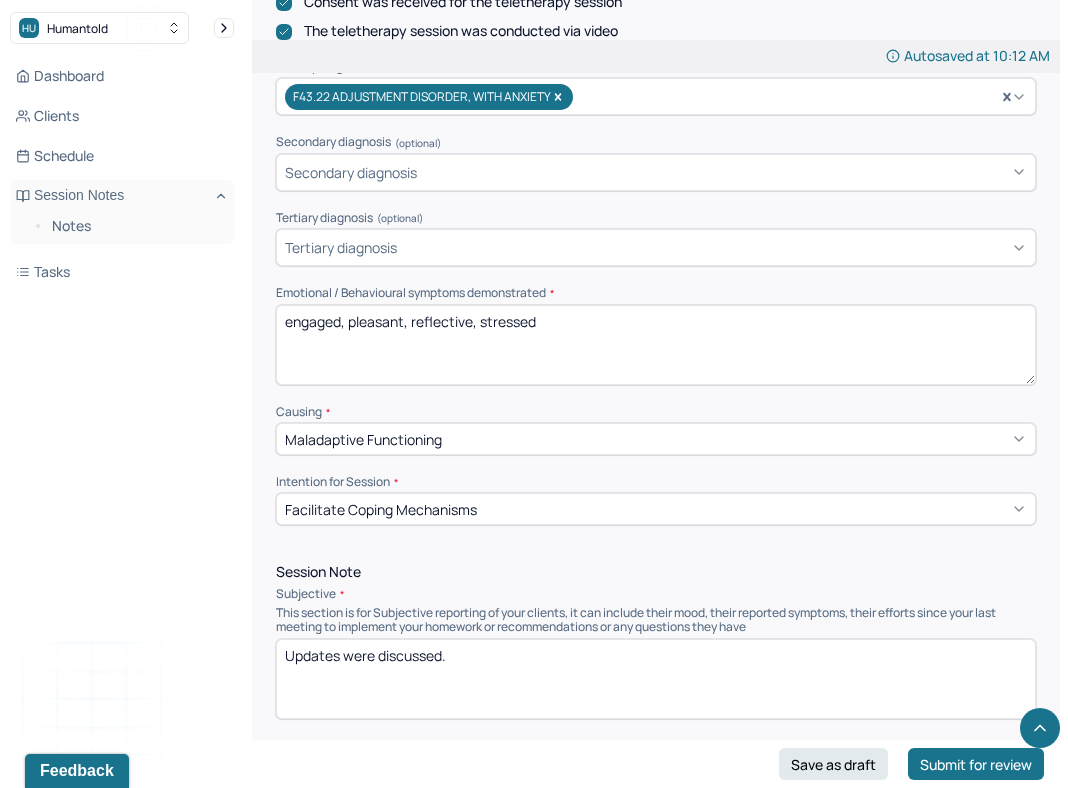 click on "engaged, pleasant, reflective," at bounding box center [656, 345] 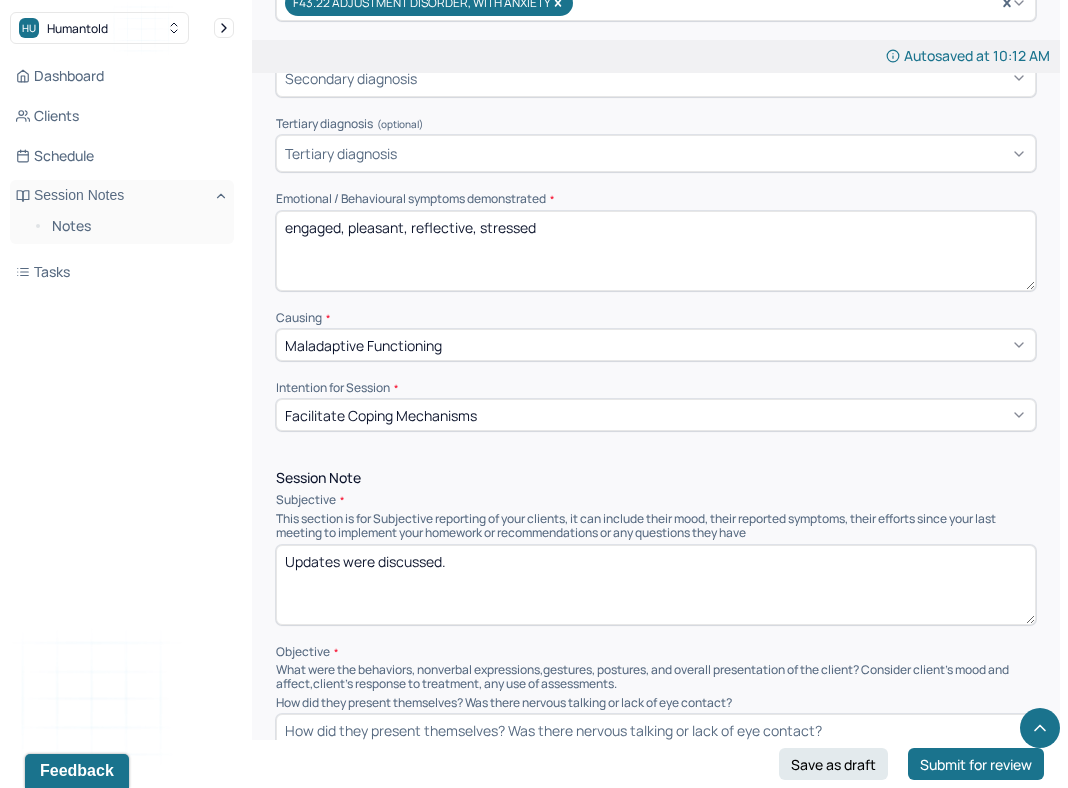 scroll, scrollTop: 765, scrollLeft: 0, axis: vertical 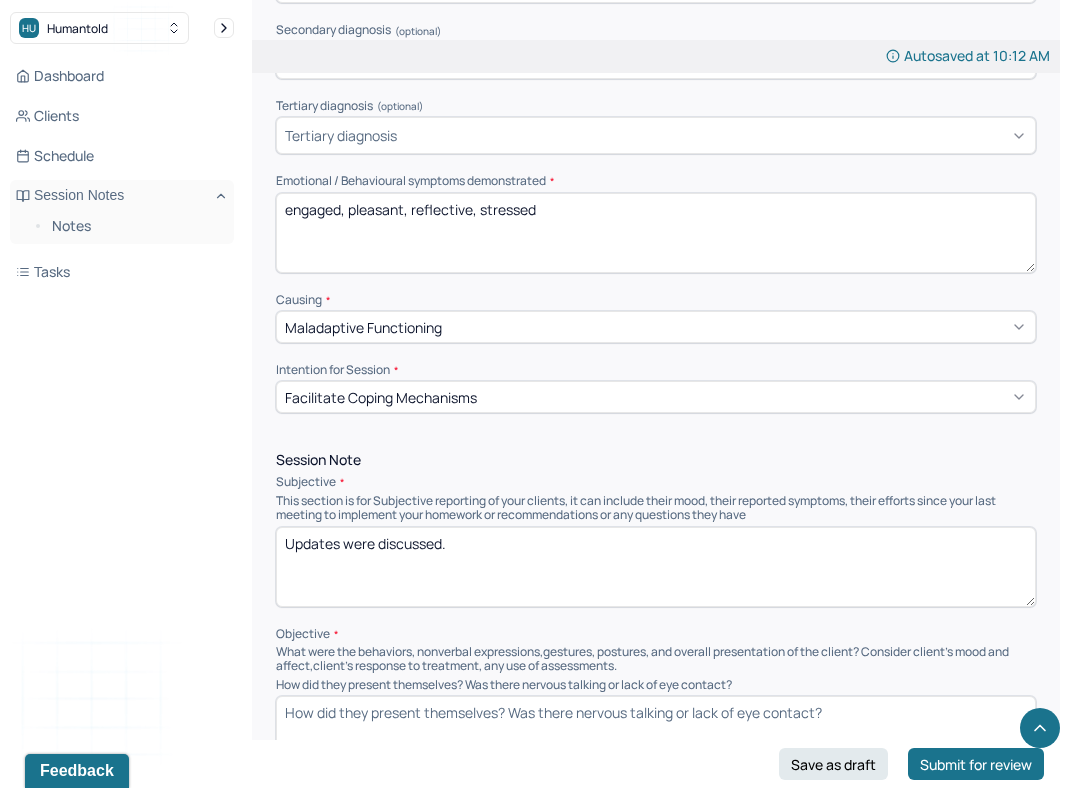 type on "engaged, pleasant, reflective, stressed" 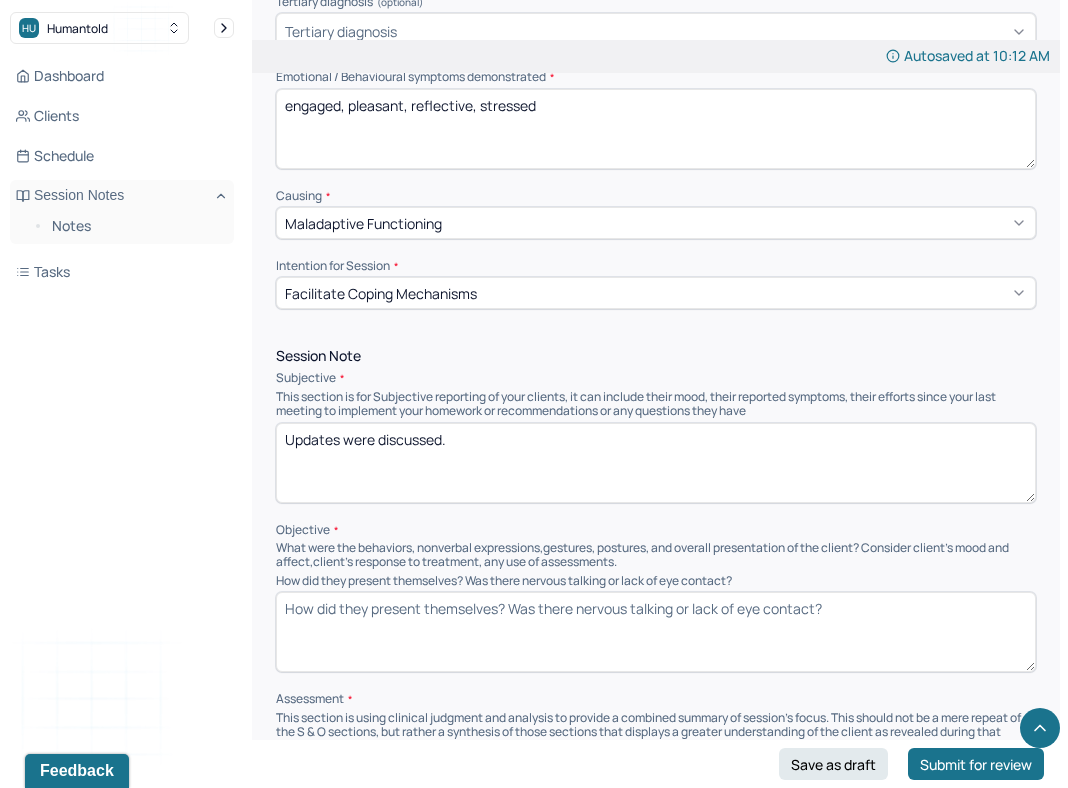 scroll, scrollTop: 872, scrollLeft: 0, axis: vertical 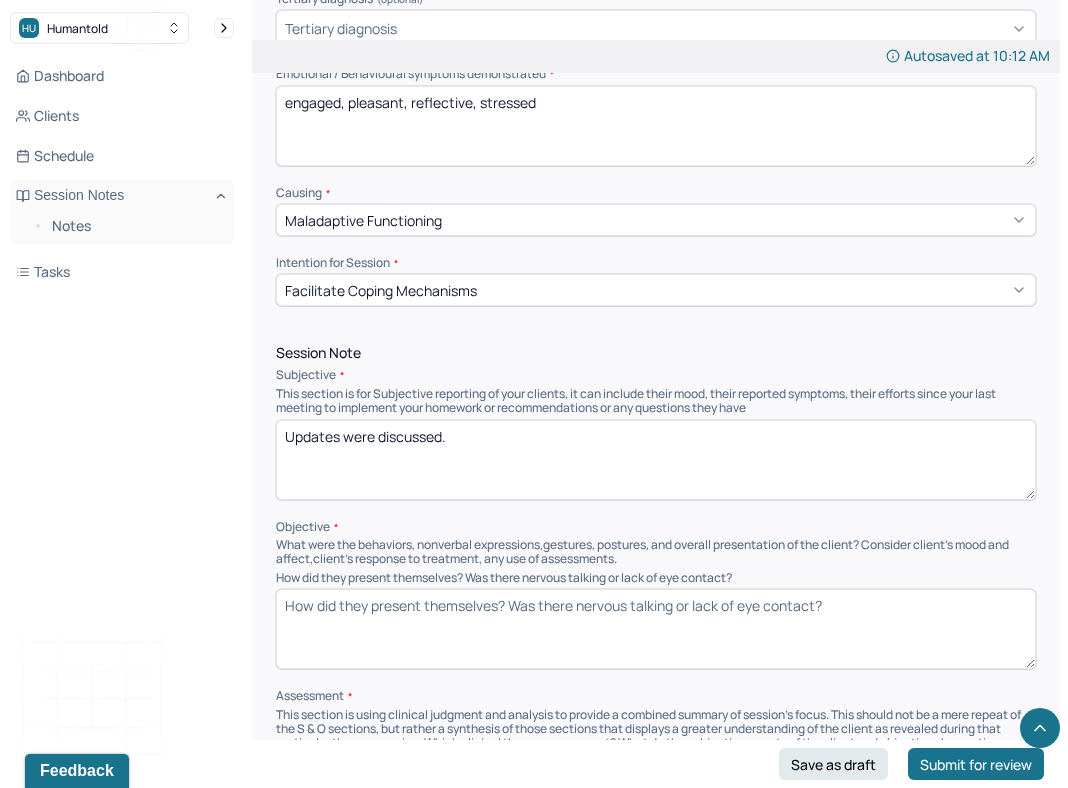 click on "Updates were discussed." at bounding box center [656, 460] 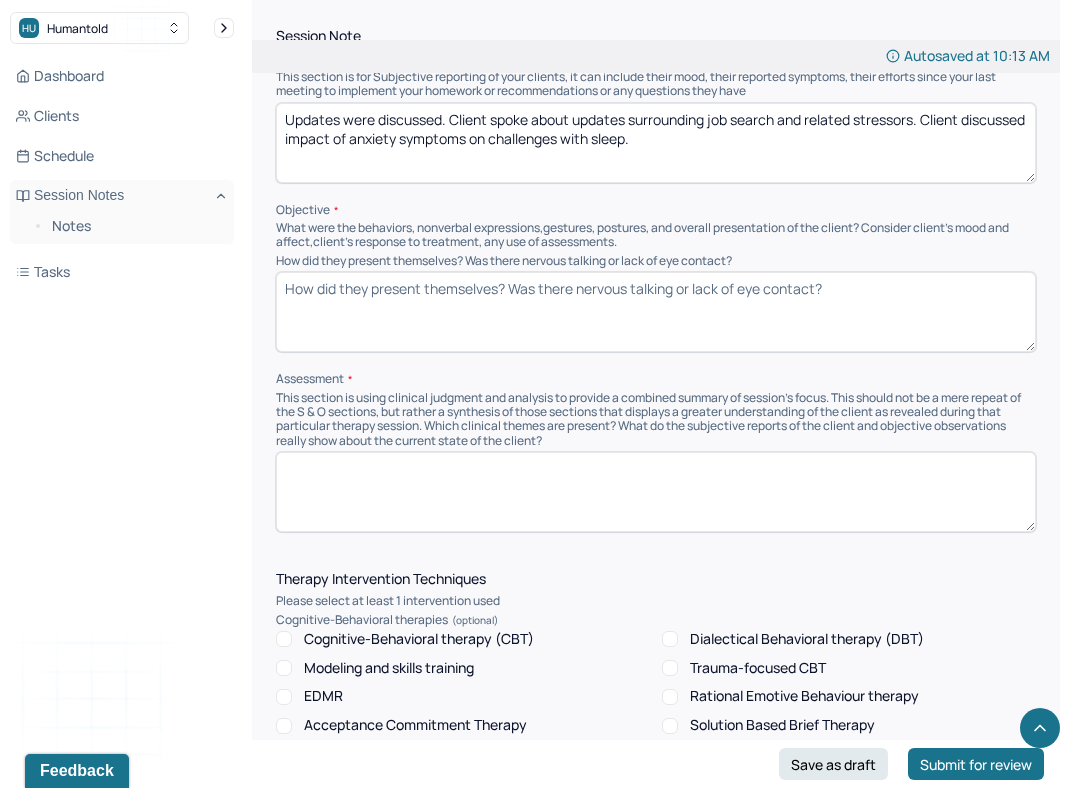 scroll, scrollTop: 1198, scrollLeft: 0, axis: vertical 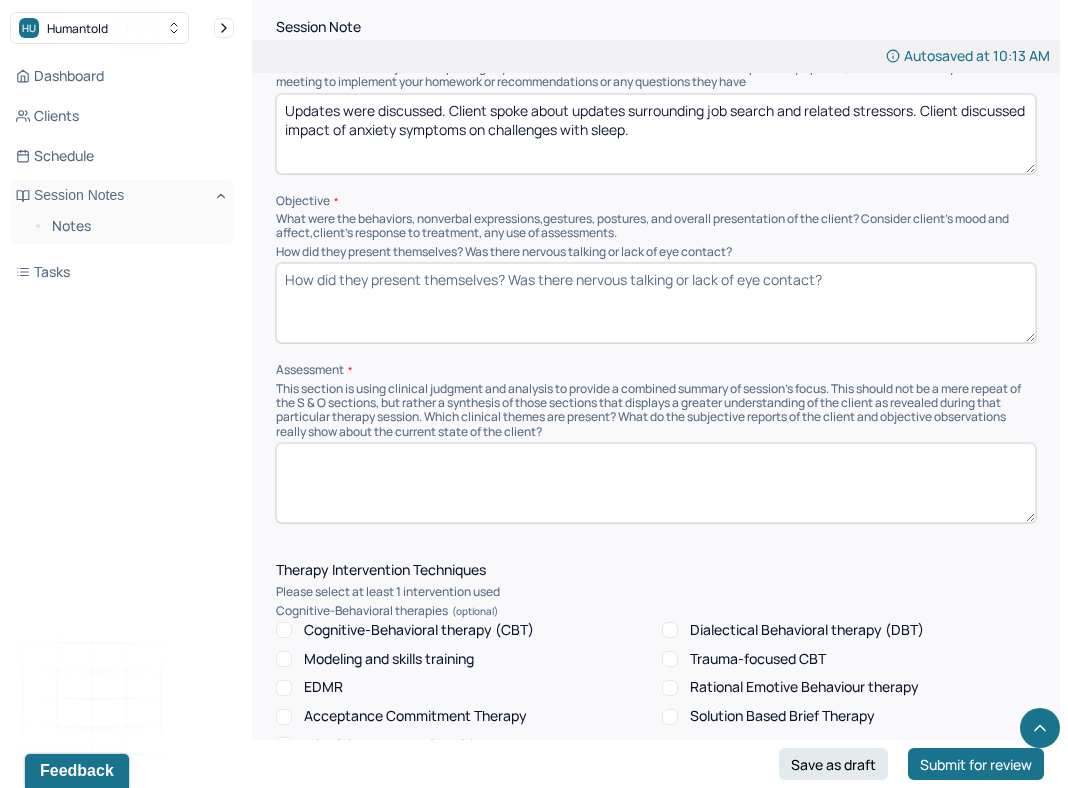 type on "Updates were discussed. Client spoke about updates surrounding job search and related stressors. Client discussed impact of anxiety symptoms on challenges with sleep." 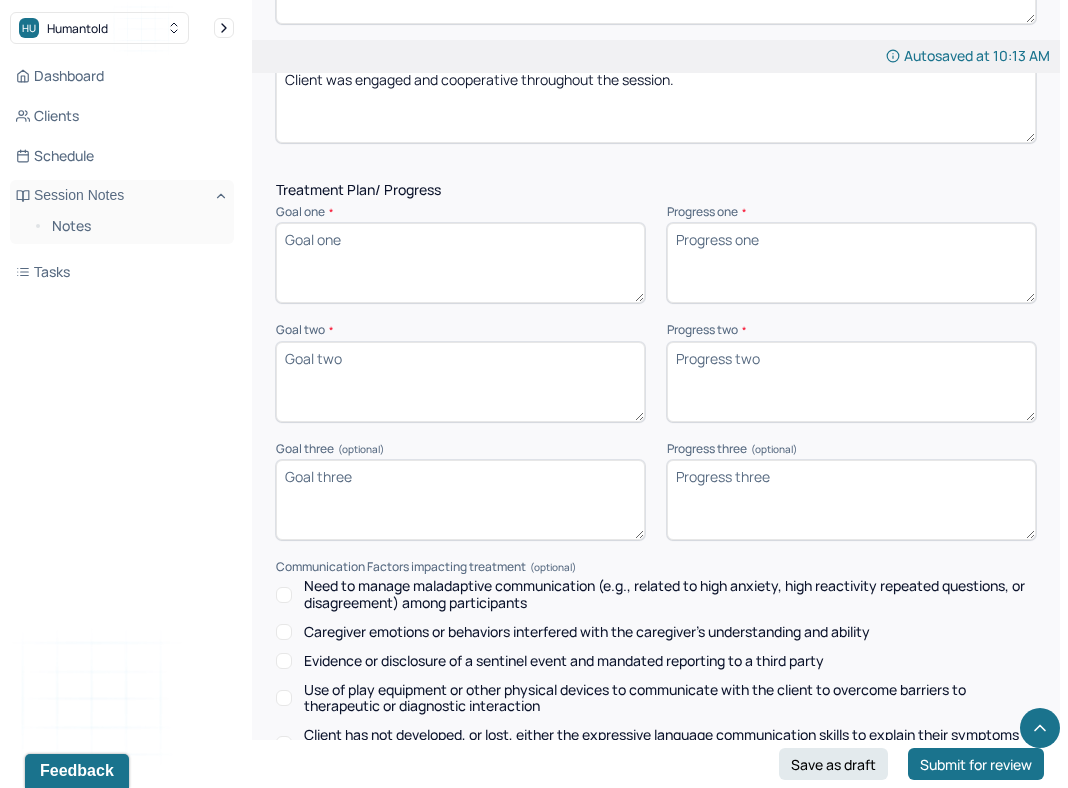 scroll, scrollTop: 2668, scrollLeft: 0, axis: vertical 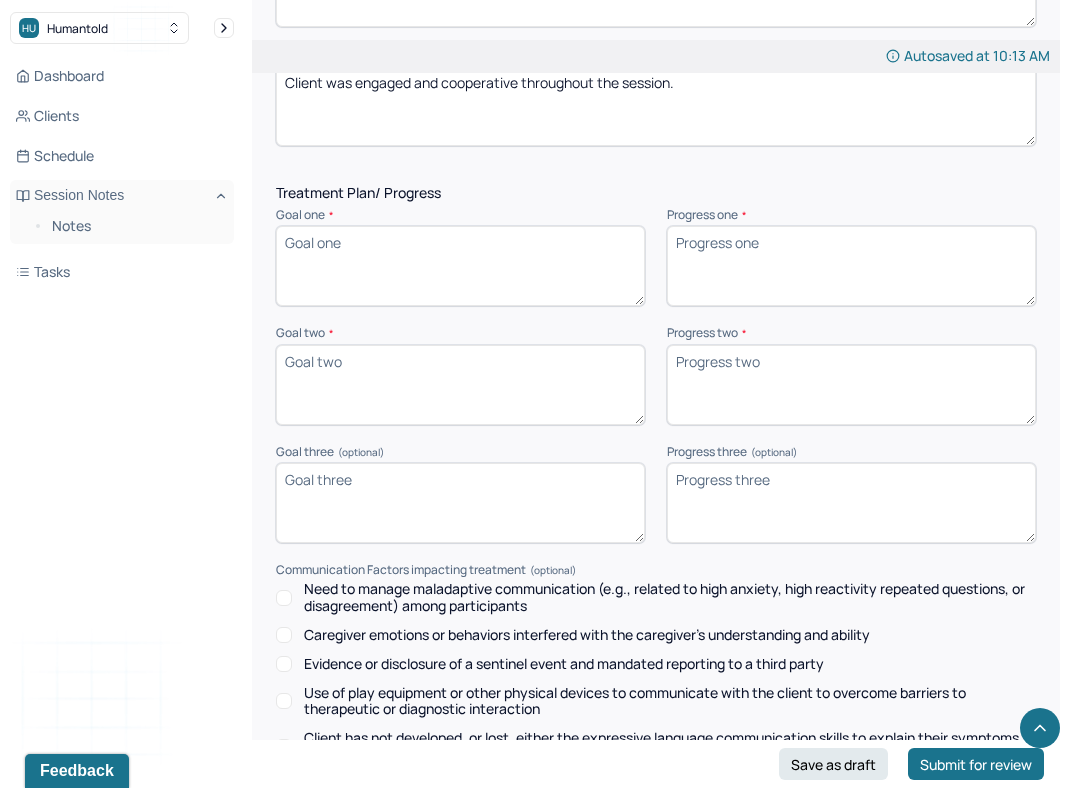 type on "Client was alert, oriente" 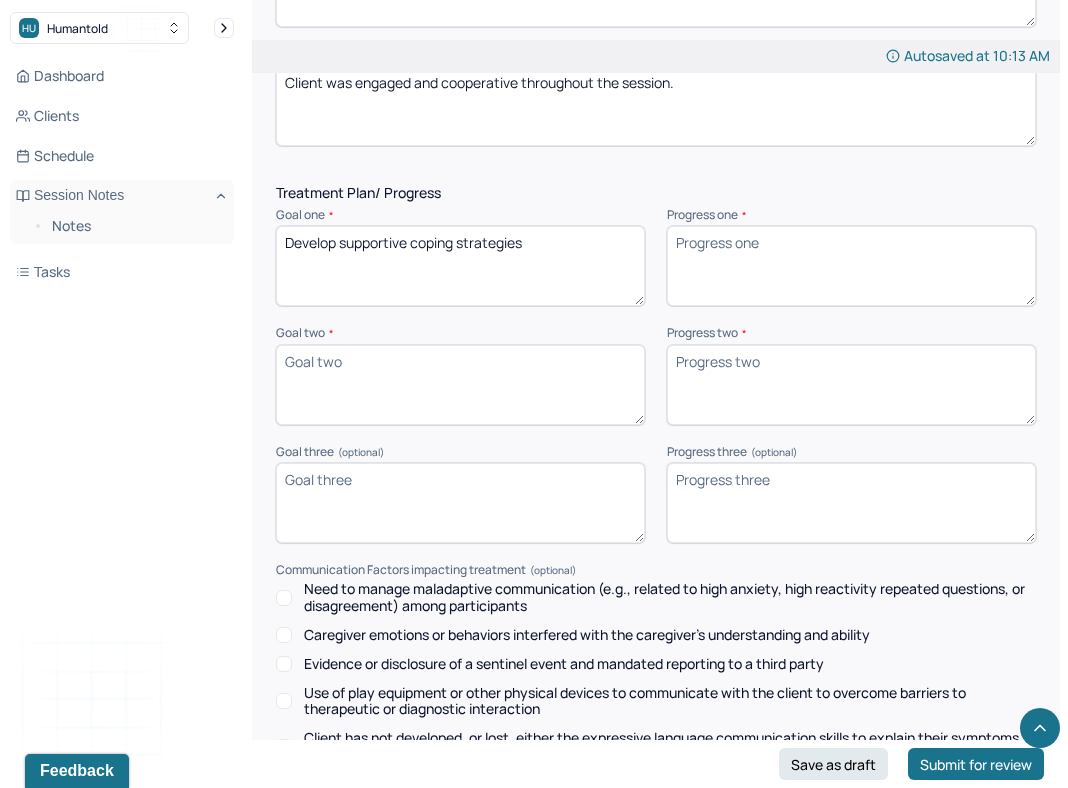 type on "Develop supportive coping strategies" 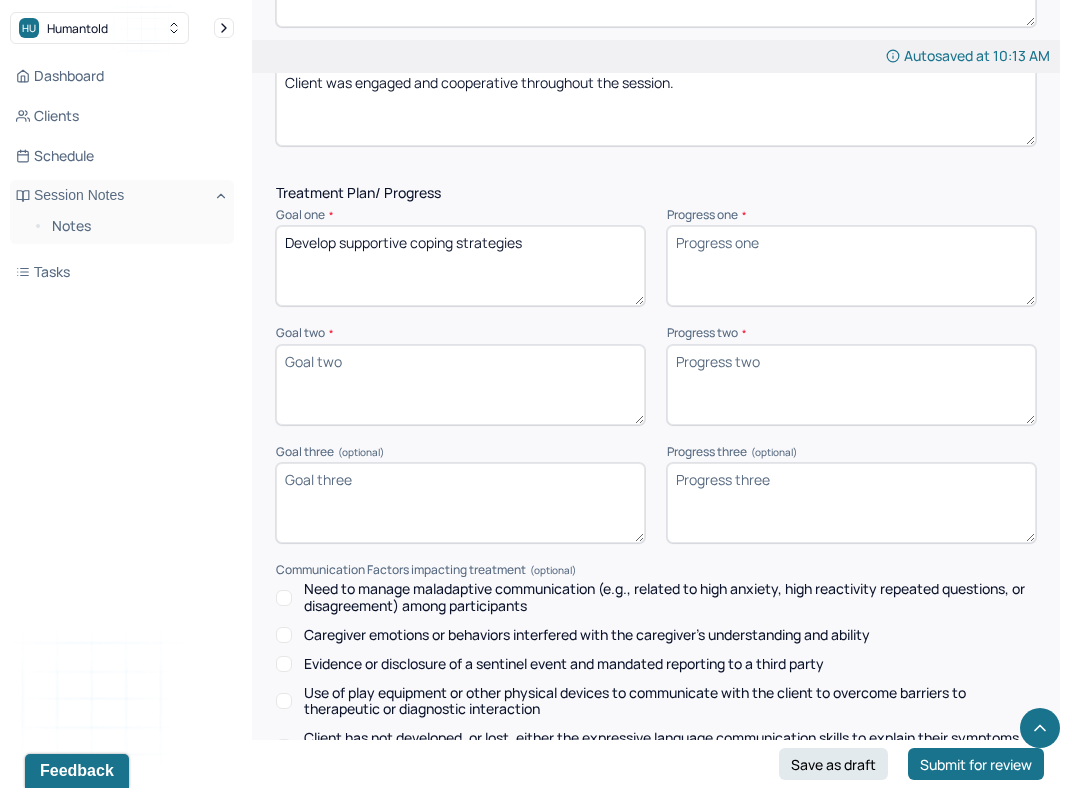 click on "Goal two *" at bounding box center (460, 385) 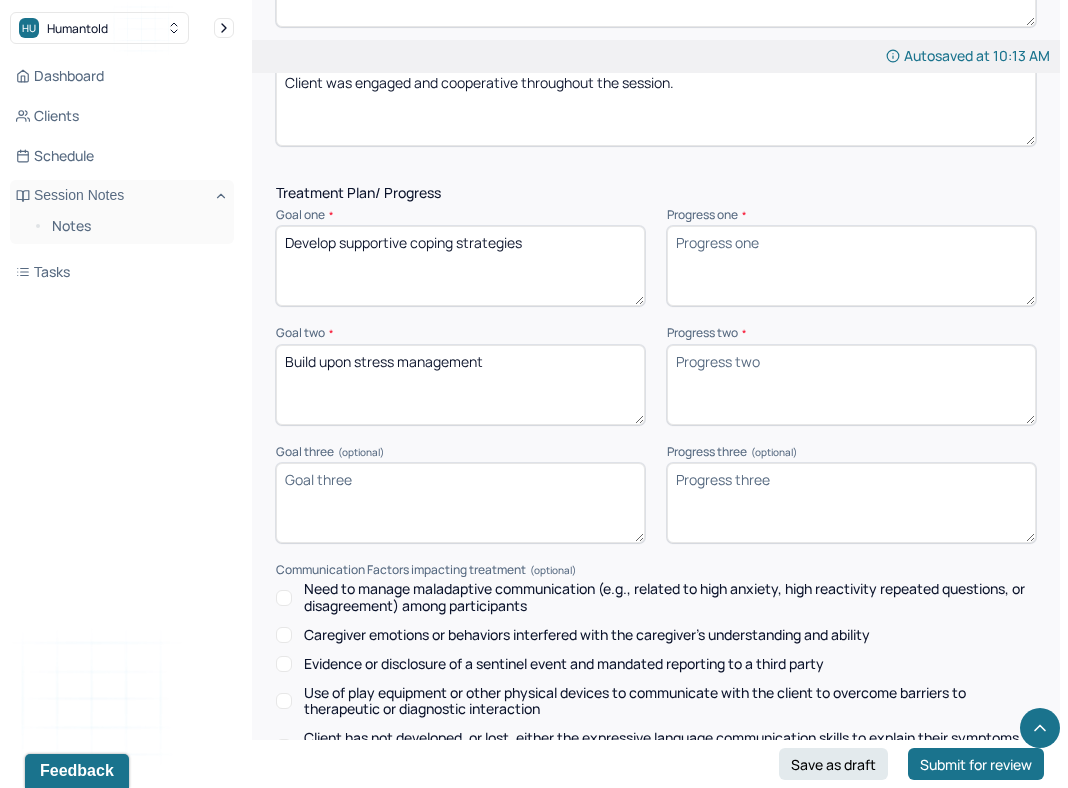 type on "Build upon stress management" 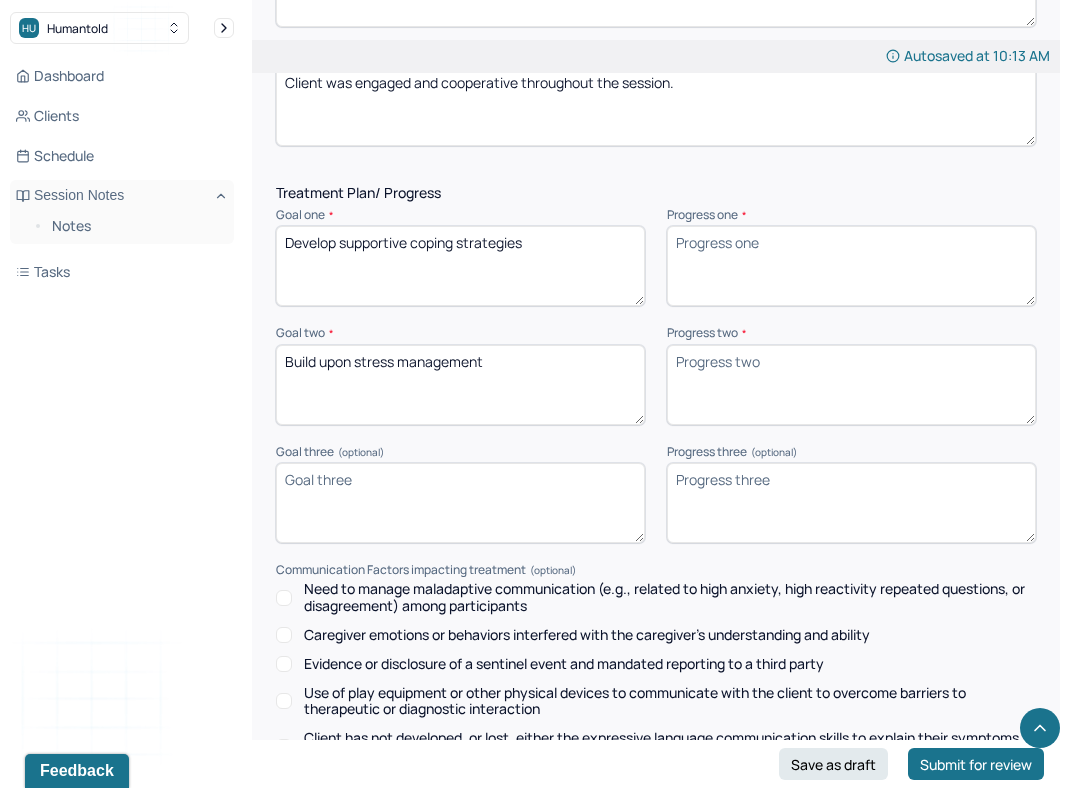 click on "Goal three (optional)" at bounding box center [460, 503] 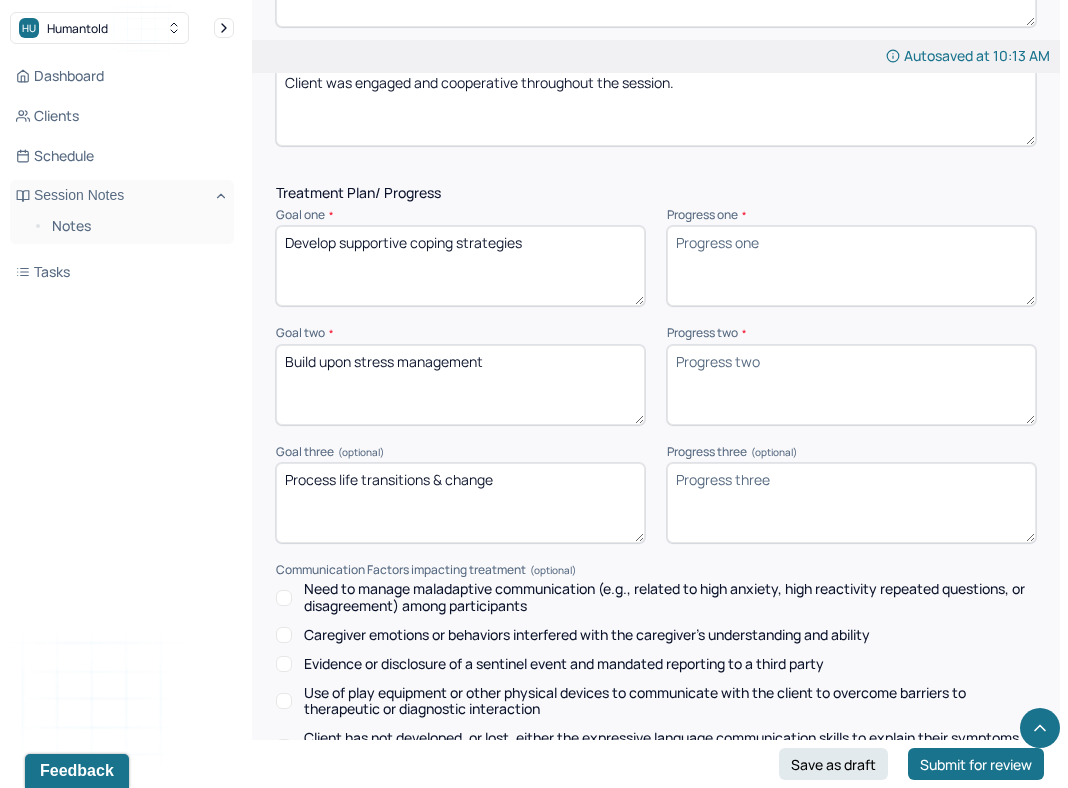 type on "Process life transitions & change" 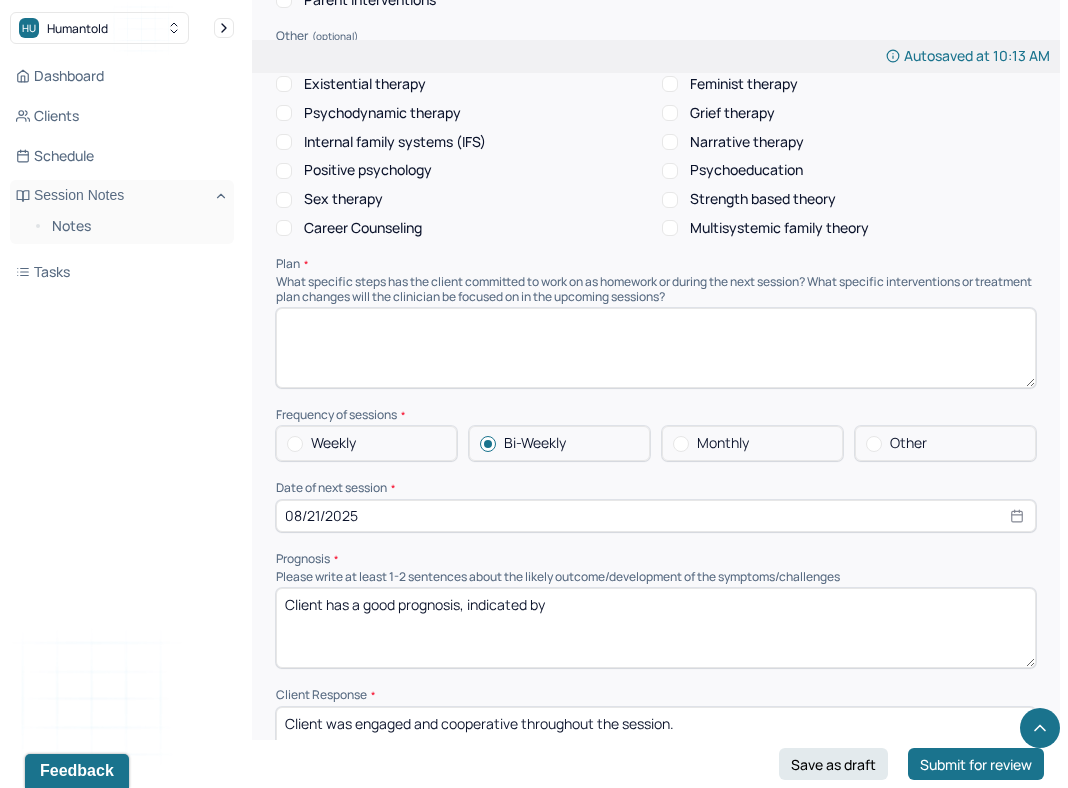 scroll, scrollTop: 2026, scrollLeft: 0, axis: vertical 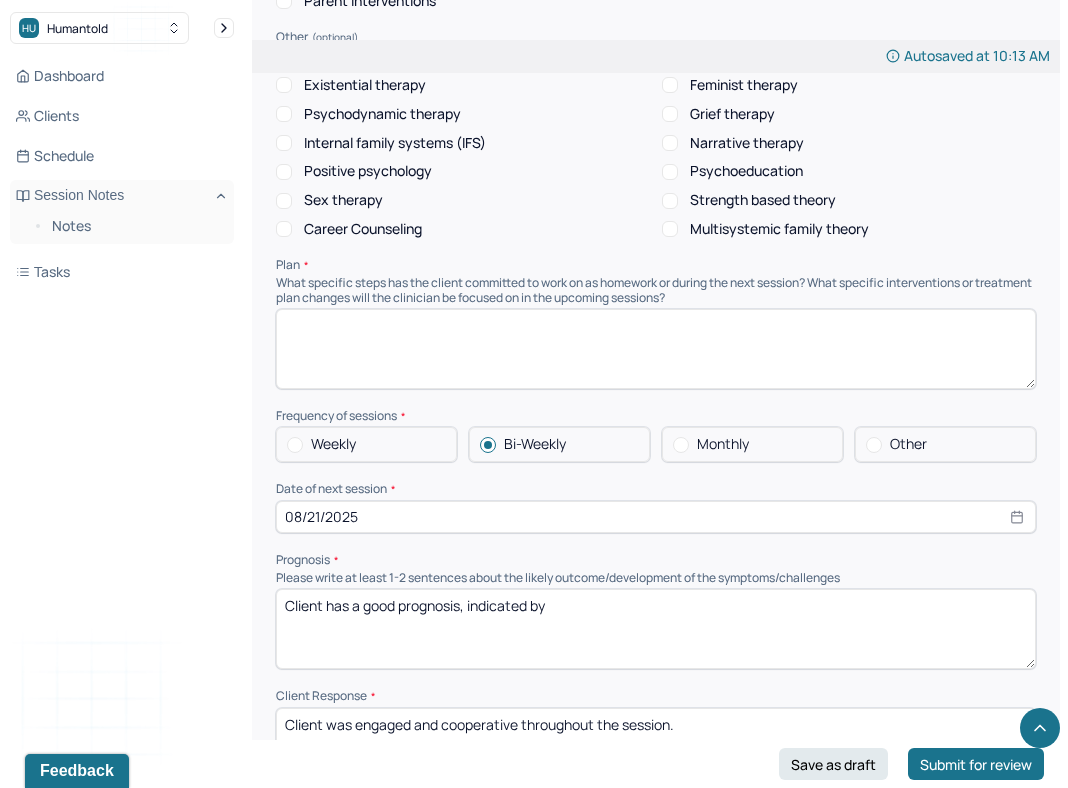 click at bounding box center [656, 349] 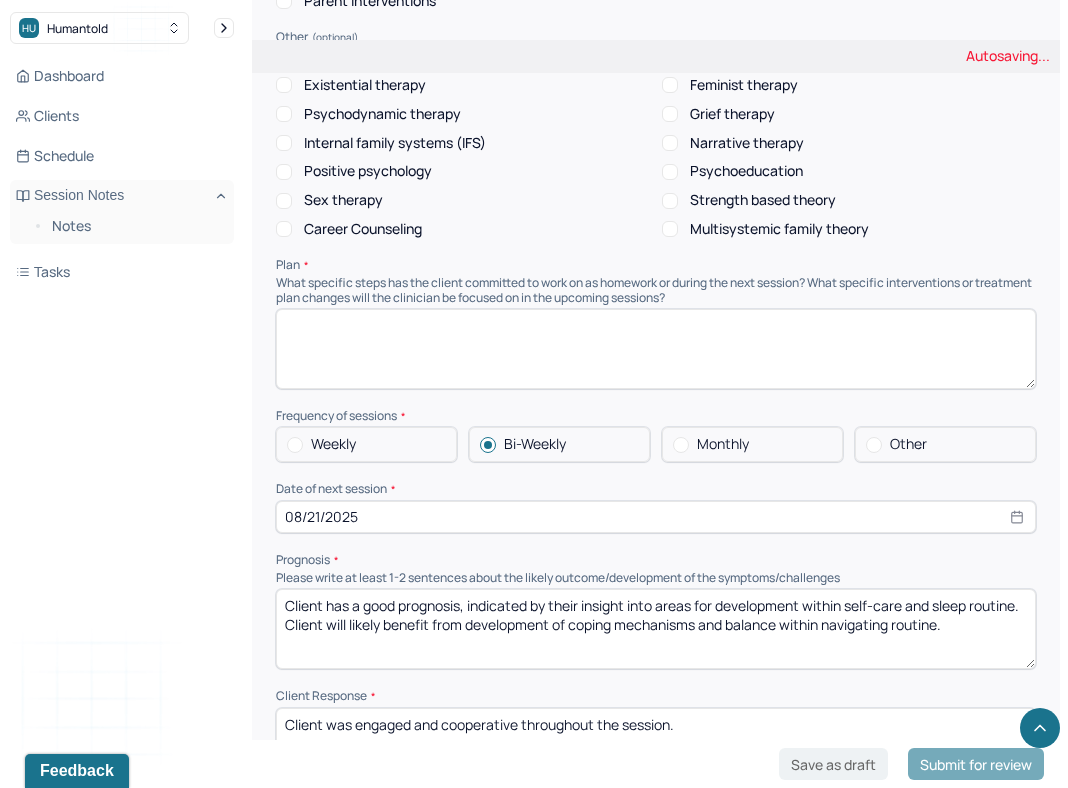 type on "Client has a good prognosis, indicated by their insight into areas for development within self-care and sleep routine. Client will likely benefit from development of coping mechanisms and balance within navigating routine." 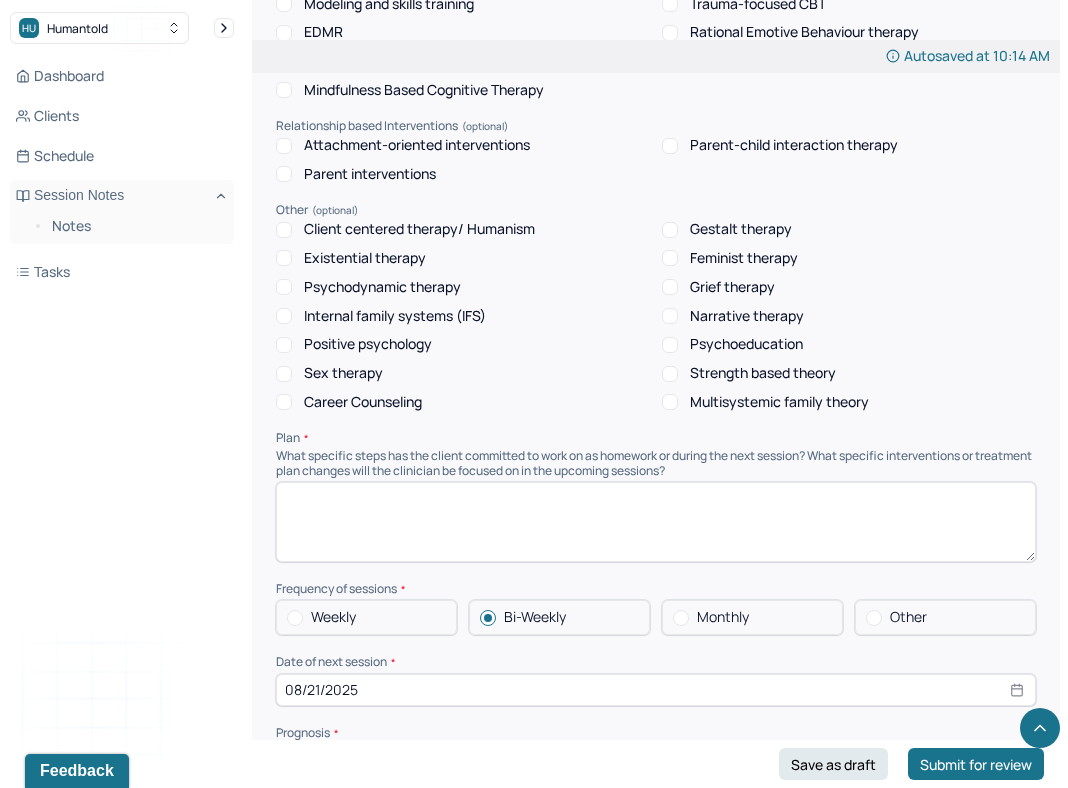 scroll, scrollTop: 1852, scrollLeft: 0, axis: vertical 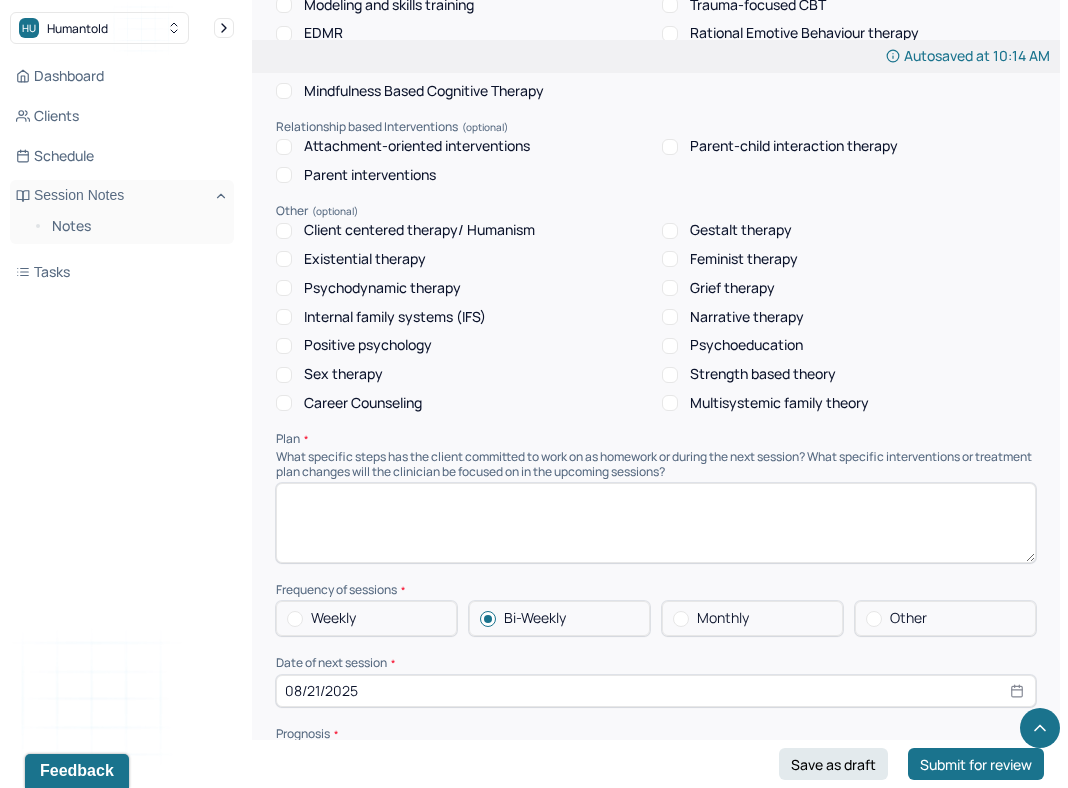 click on "Client centered therapy/ Humanism" at bounding box center [419, 230] 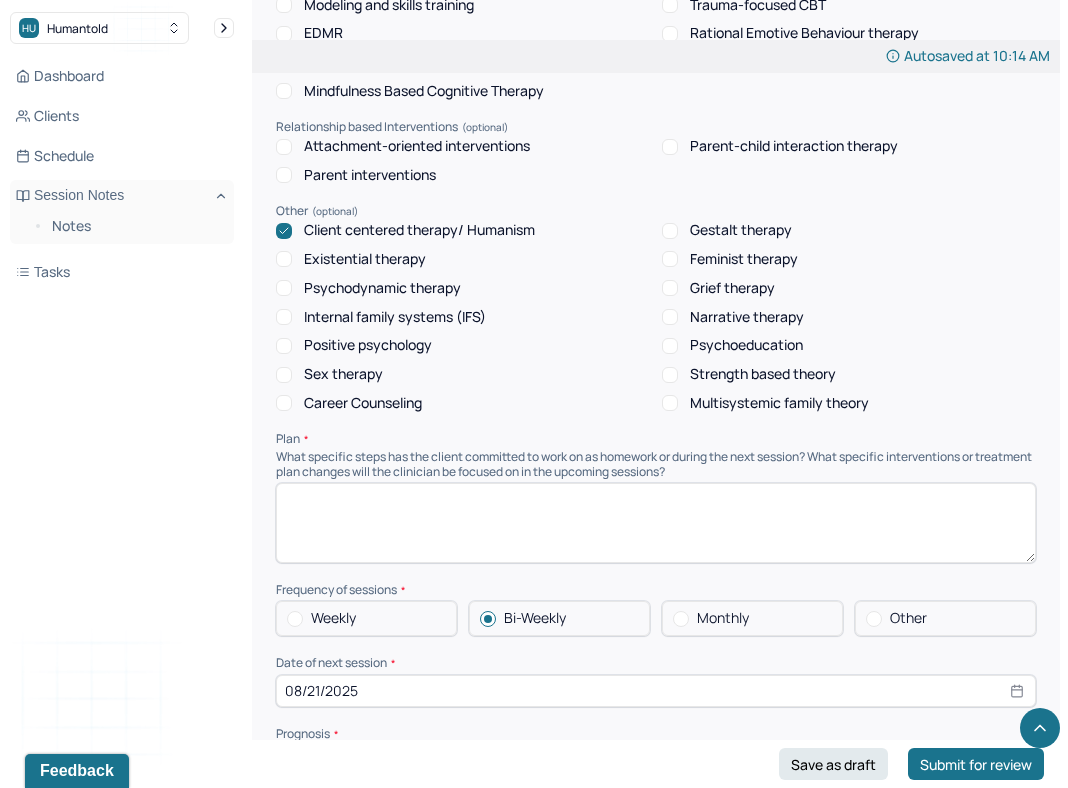 click on "Strength based theory" at bounding box center (763, 374) 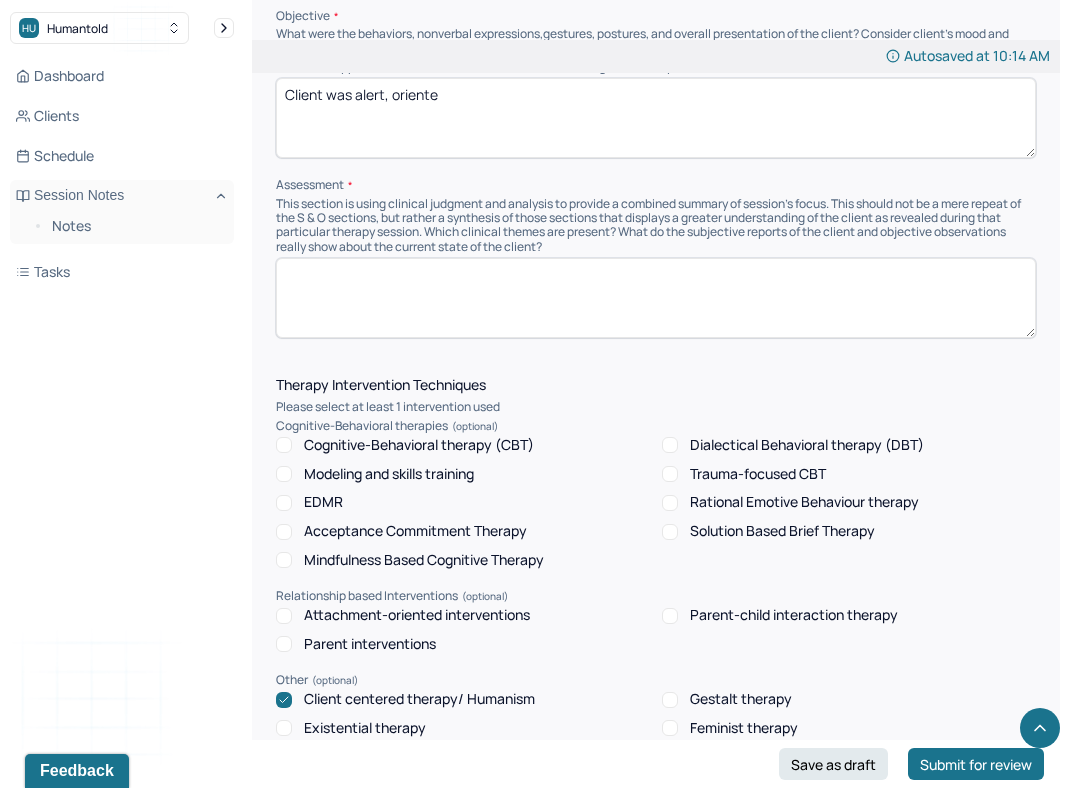 scroll, scrollTop: 1346, scrollLeft: 0, axis: vertical 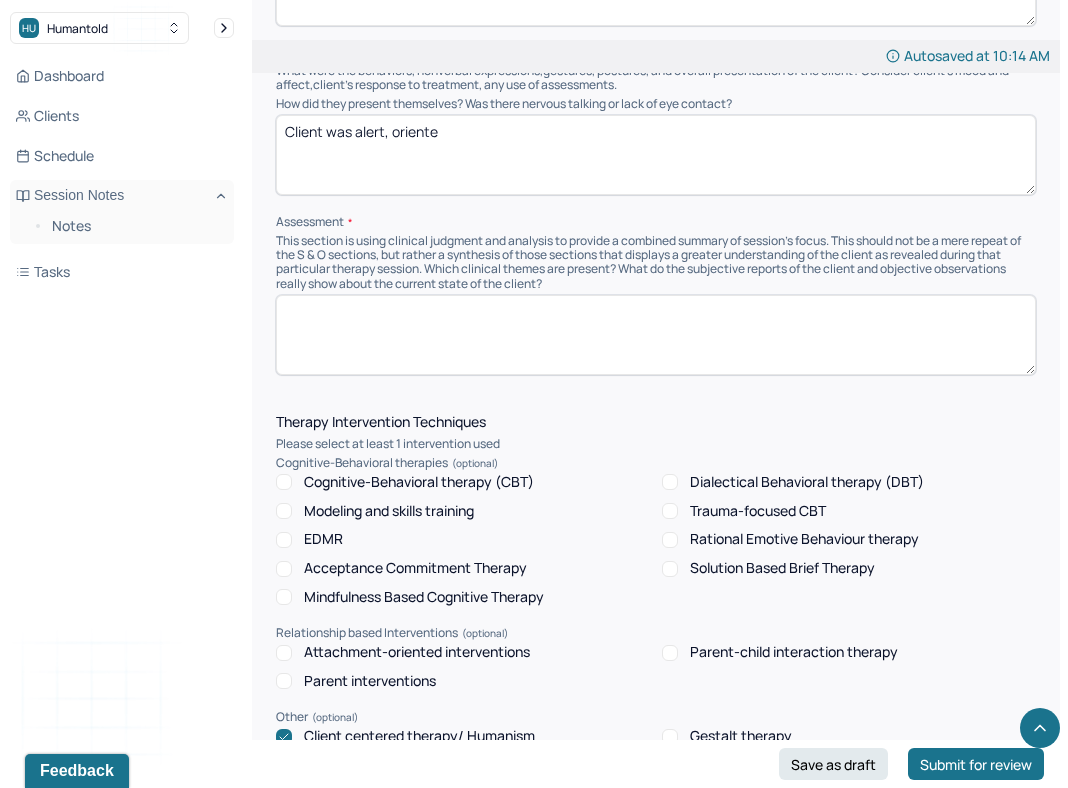 click on "Cognitive-Behavioral therapy (CBT)" at bounding box center (419, 482) 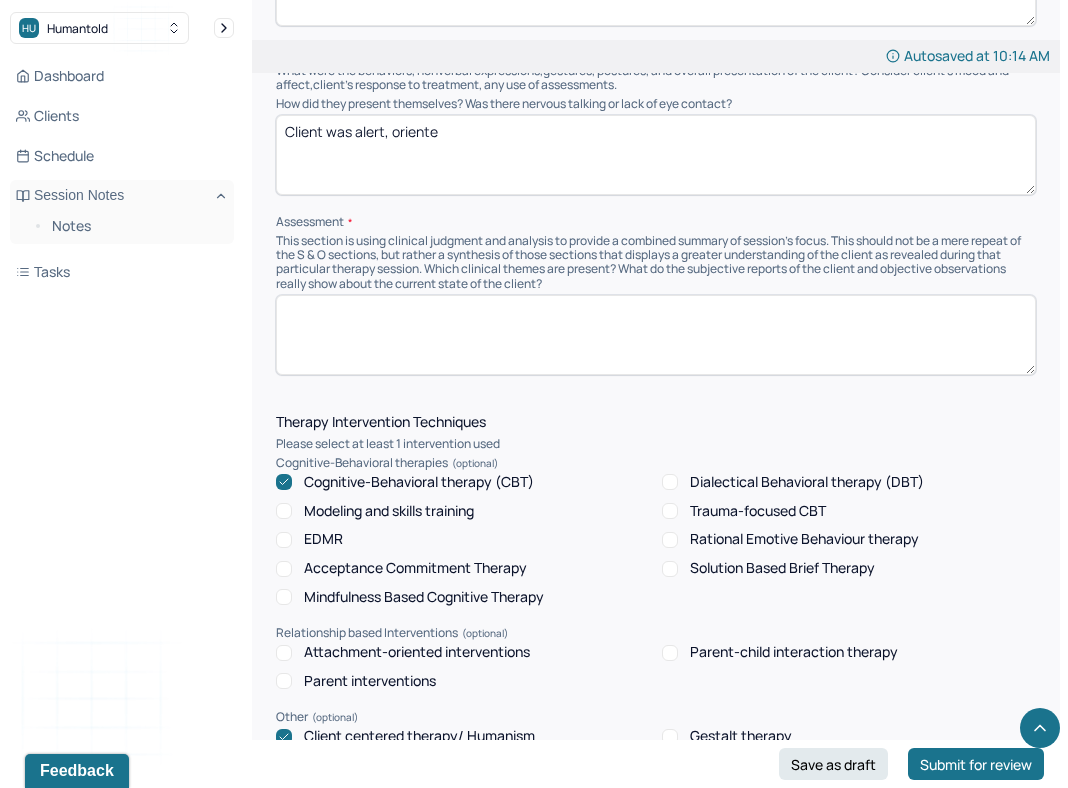 click on "Solution Based Brief Therapy" at bounding box center (782, 568) 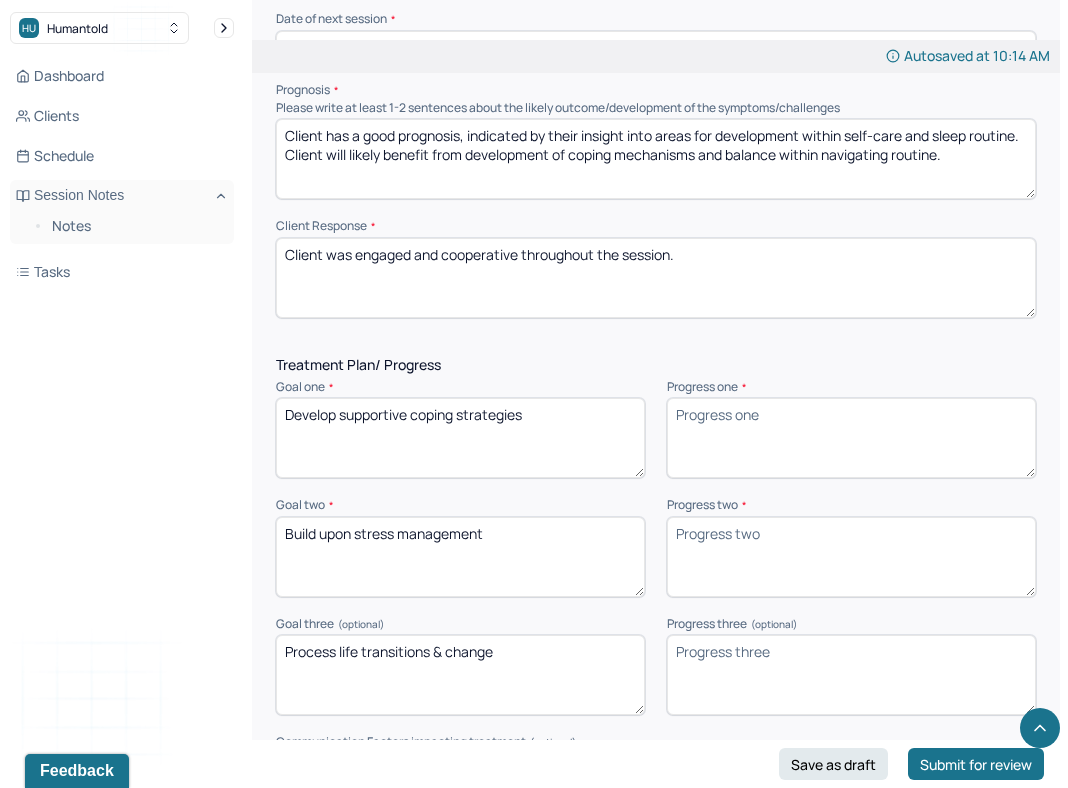 scroll, scrollTop: 2525, scrollLeft: 0, axis: vertical 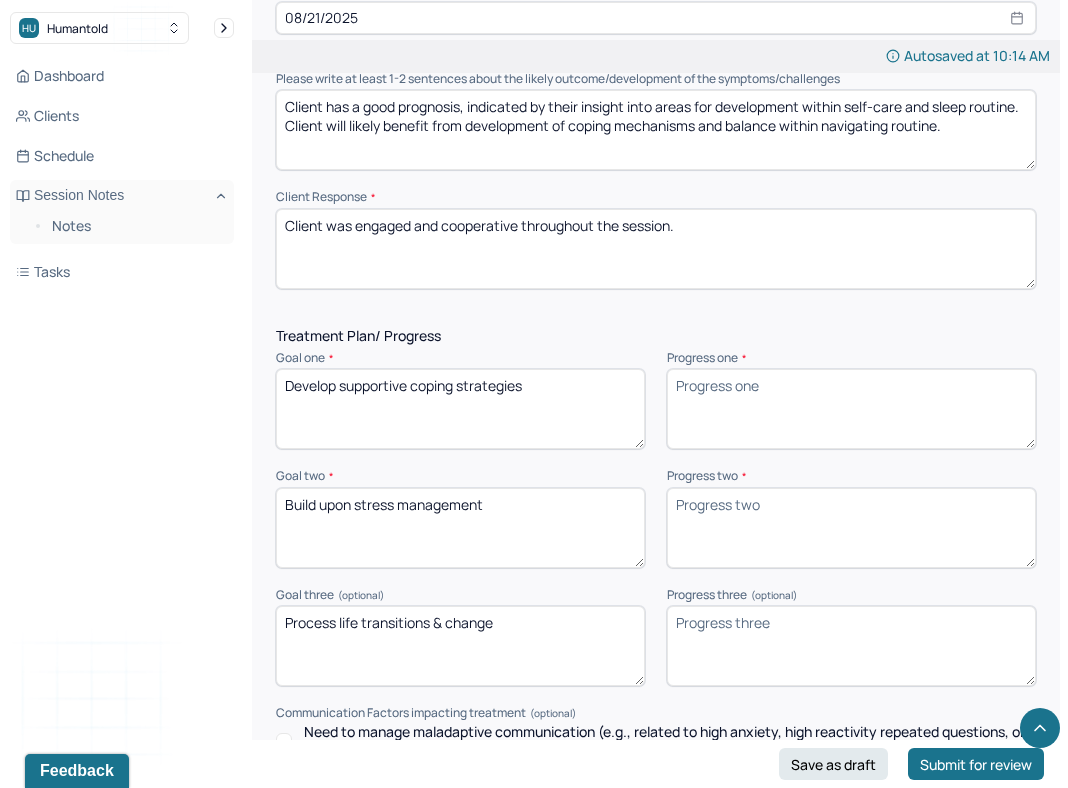 click on "Progress one *" at bounding box center (851, 409) 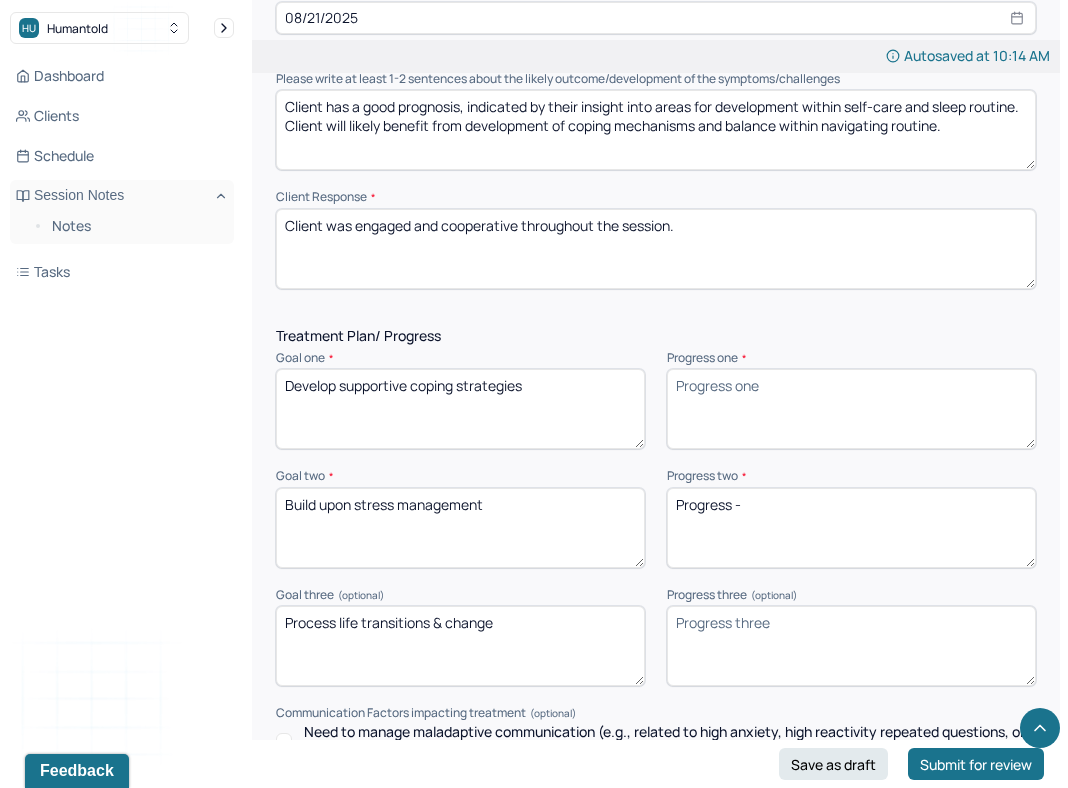 type on "Progress -" 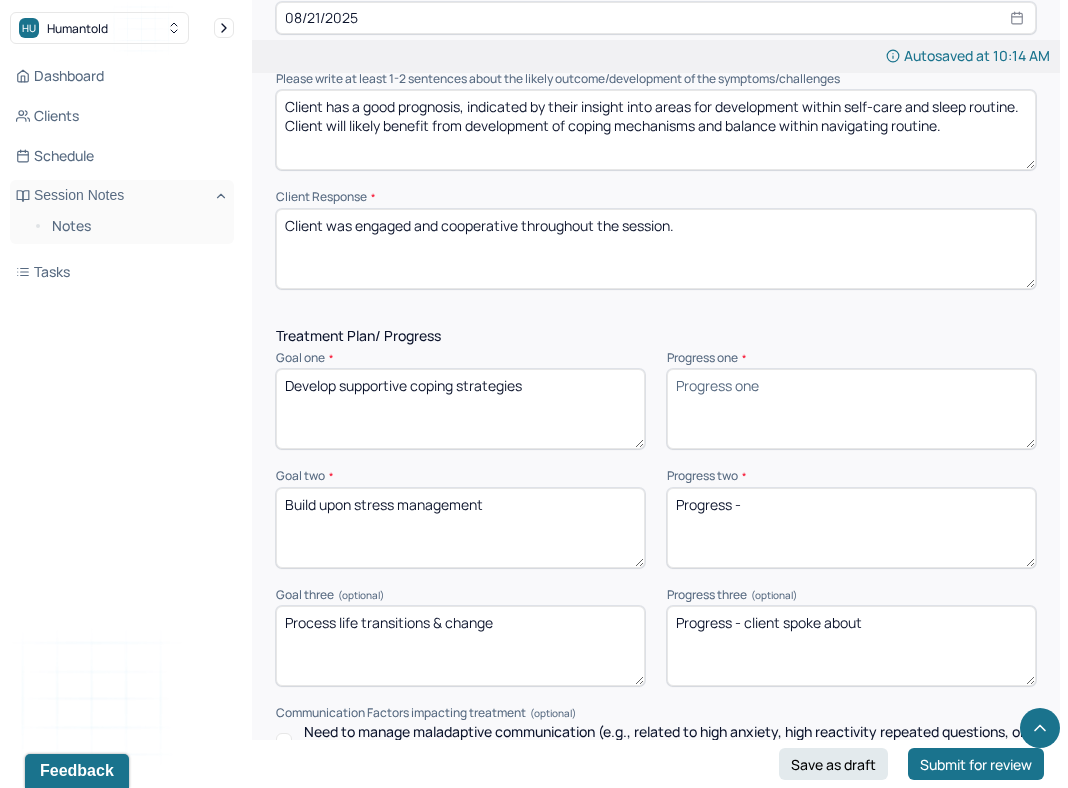type on "Progress - client spoke about" 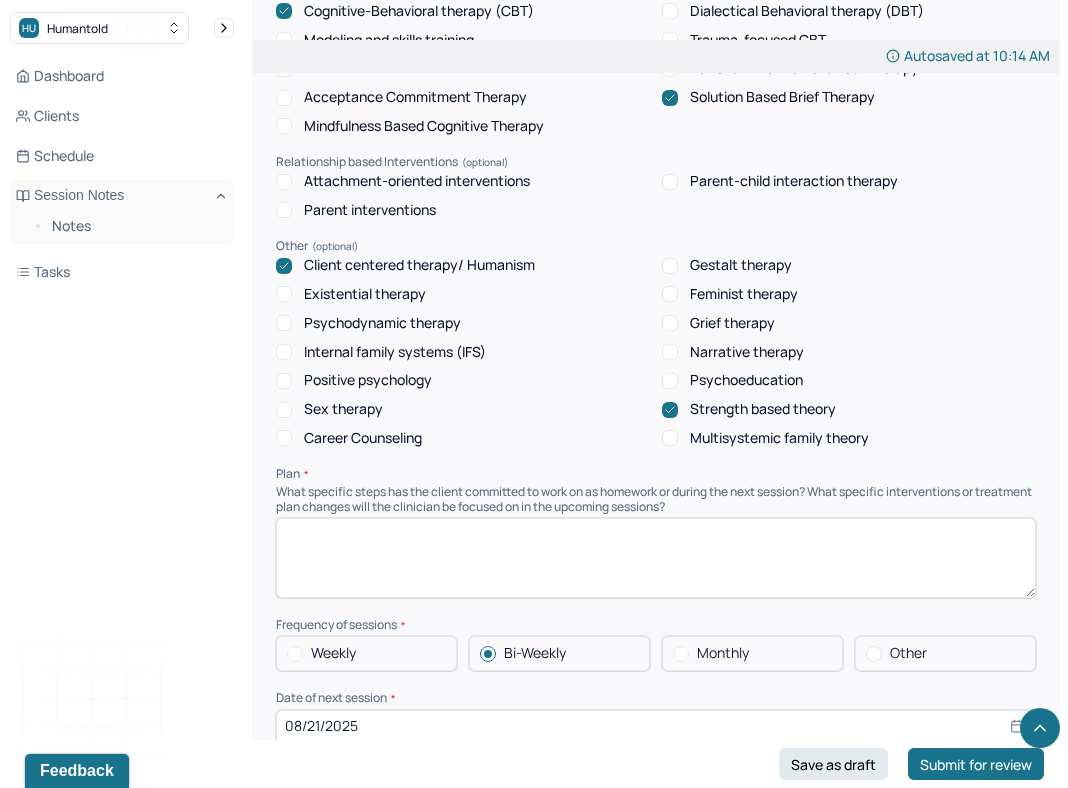 scroll, scrollTop: 1796, scrollLeft: 0, axis: vertical 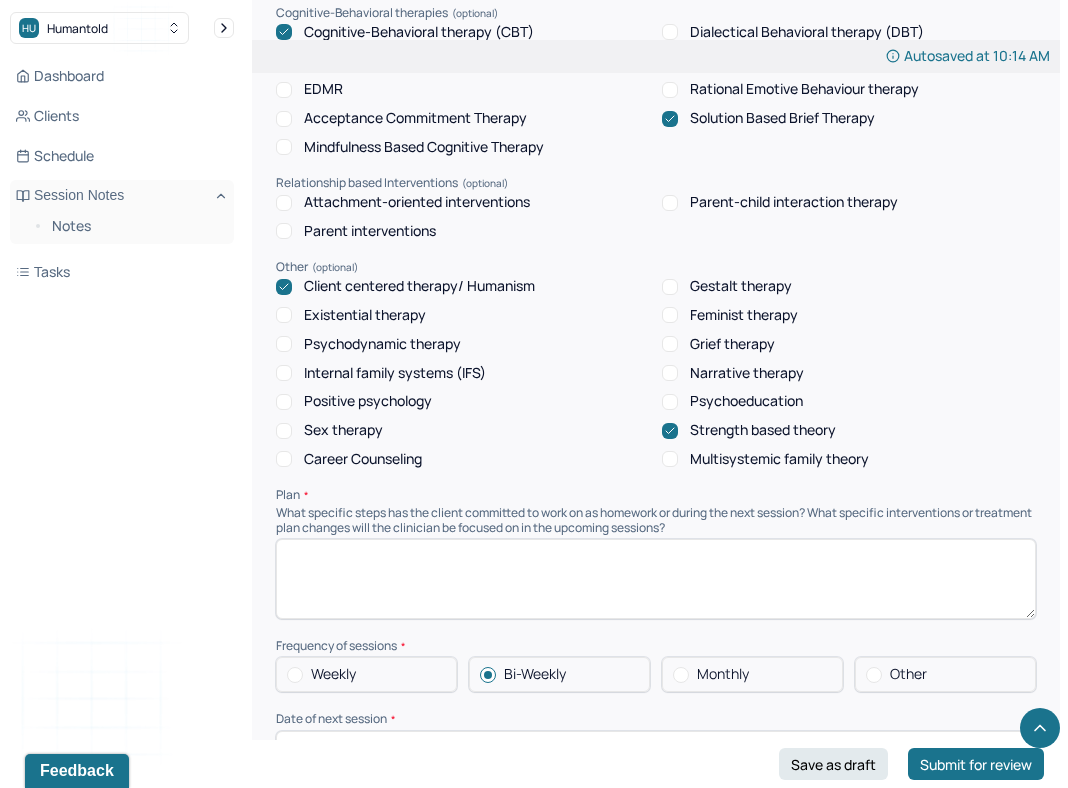click at bounding box center [656, 579] 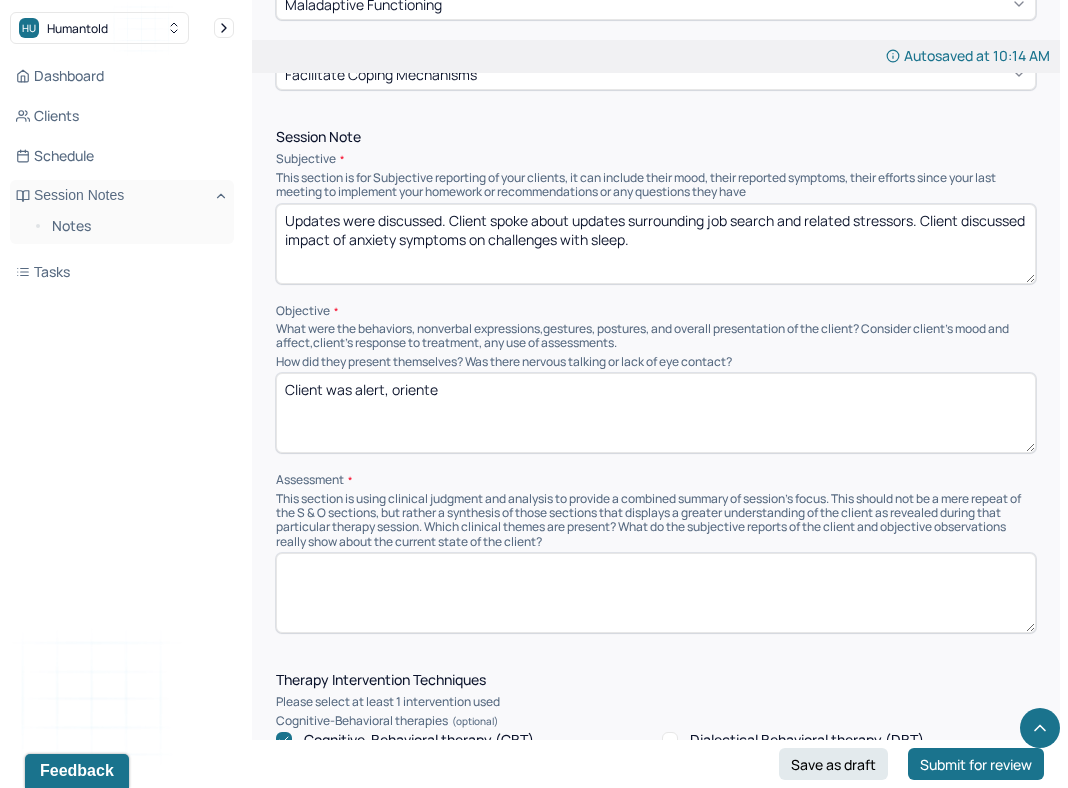 scroll, scrollTop: 1083, scrollLeft: 0, axis: vertical 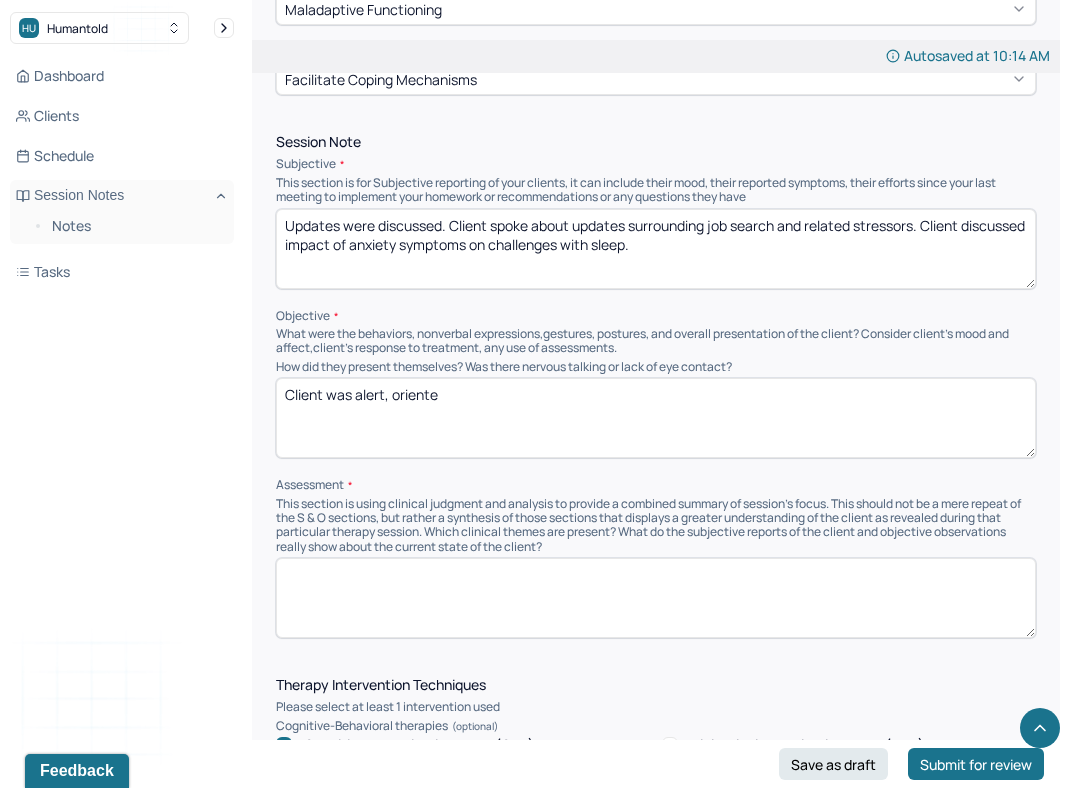 click on "Client was alert, oriente" at bounding box center (656, 418) 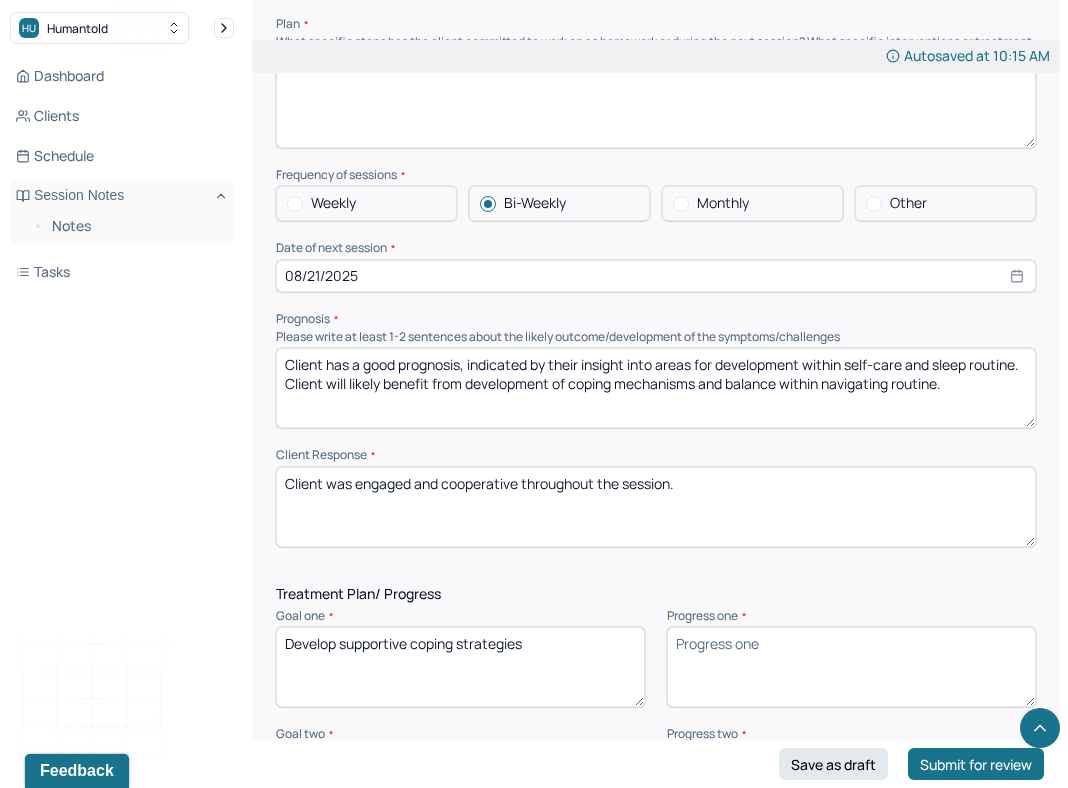 scroll, scrollTop: 2264, scrollLeft: 0, axis: vertical 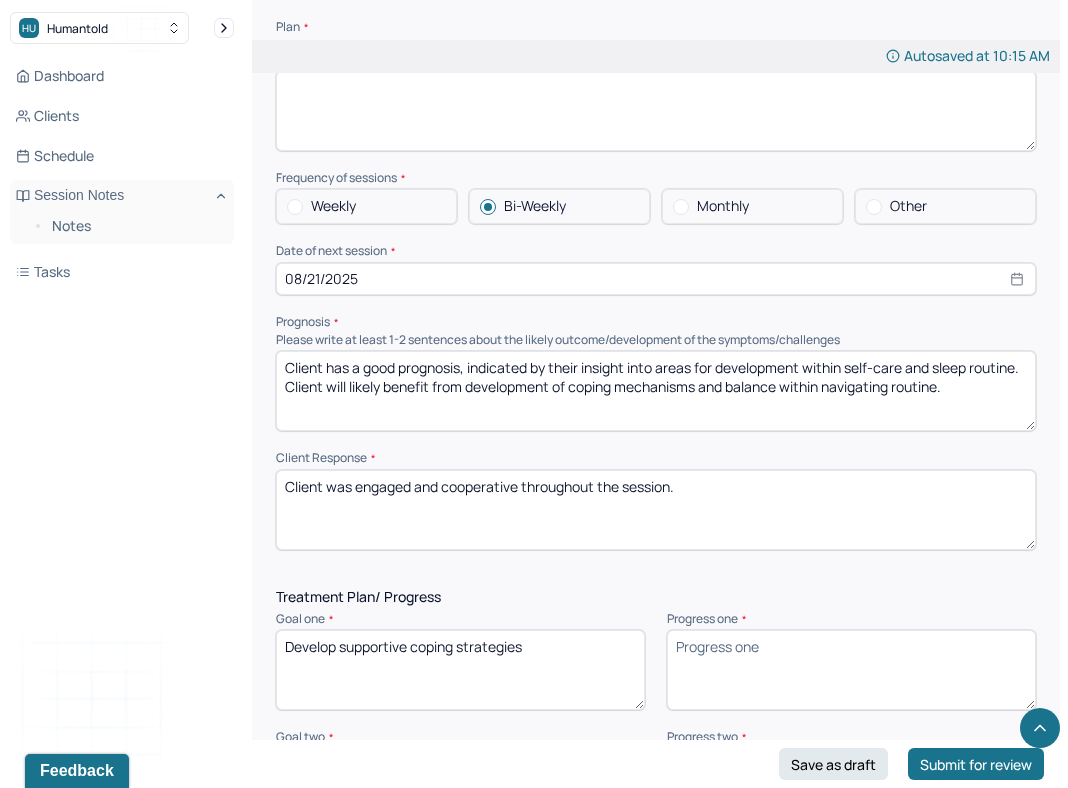 type 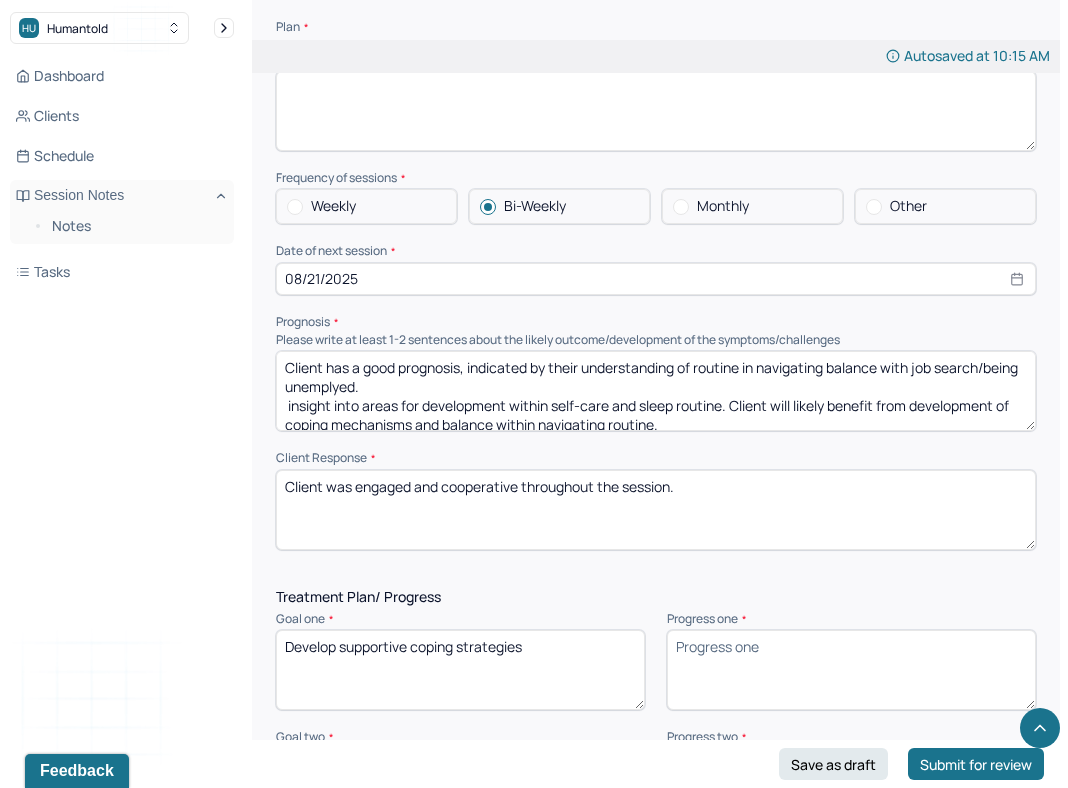 click on "Client has a good prognosis, indicated by their understanding of routine in navigating balance with job search/un
insight into areas for development within self-care and sleep routine. Client will likely benefit from development of coping mechanisms and balance within navigating routine." at bounding box center (656, 391) 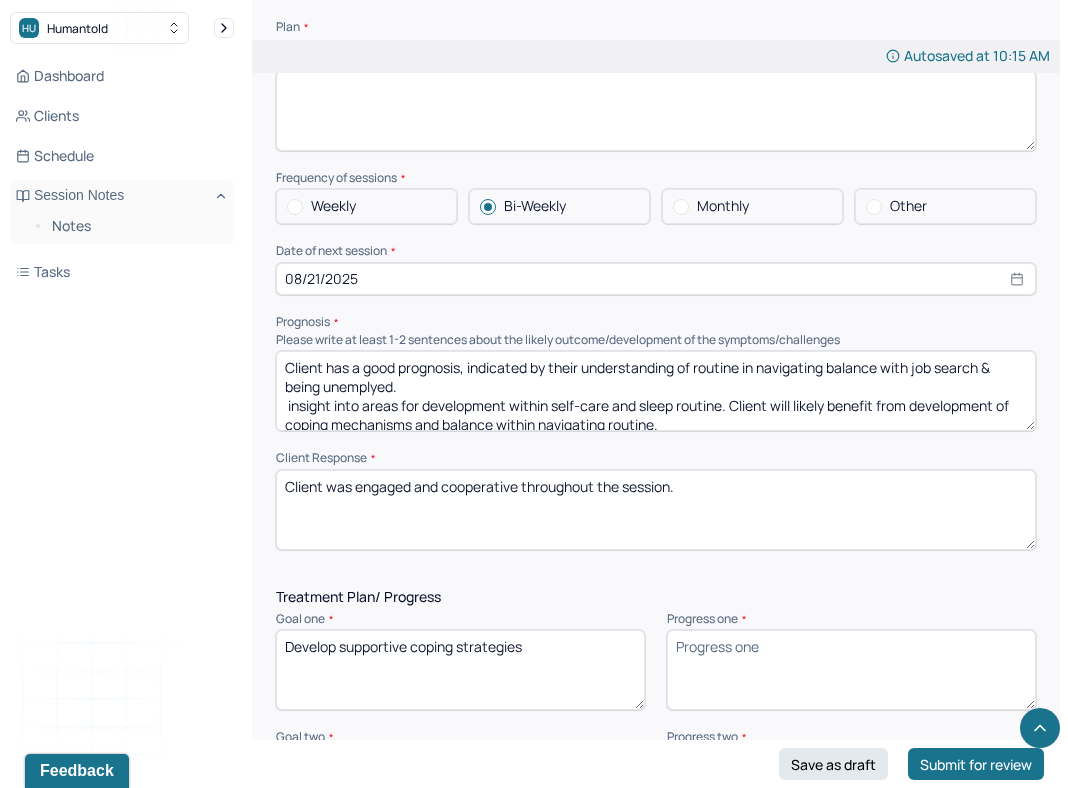 click on "Client has a good prognosis, indicated by their understanding of routine in navigating balance with job search & being unemplyed.
insight into areas for development within self-care and sleep routine. Client will likely benefit from development of coping mechanisms and balance within navigating routine." at bounding box center (656, 391) 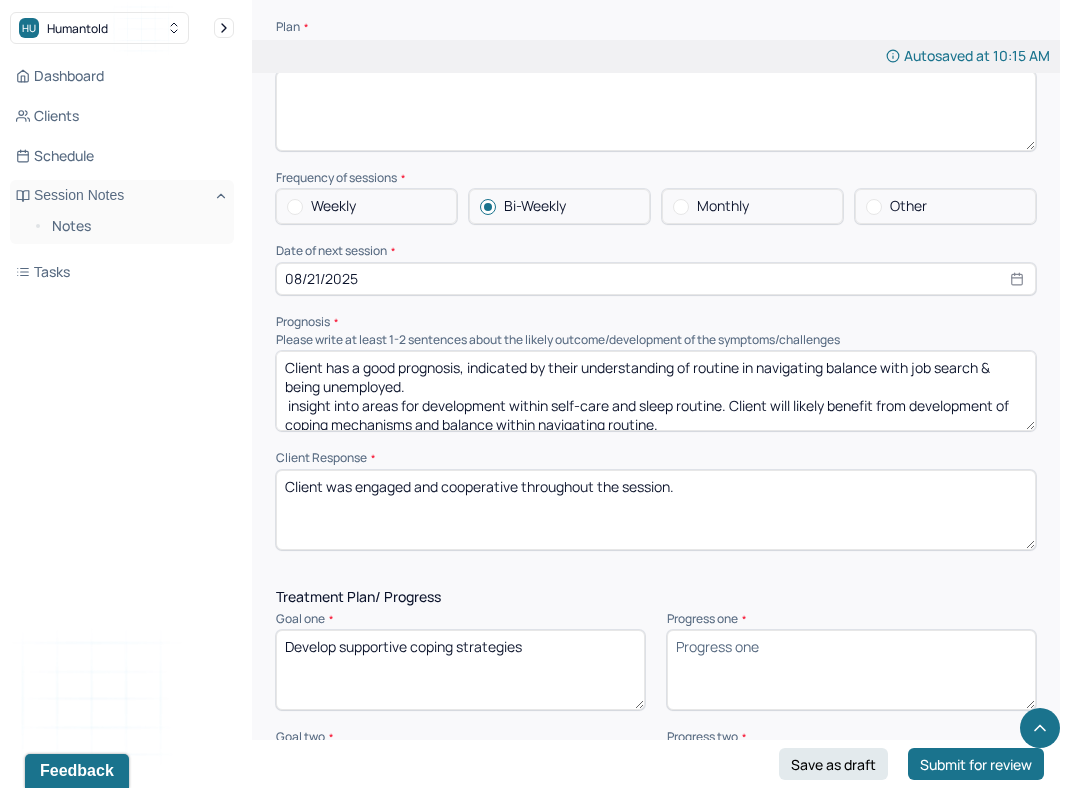 drag, startPoint x: 731, startPoint y: 400, endPoint x: 730, endPoint y: 381, distance: 19.026299 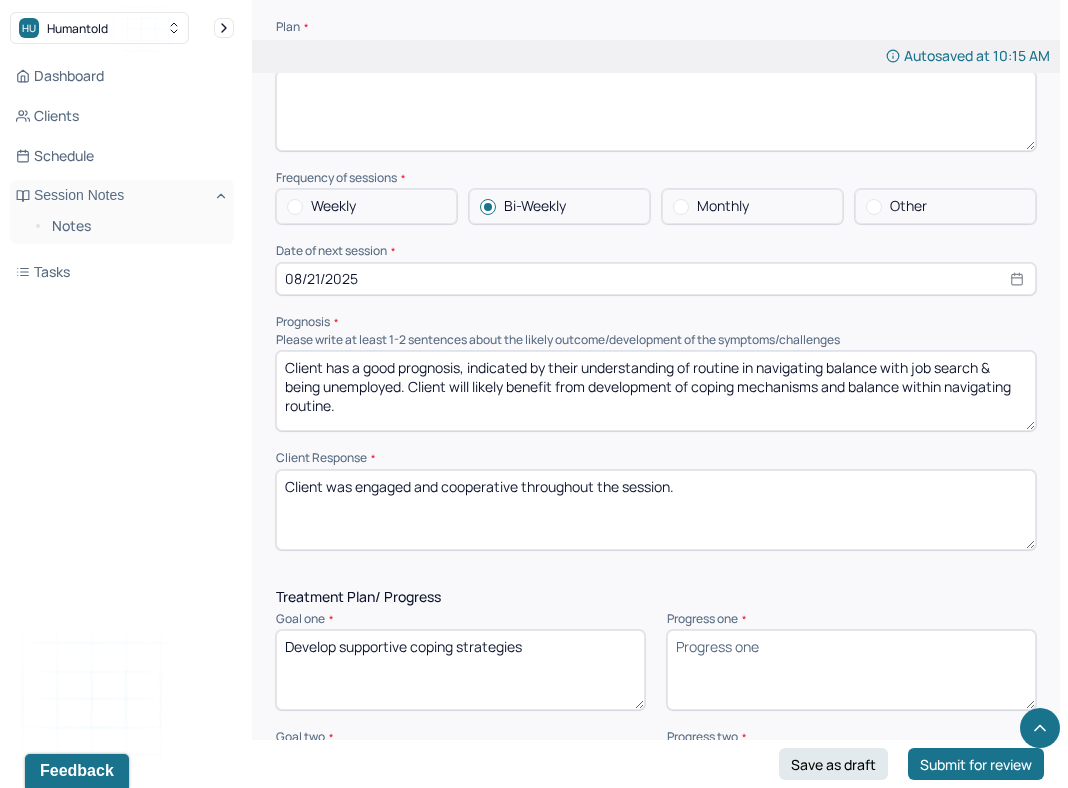 click on "Client has a good prognosis, indicated by their understanding of routine in navigating balance with job search & being unemployed. Client will likely benefit from development of coping mechanisms and balance within navigating routine." at bounding box center [656, 391] 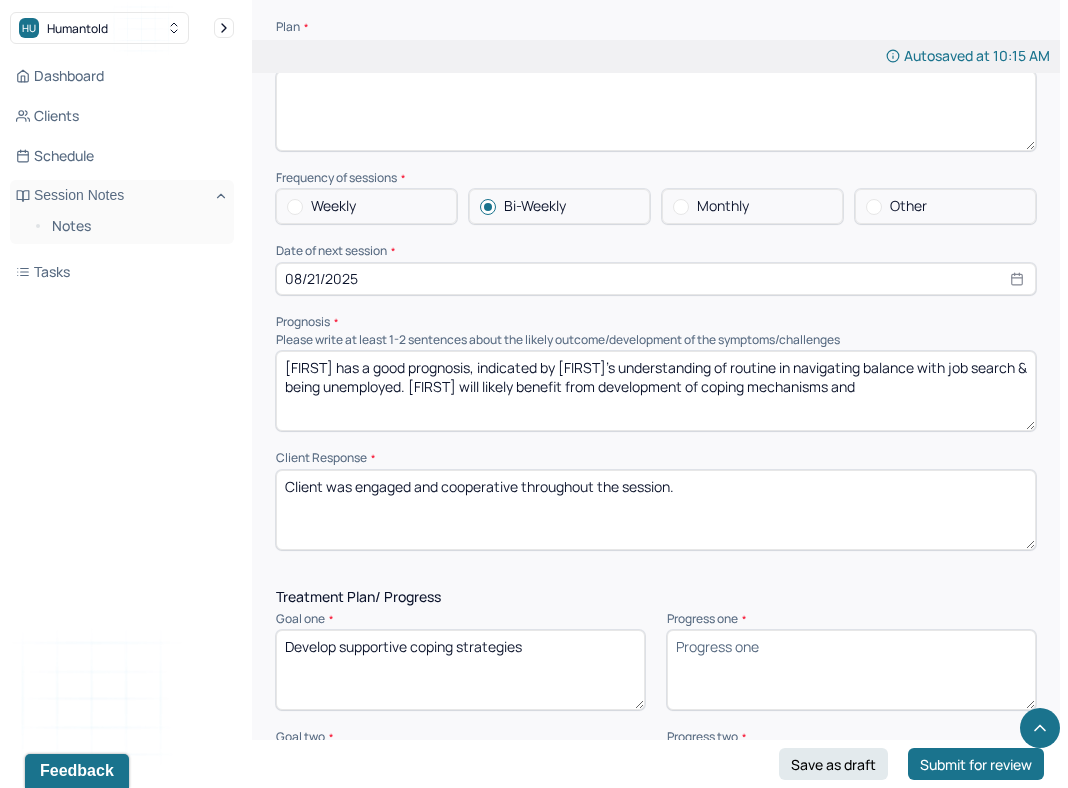scroll, scrollTop: 0, scrollLeft: 0, axis: both 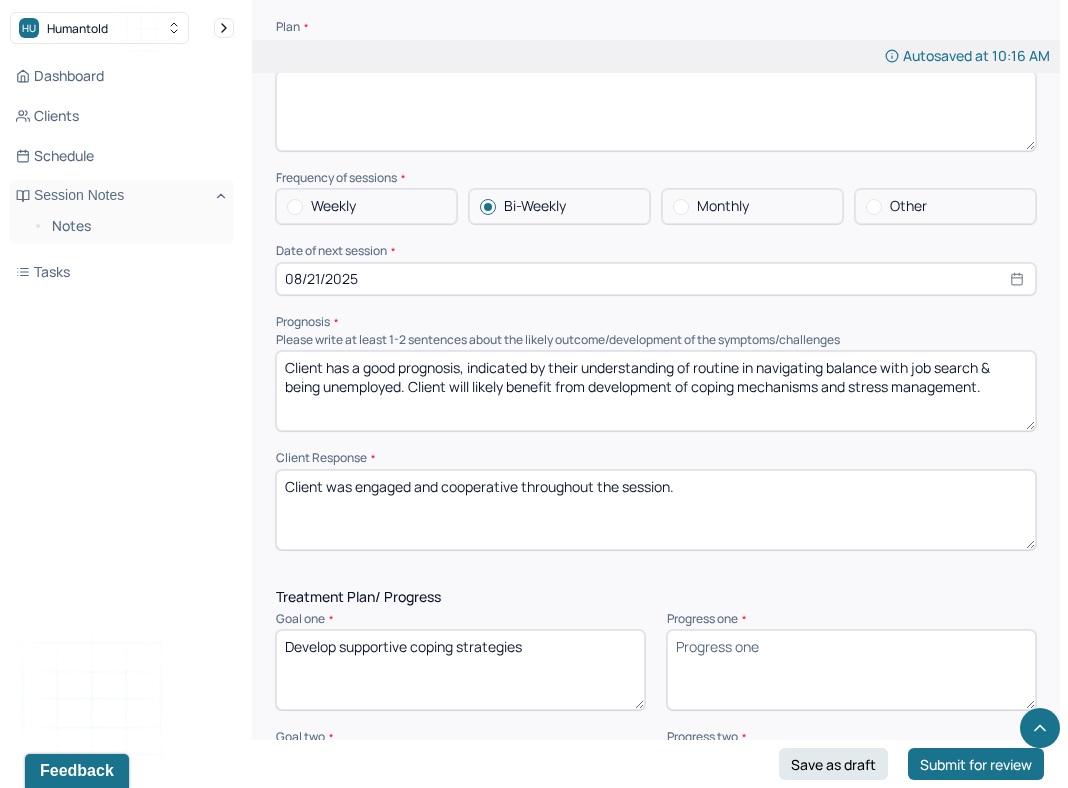 drag, startPoint x: 1008, startPoint y: 378, endPoint x: 415, endPoint y: 374, distance: 593.0135 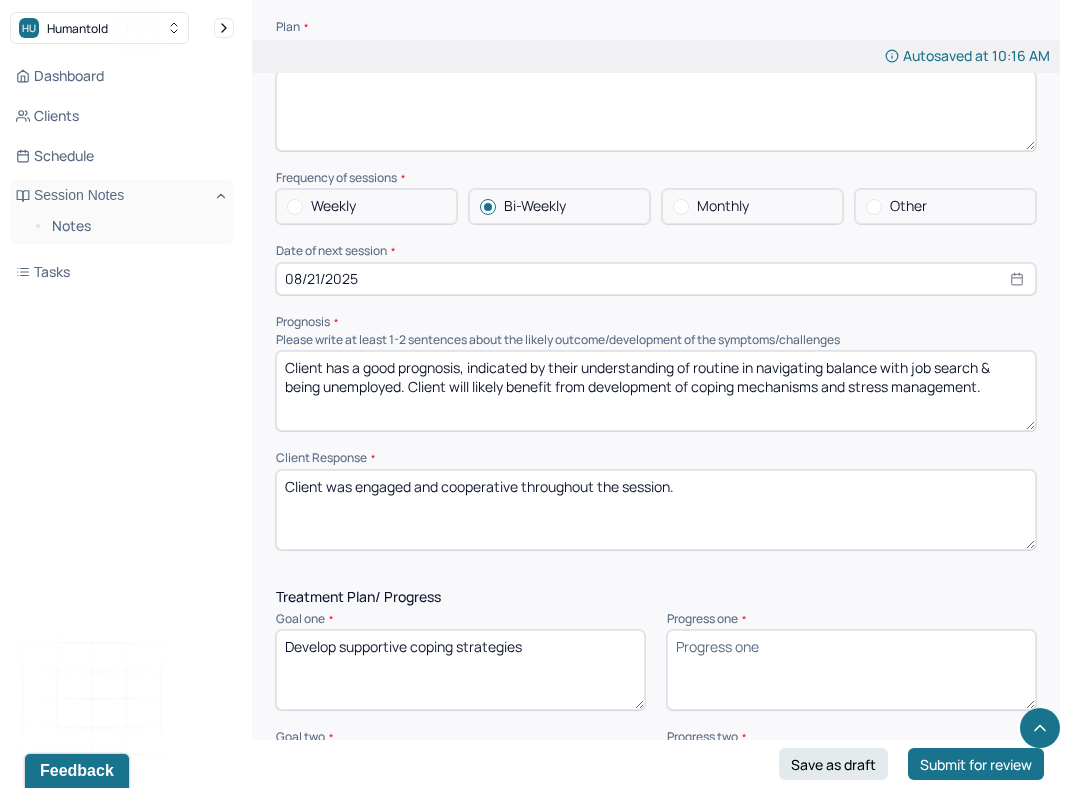 click on "Client has a good prognosis, indicated by their understanding of routine in navigating balance with job search & being unemployed. Client will likely benefit from development of coping mechanisms and stress management." at bounding box center (656, 391) 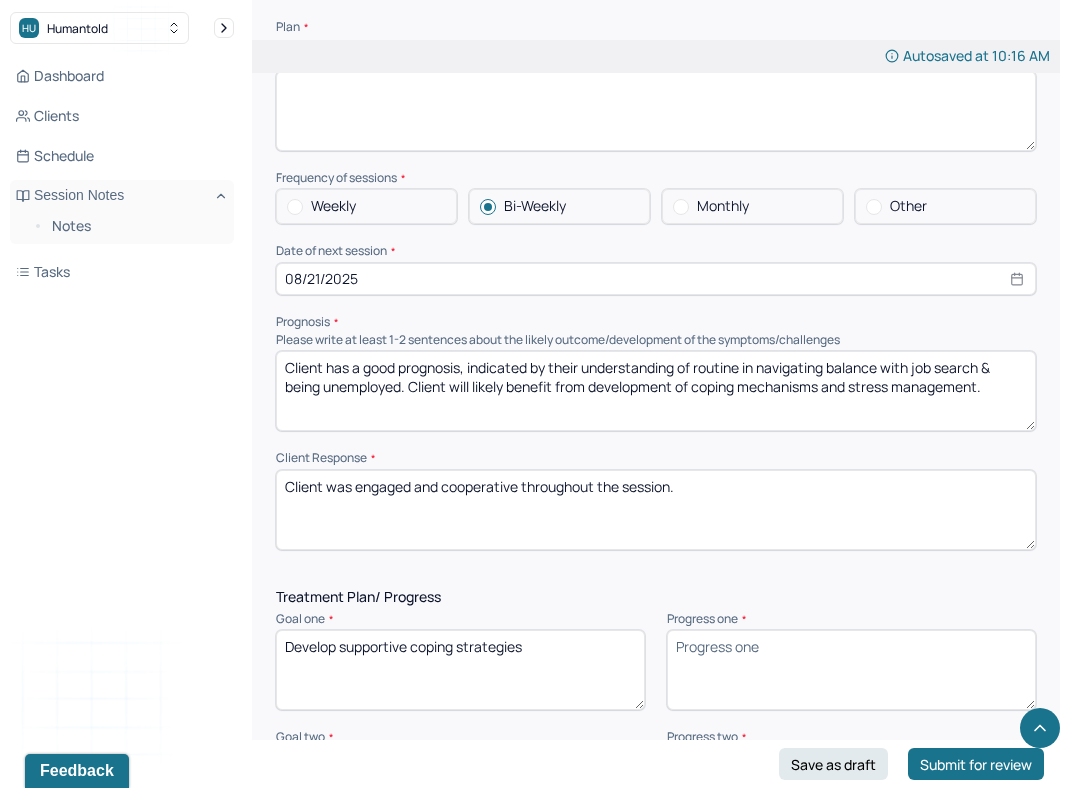 drag, startPoint x: 410, startPoint y: 376, endPoint x: 1010, endPoint y: 392, distance: 600.2133 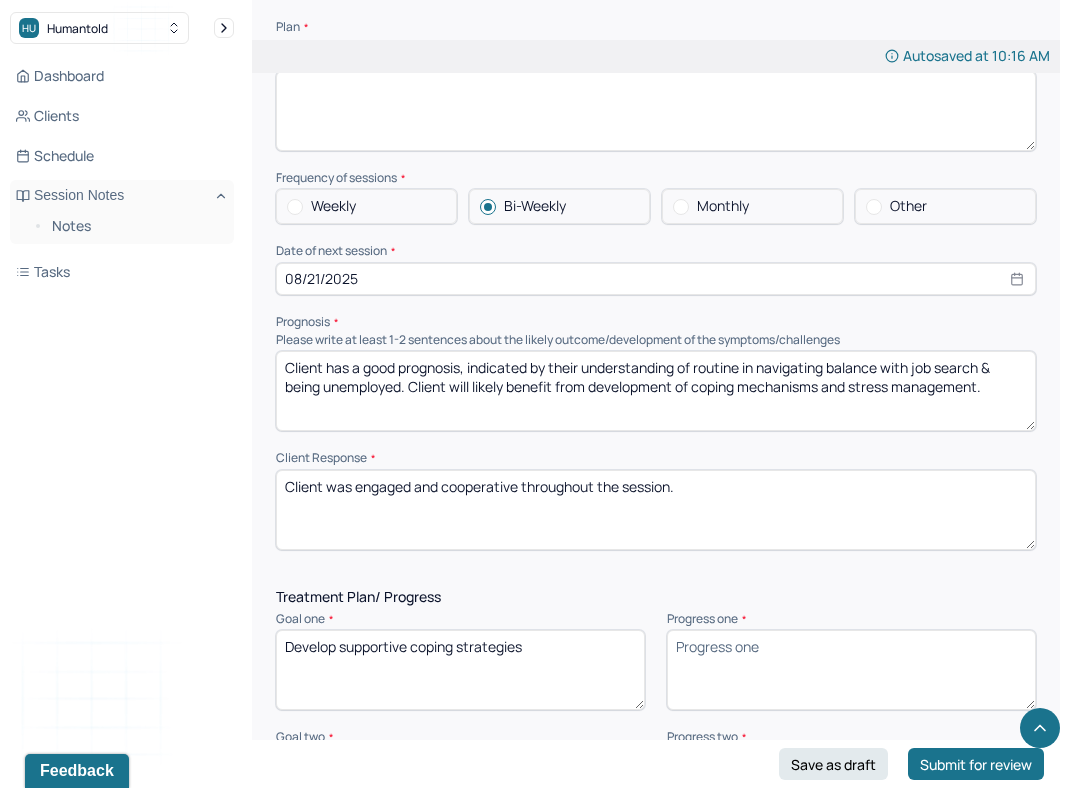 click on "Client has a good prognosis, indicated by their understanding of routine in navigating balance with job search & being unemployed. Client will likely benefit from development of coping mechanisms and stress management." at bounding box center (656, 391) 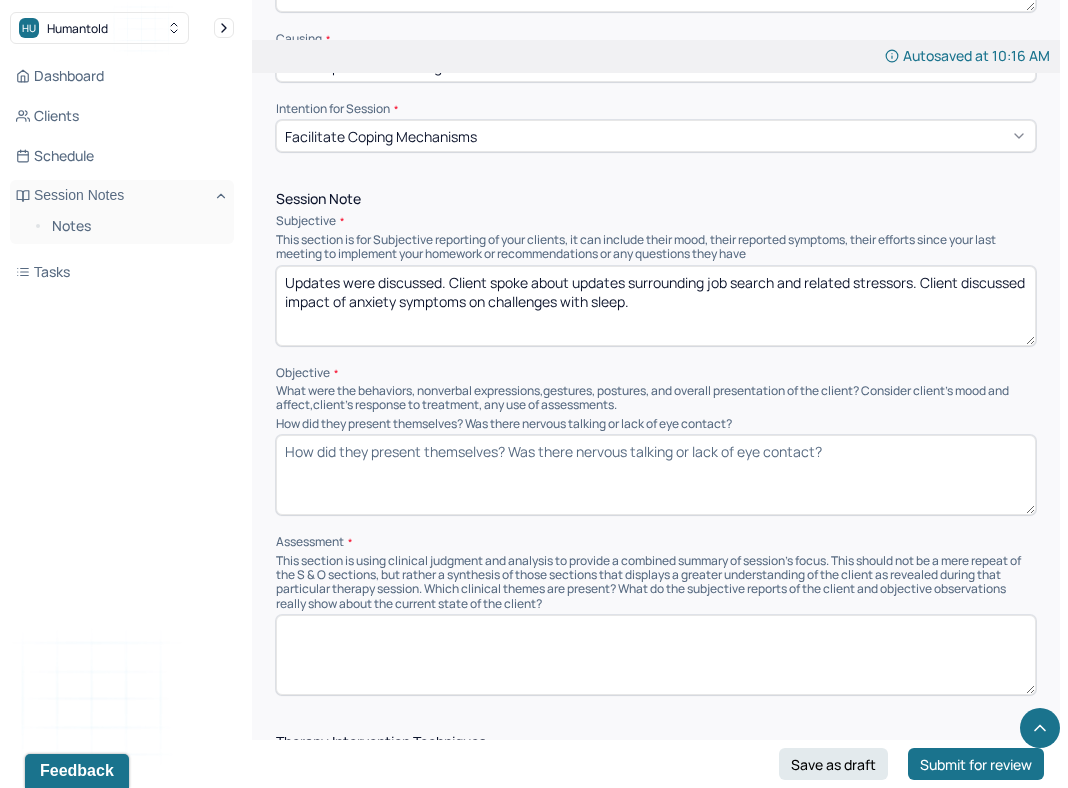 scroll, scrollTop: 1120, scrollLeft: 0, axis: vertical 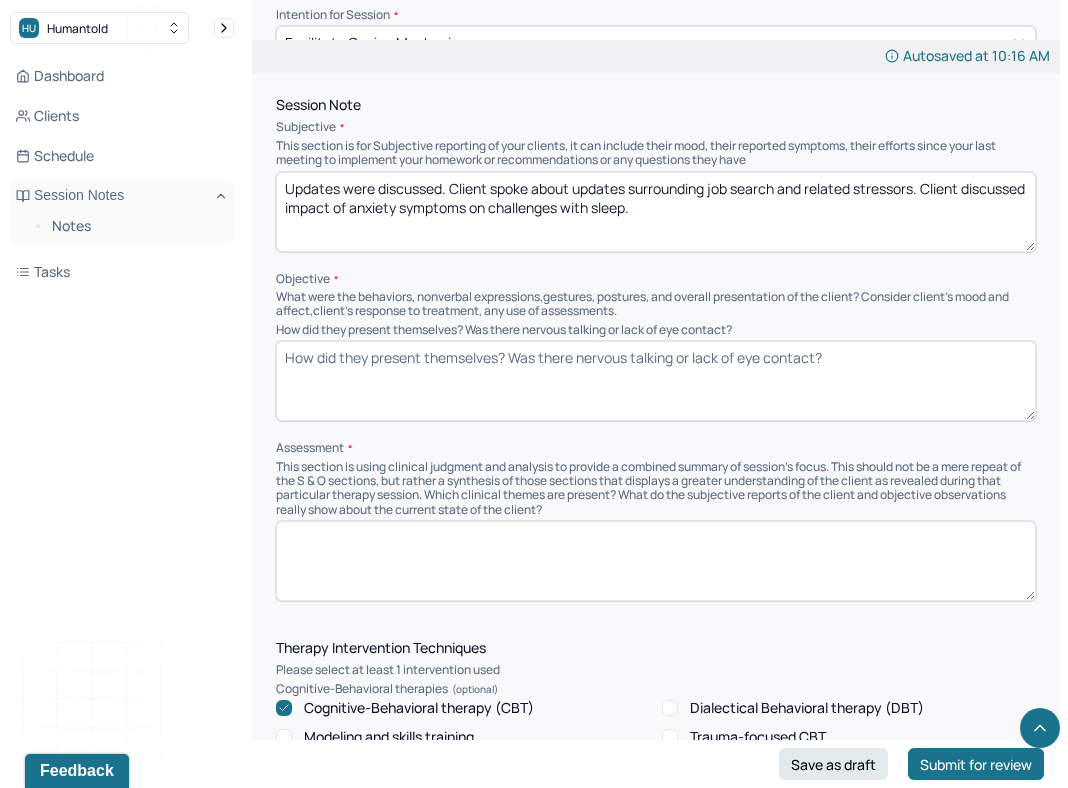 type on "Client has a good prognosis, indicated by their understanding of routine in navigating balance with job search & being unemployed. Client will likely benefit from development of coping mechanisms and stress management." 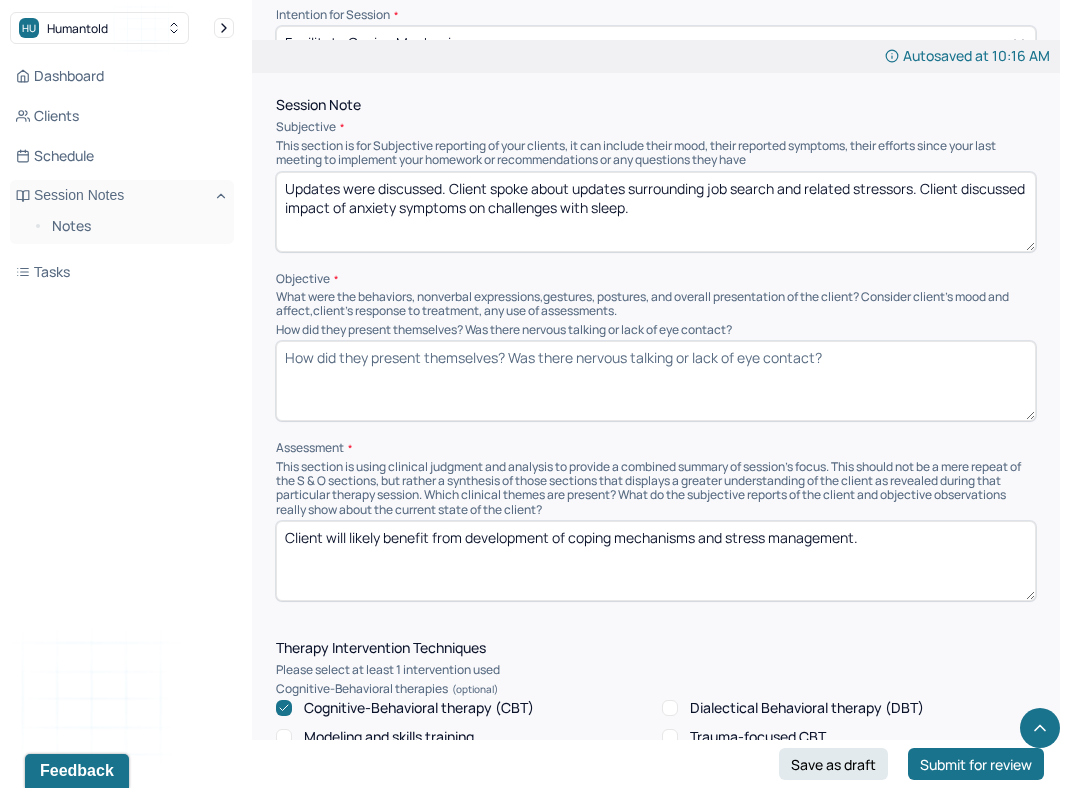 click on "Client will likely benefit from development of coping mechanisms and stress management." at bounding box center [656, 561] 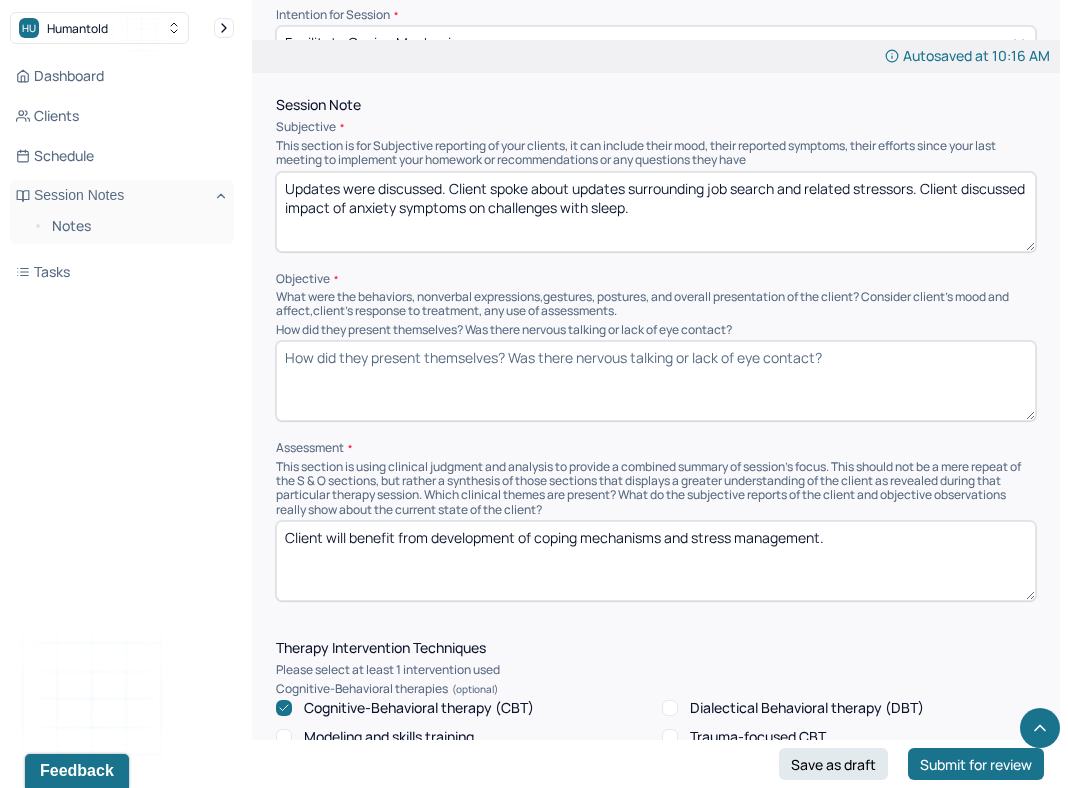 type on "Client will benefit from development of coping mechanisms and stress management." 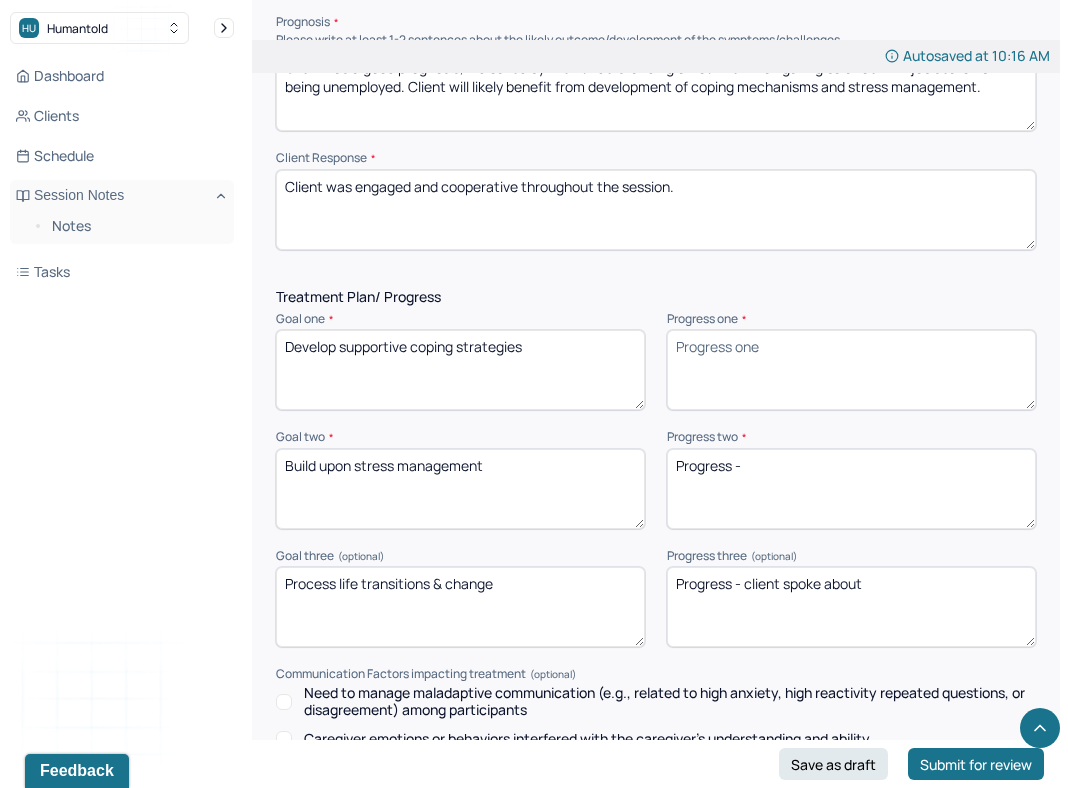 scroll, scrollTop: 2562, scrollLeft: 0, axis: vertical 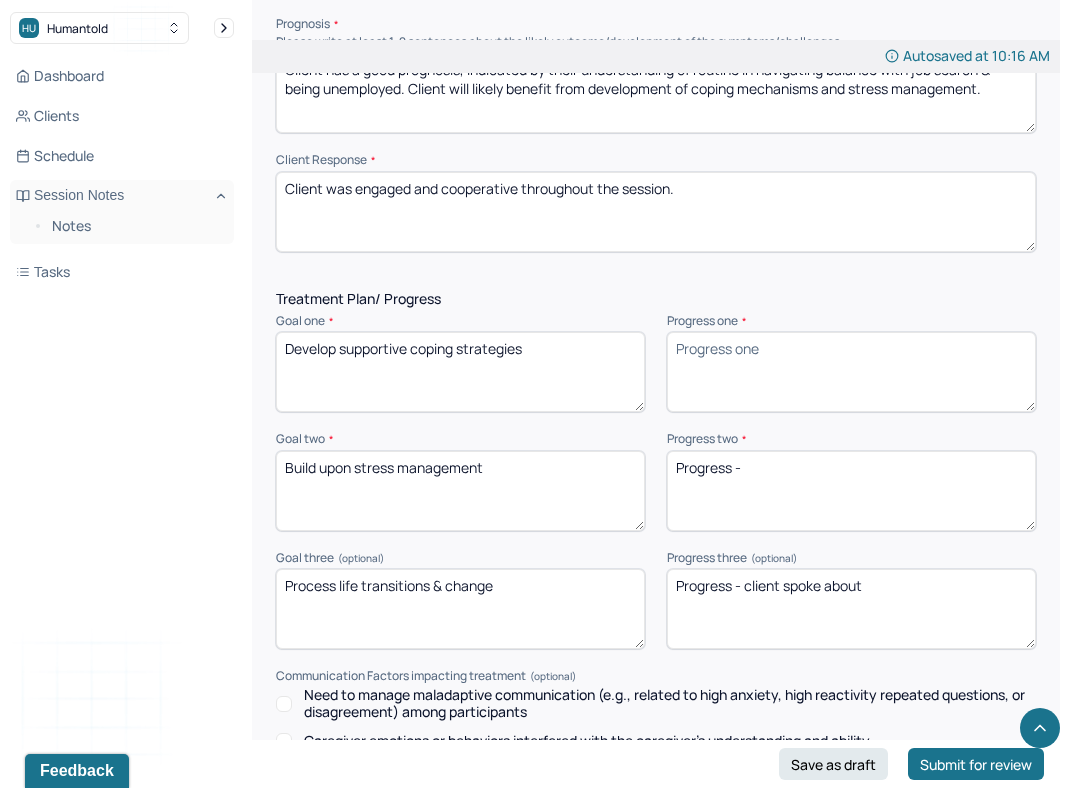 click on "Progress - client spoke about" at bounding box center [851, 609] 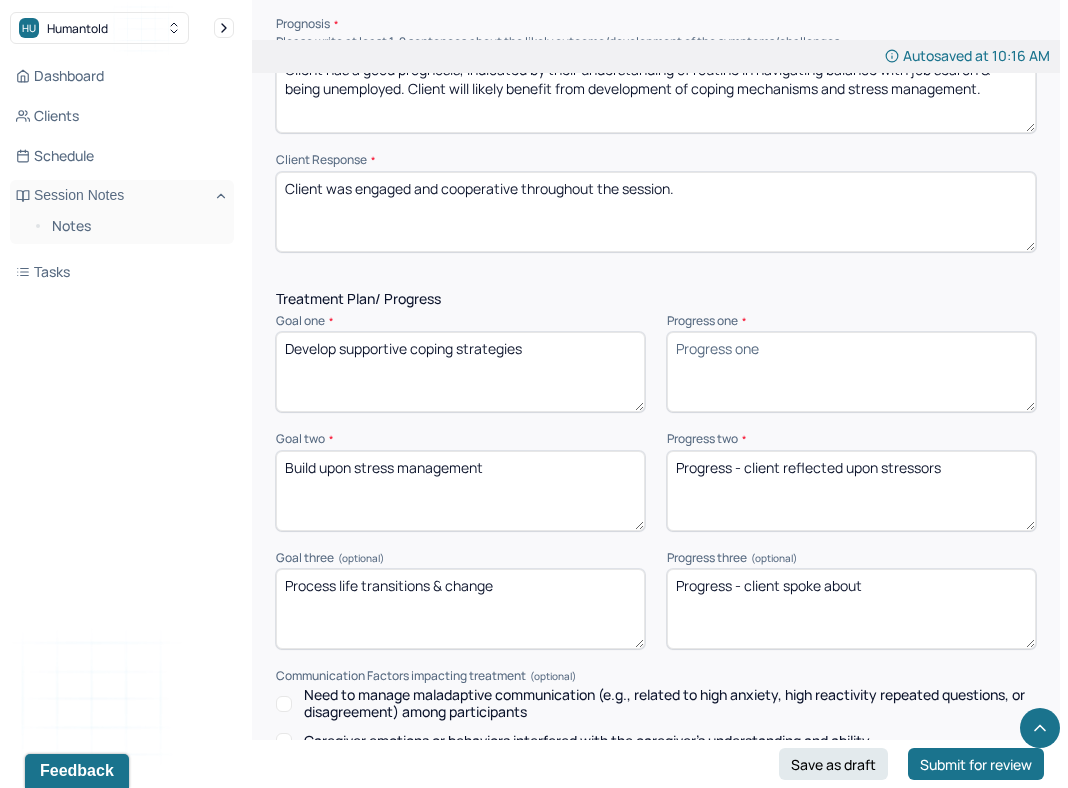 type on "Progress - client reflected upon stressors" 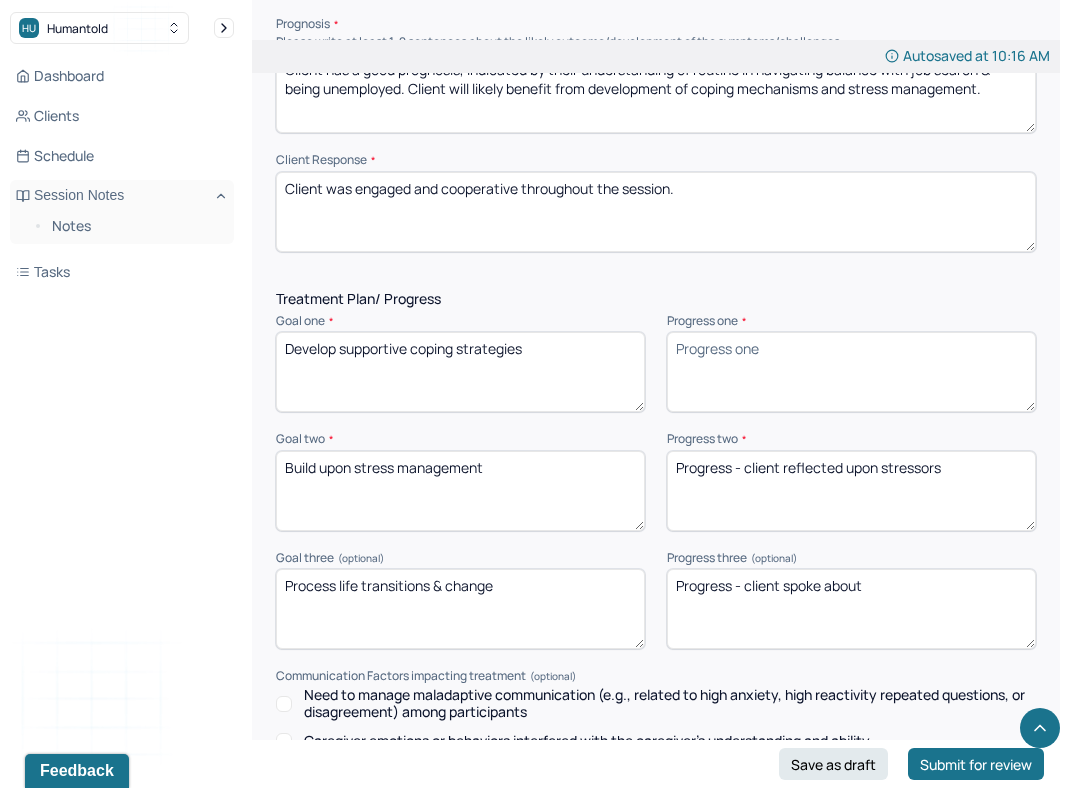 click on "Progress one *" at bounding box center [851, 372] 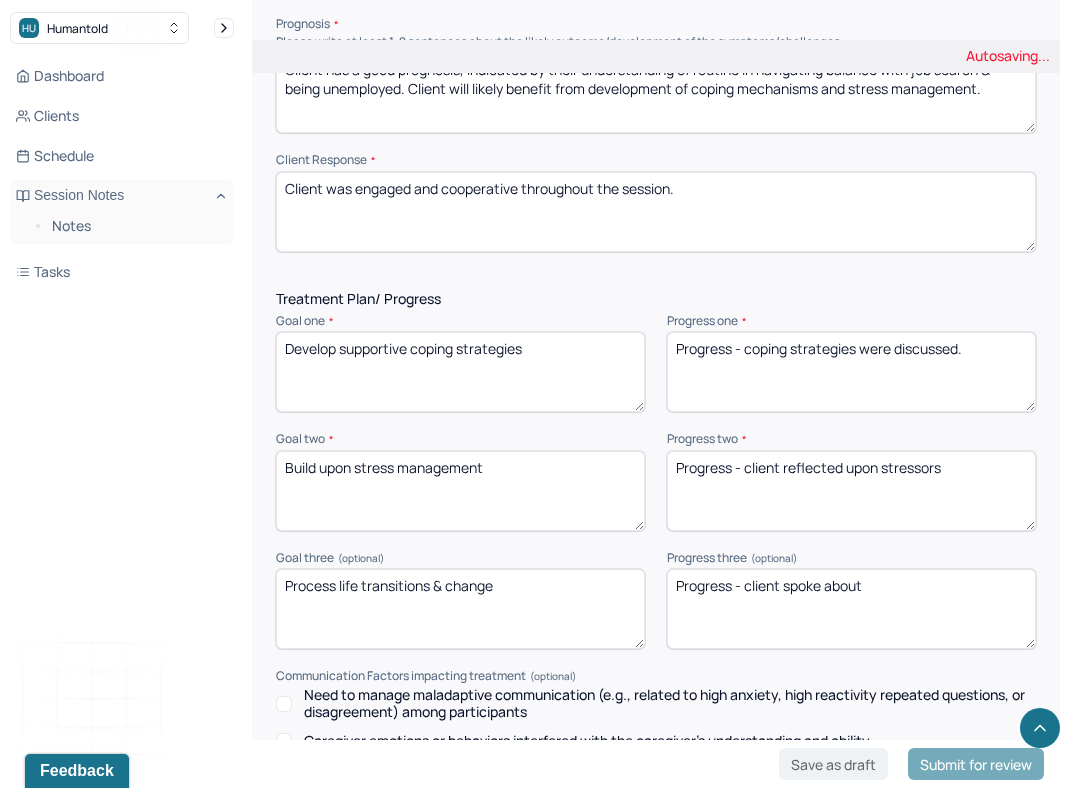 click on "Progress - coping strategies were discussed." at bounding box center (851, 372) 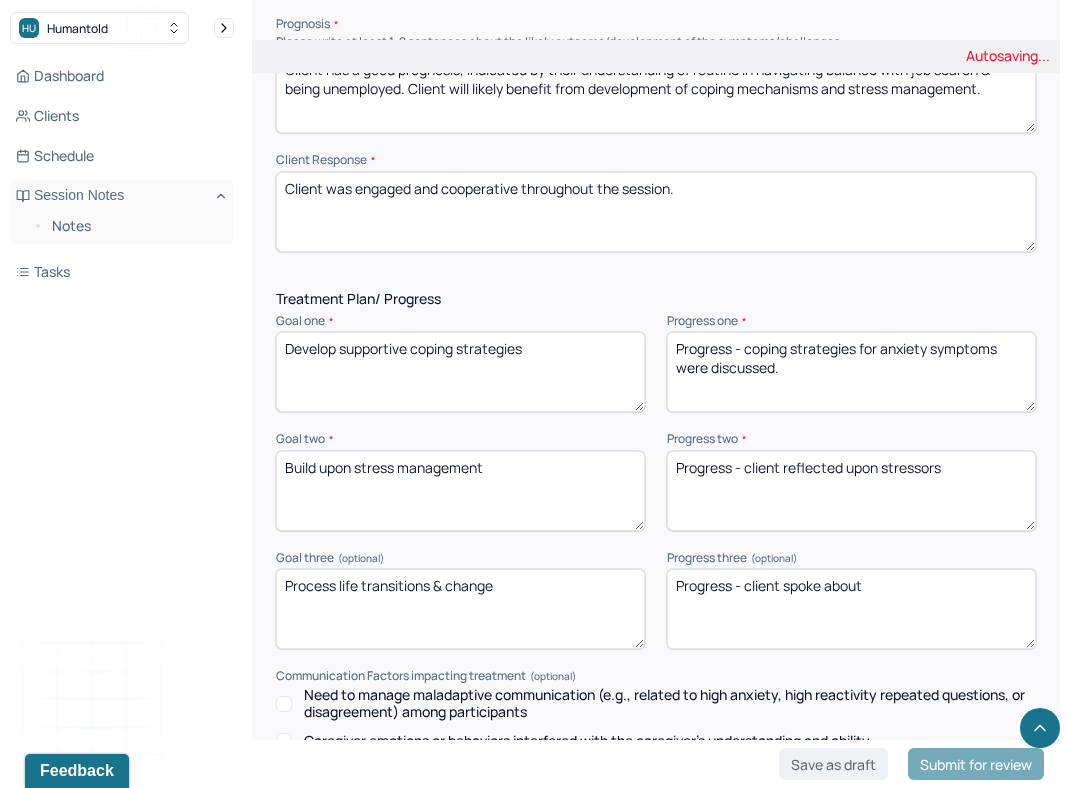 type on "Progress - coping strategies for anxiety symptoms were discussed." 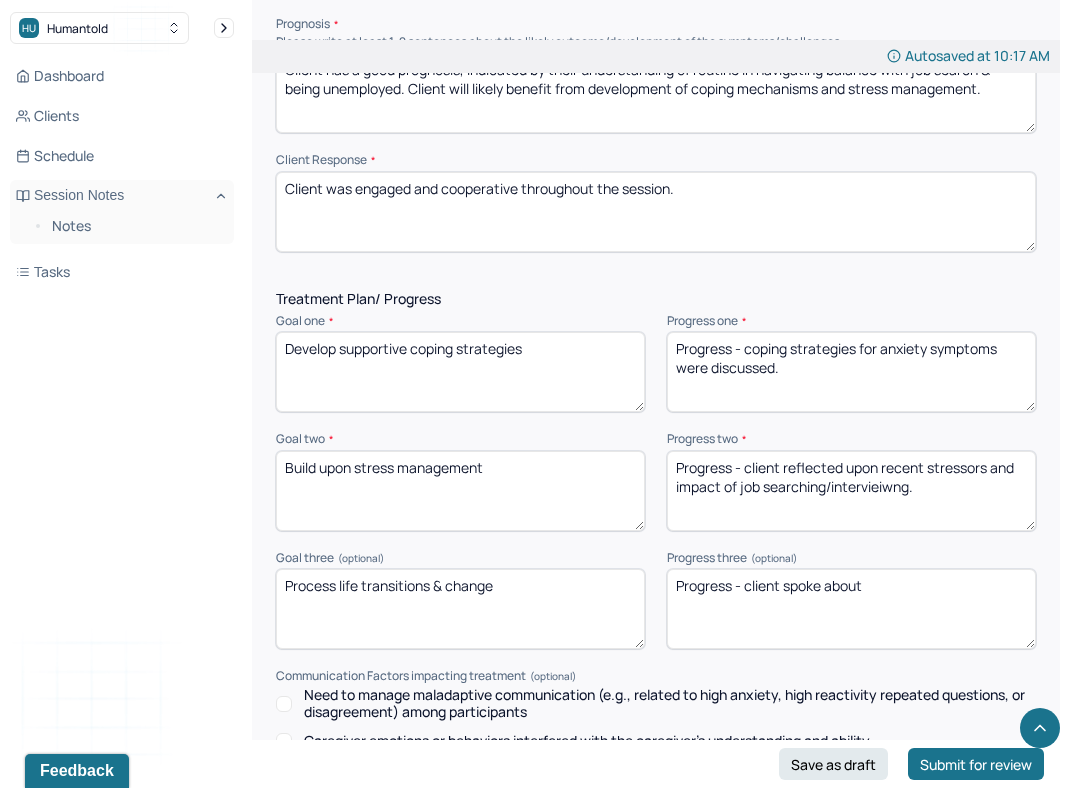 type on "Progress - client reflected upon recent stressors and impact of job searching/intervieiwng." 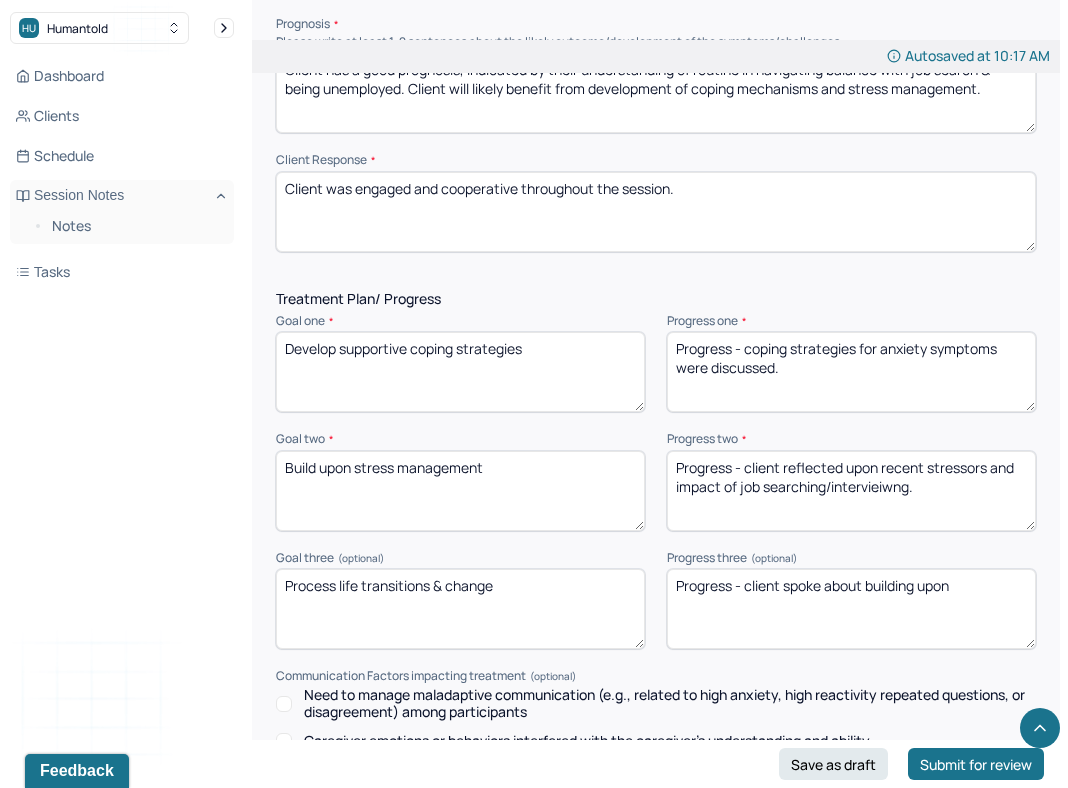 type on "Progress - client spoke about building upon" 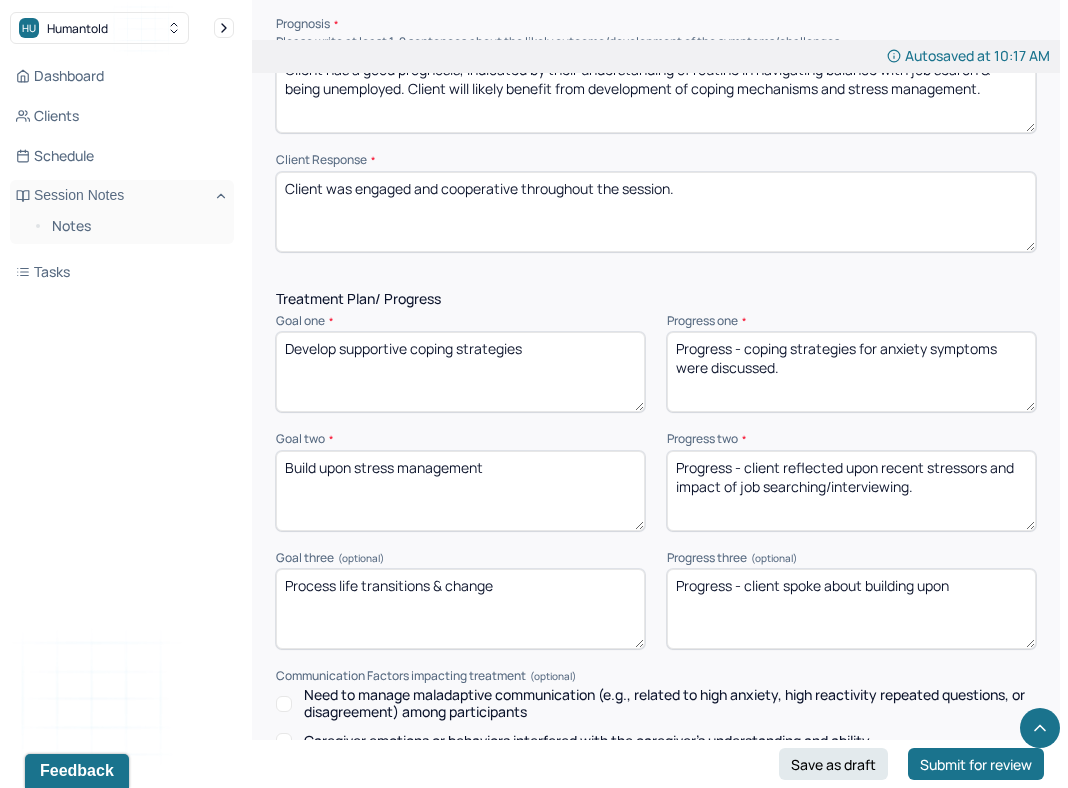type on "Progress - client reflected upon recent stressors and impact of job searching/interviewing." 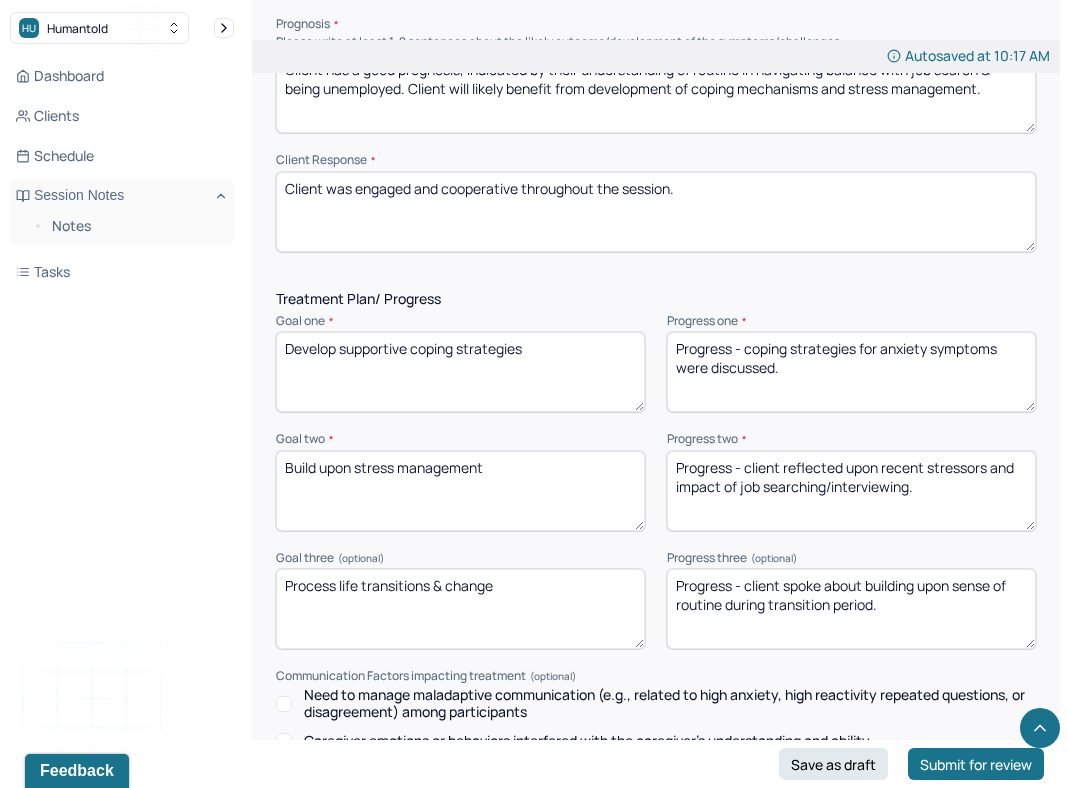 type on "Progress - client spoke about building upon sense of routine during transition period." 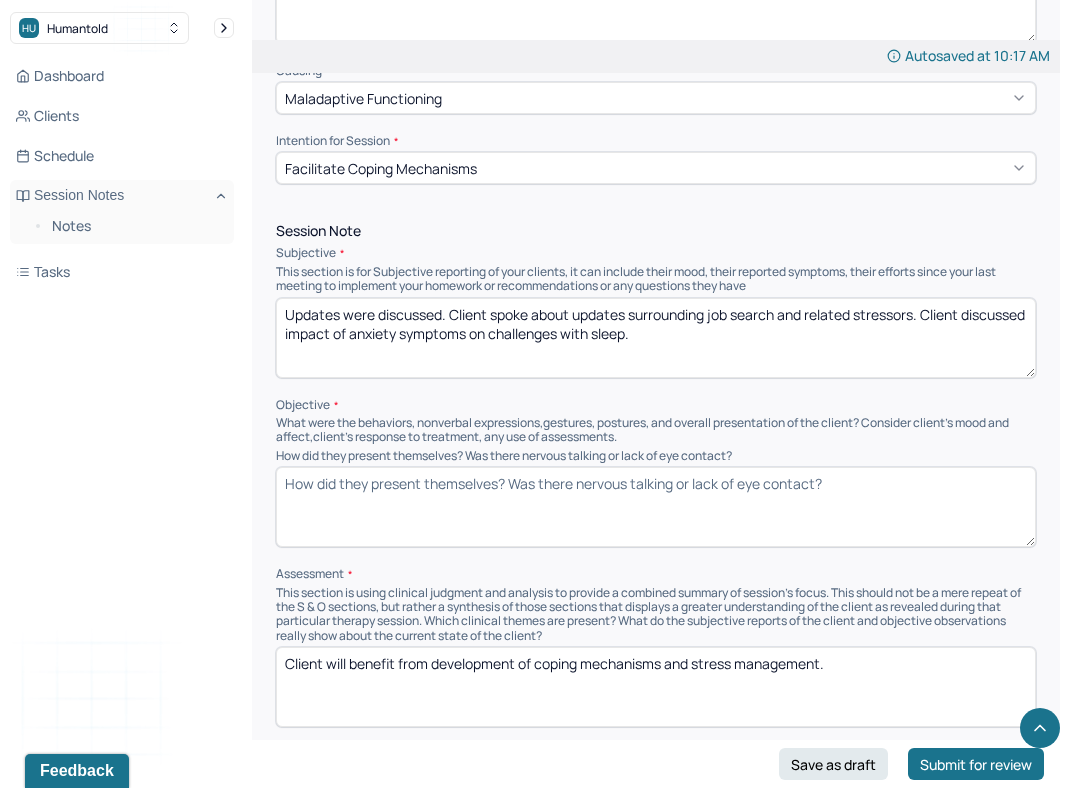 scroll, scrollTop: 1036, scrollLeft: 0, axis: vertical 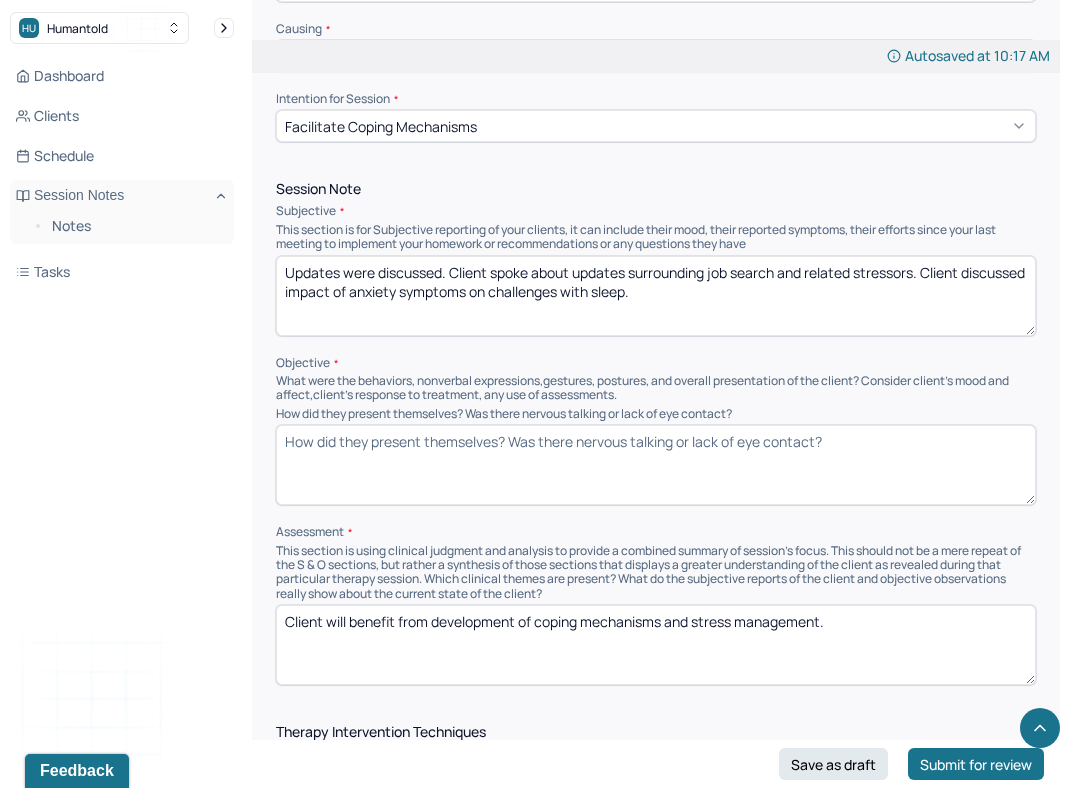 click on "How did they present themselves? Was there nervous talking or lack of eye contact?" at bounding box center [656, 465] 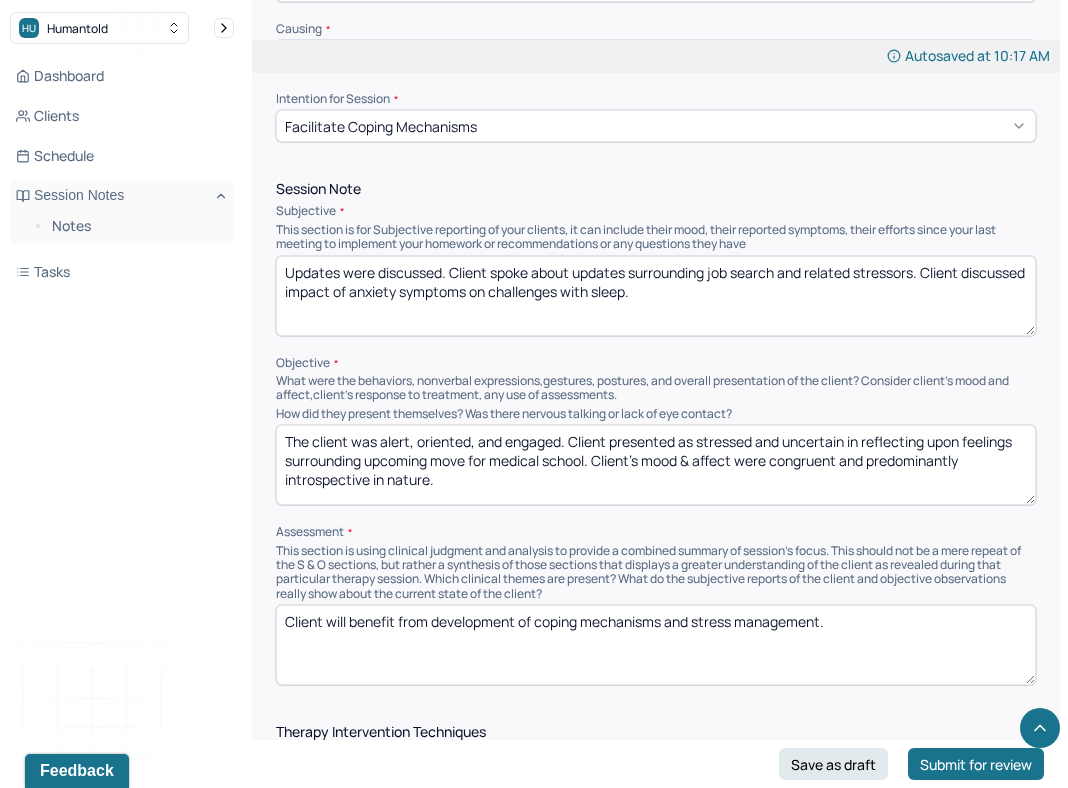 scroll, scrollTop: 3, scrollLeft: 0, axis: vertical 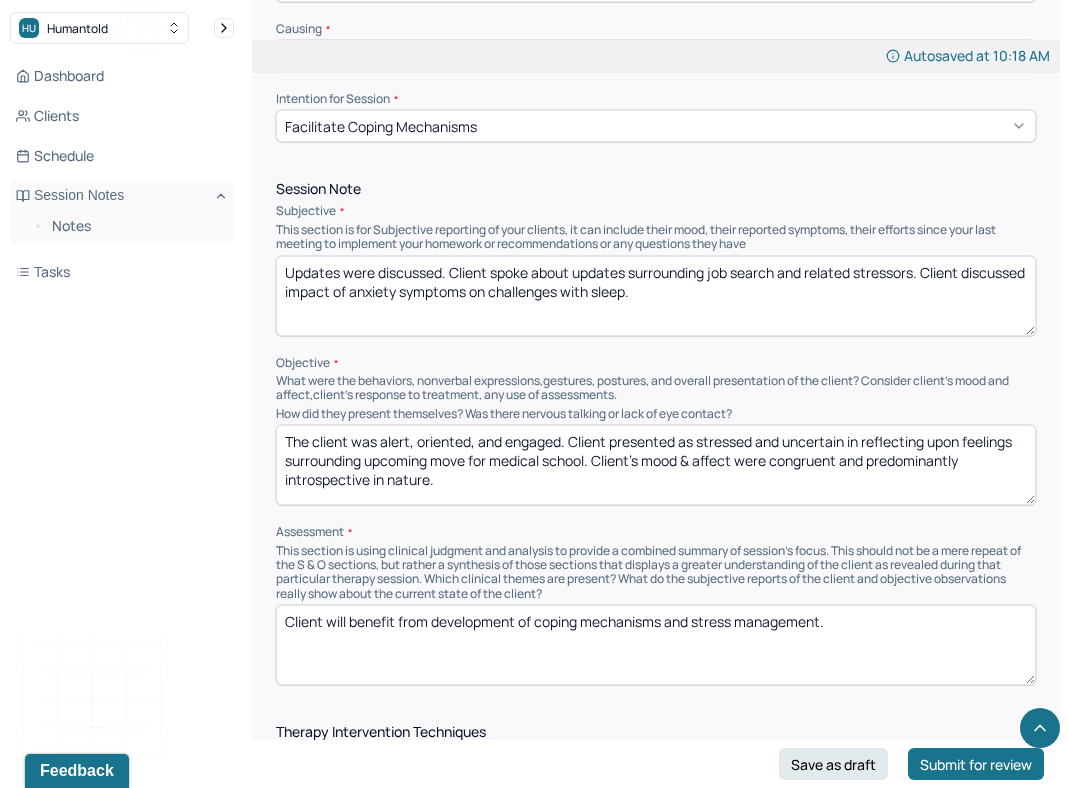 click on "The client was alert, oriented, and engaged. Client presented as stressed and uncertain in reflecting upon feelings surrounding upcoming move for medical school. Client's mood & affect were congruent and predominantly introspective in nature." at bounding box center (656, 465) 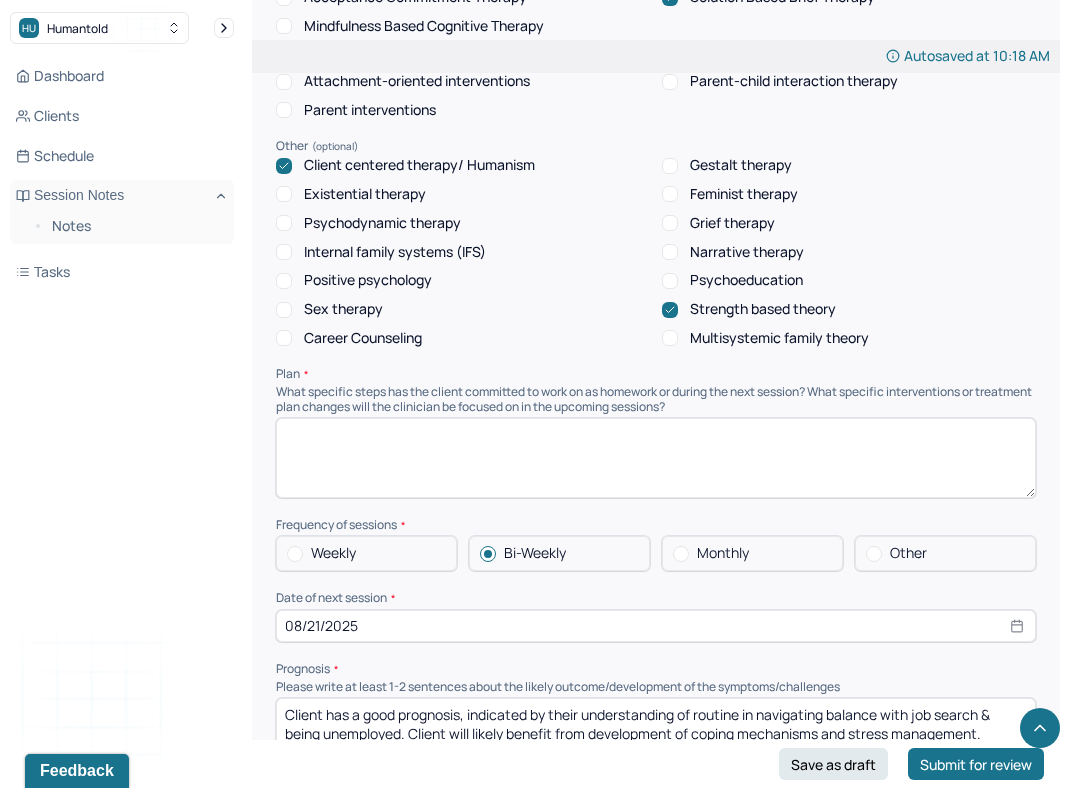 scroll, scrollTop: 1951, scrollLeft: 0, axis: vertical 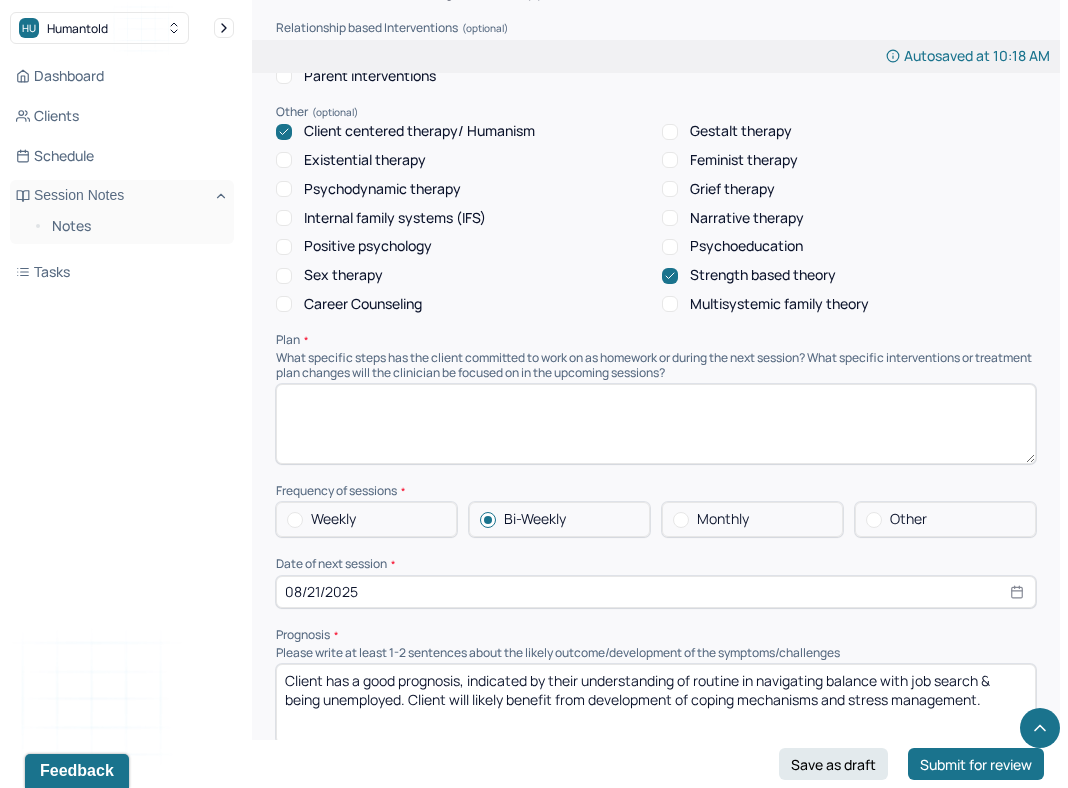 type on "The client was alert, oriented, and engaged.
Client presented as stressed and uncertain in reflecting upon feelings surrounding upcoming move for medical school. Client's mood & affect were congruent and predominantly introspective in nature." 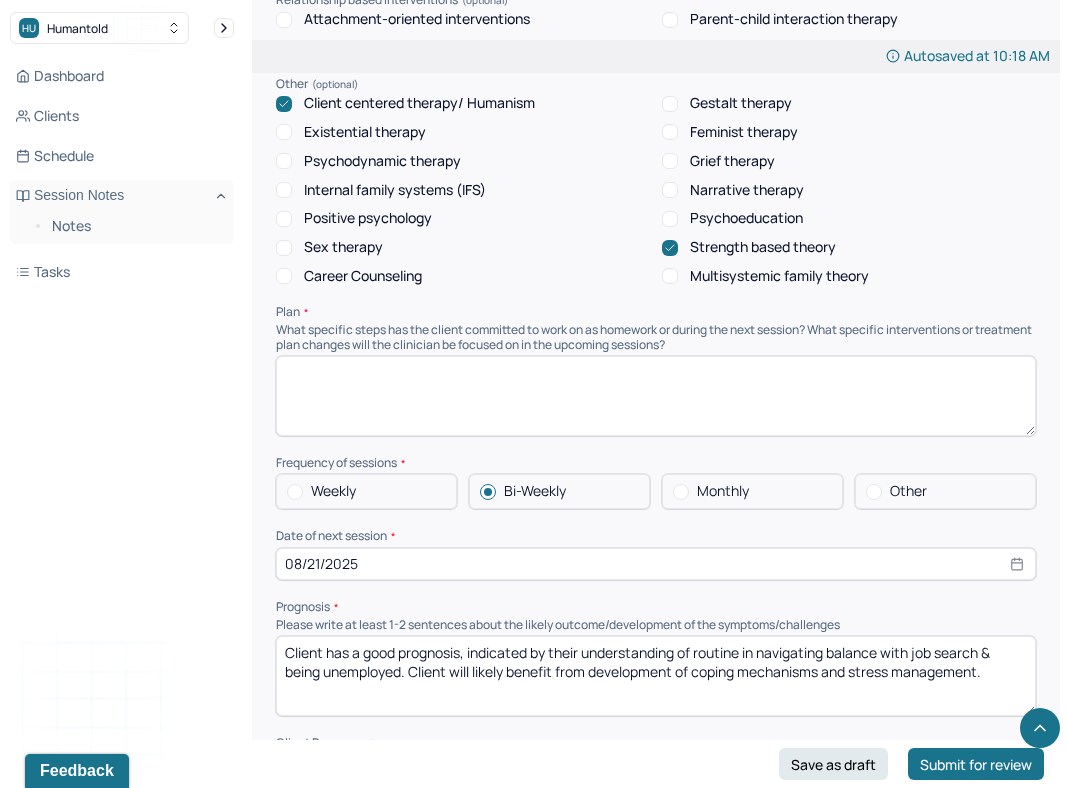 click at bounding box center (656, 396) 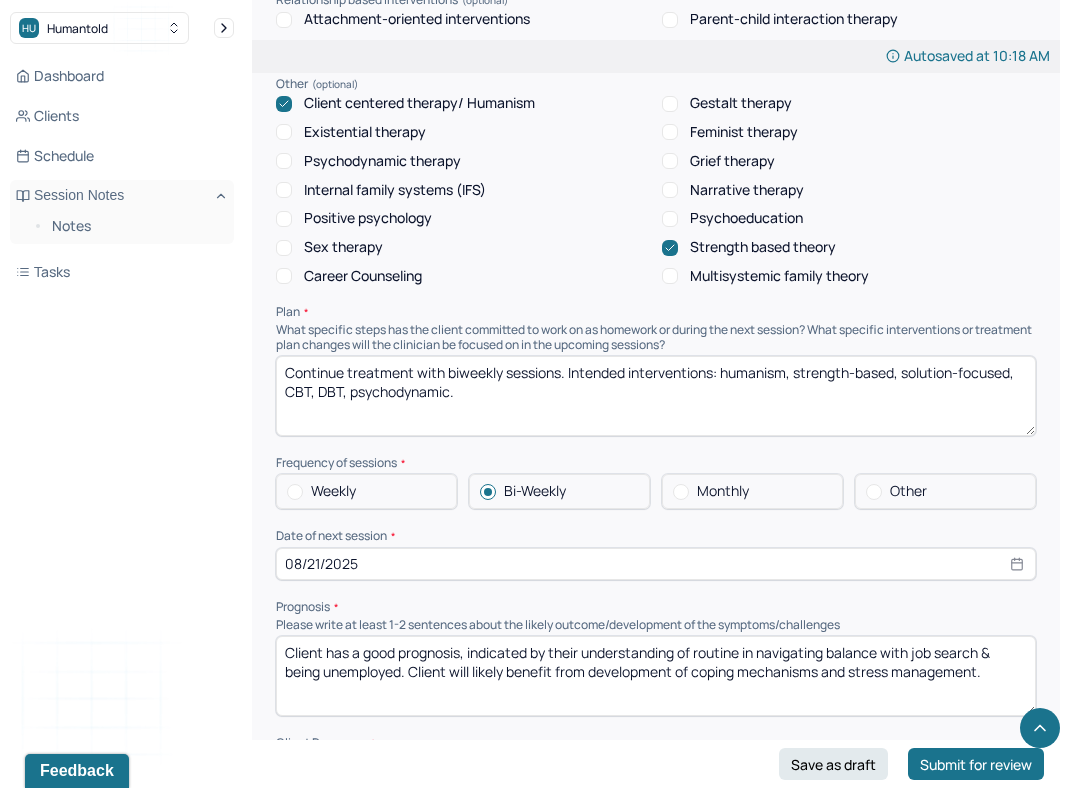 click on "Continue treatment with biweekly sessions. Intended interventions: humanism, strength-based, solution-focused, CBT, DBT, psychodynamic." at bounding box center [656, 396] 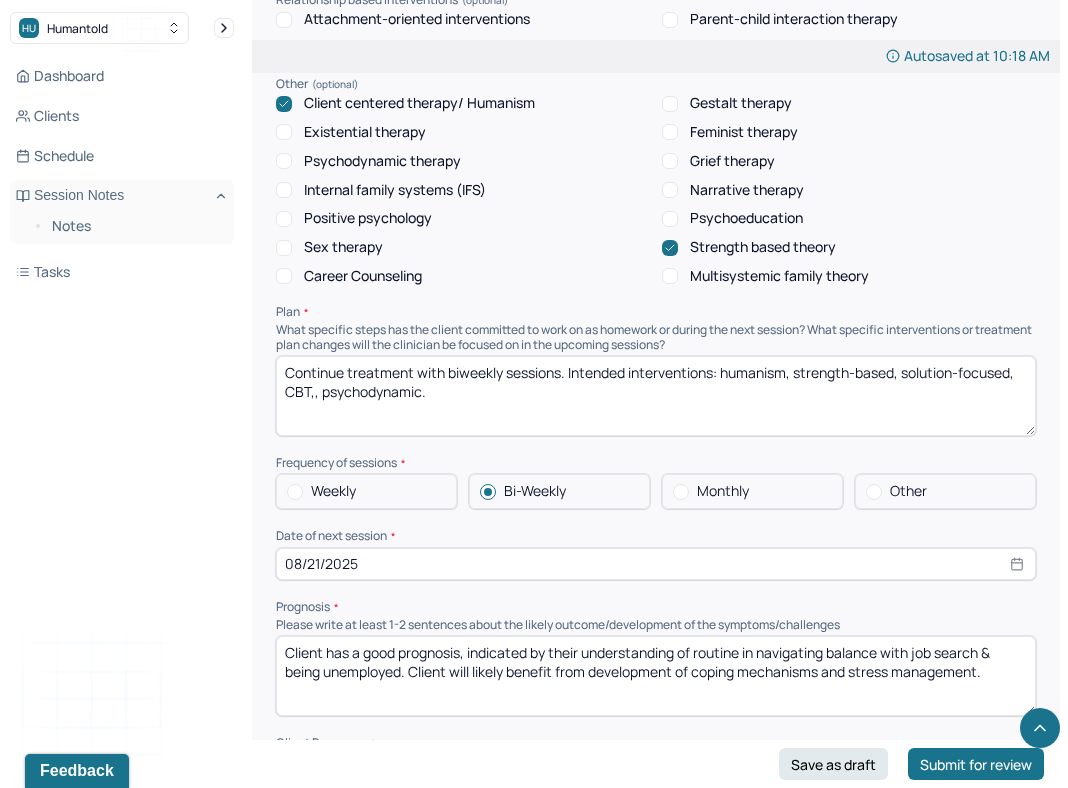 click on "Continue treatment with biweekly sessions. Intended interventions: humanism, strength-based, solution-focused, CBT, DBT, psychodynamic." at bounding box center [656, 396] 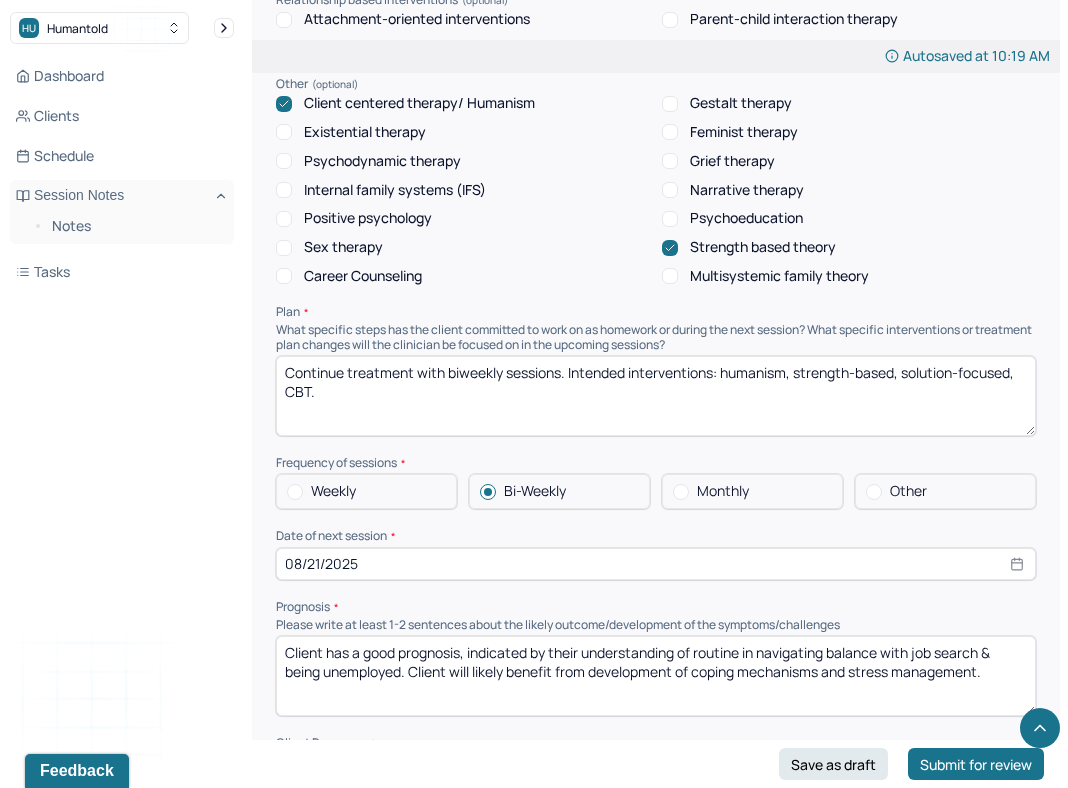 click on "Continue treatment with biweekly sessions. Intended interventions: humanism, strength-based, solution-focused, CBT,, psychodynamic." at bounding box center (656, 396) 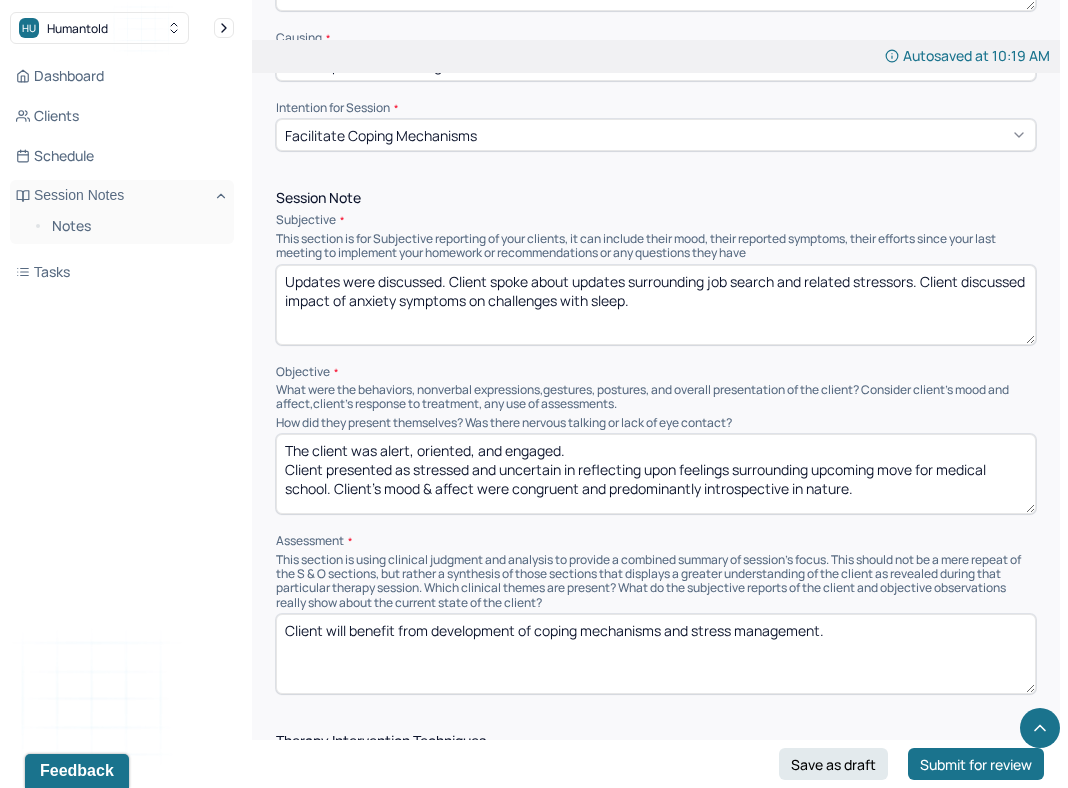 scroll, scrollTop: 1096, scrollLeft: 0, axis: vertical 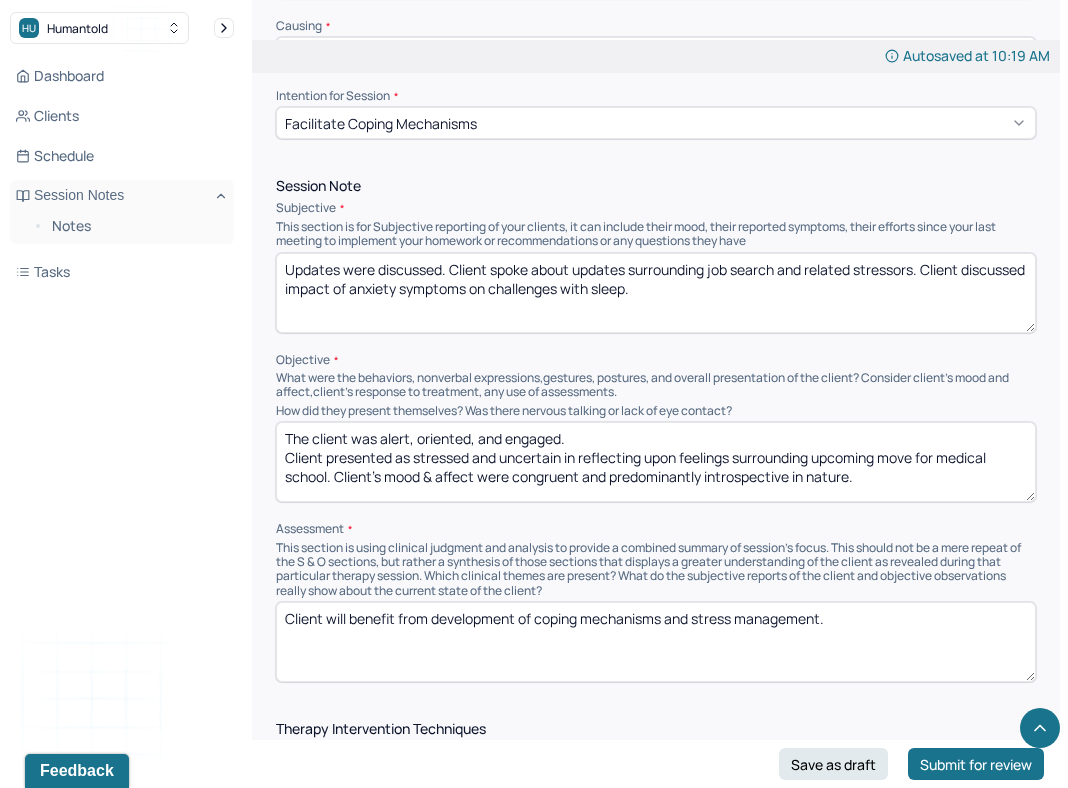 type on "Continue treatment with biweekly sessions. Intended interventions: humanism, strength-based, solution-focused, CBT." 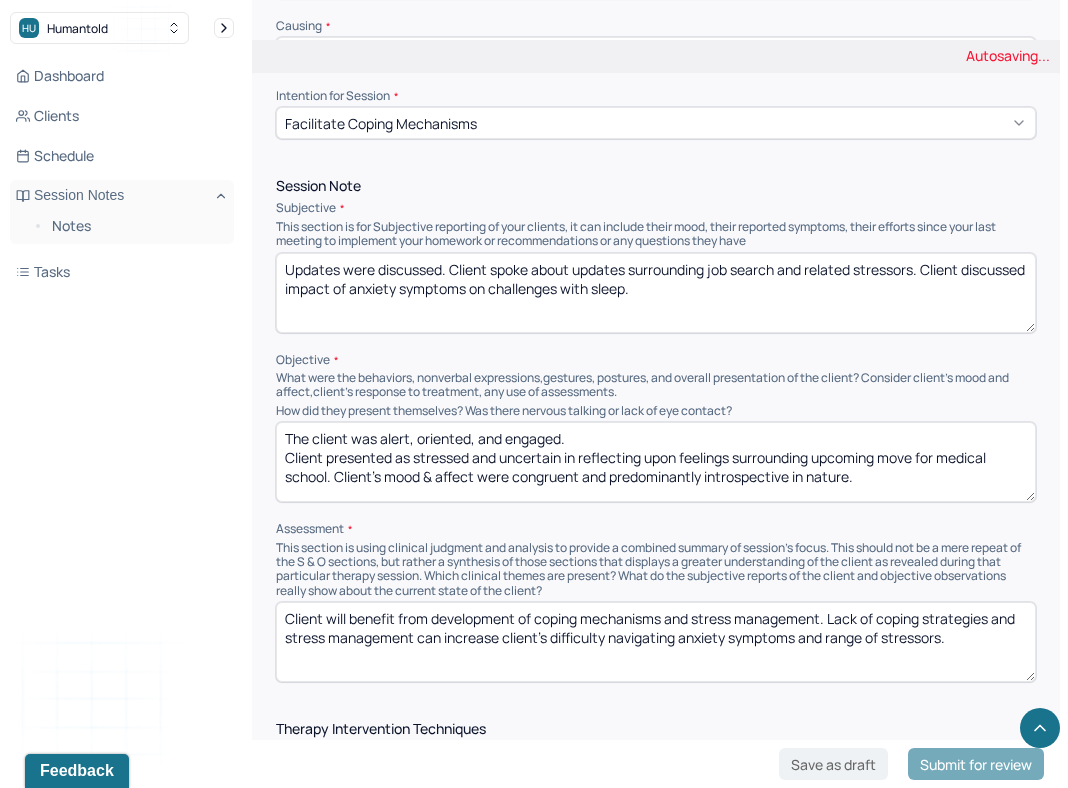 type on "Client will benefit from development of coping mechanisms and stress management. Lack of coping strategies and stress management can increase client's difficulty navigating anxiety symptoms and range of stressors." 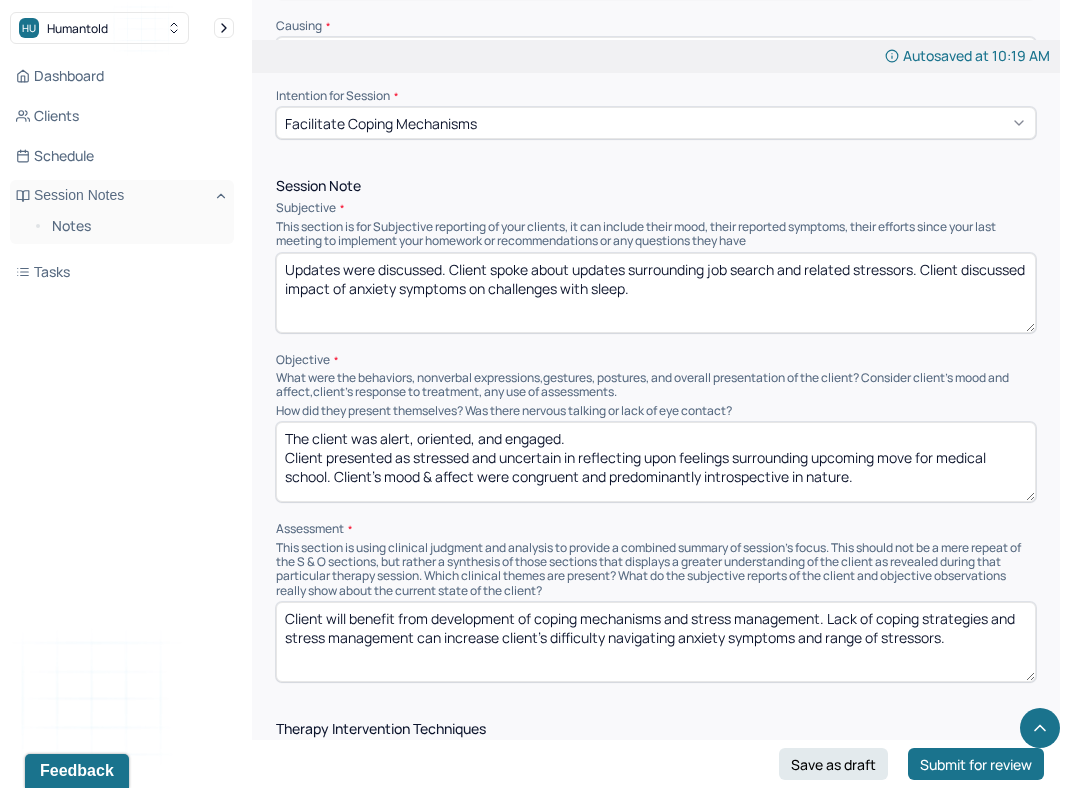click on "The client was alert, oriented, and engaged.
Client presented as stressed and uncertain in reflecting upon feelings surrounding upcoming move for medical school. Client's mood & affect were congruent and predominantly introspective in nature." at bounding box center (656, 462) 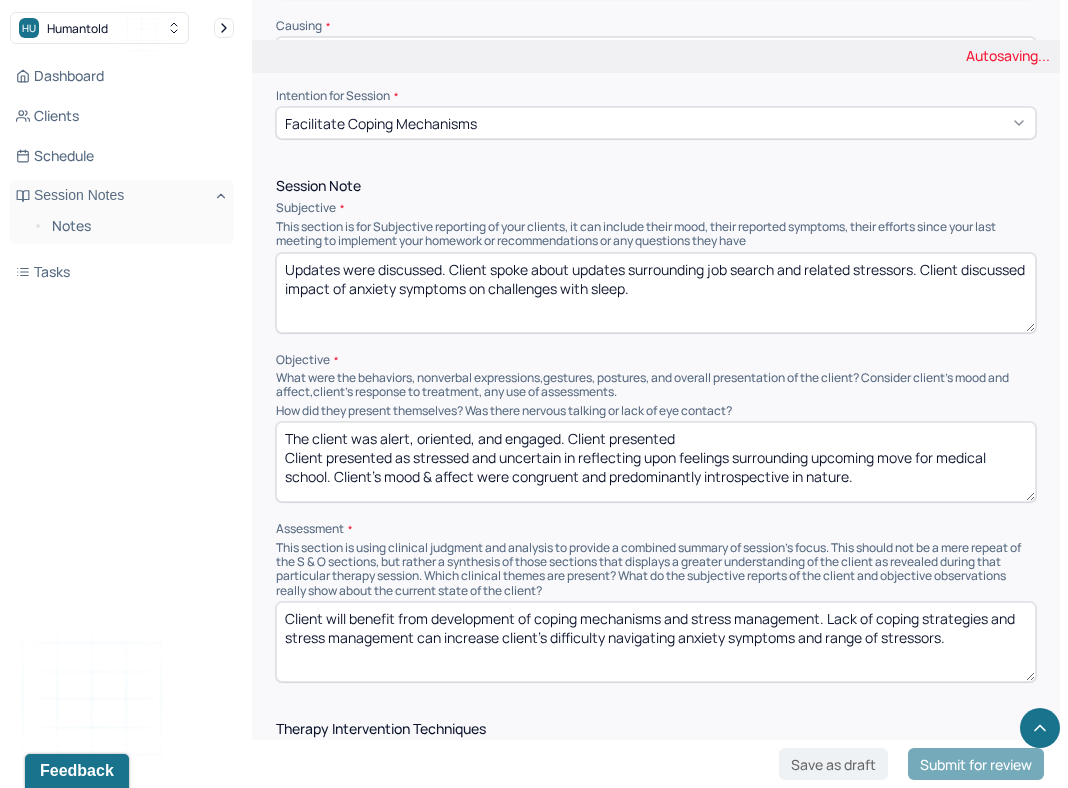 click on "The client was alert, oriented, and engaged.
Client presented as stressed and uncertain in reflecting upon feelings surrounding upcoming move for medical school. Client's mood & affect were congruent and predominantly introspective in nature." at bounding box center (656, 462) 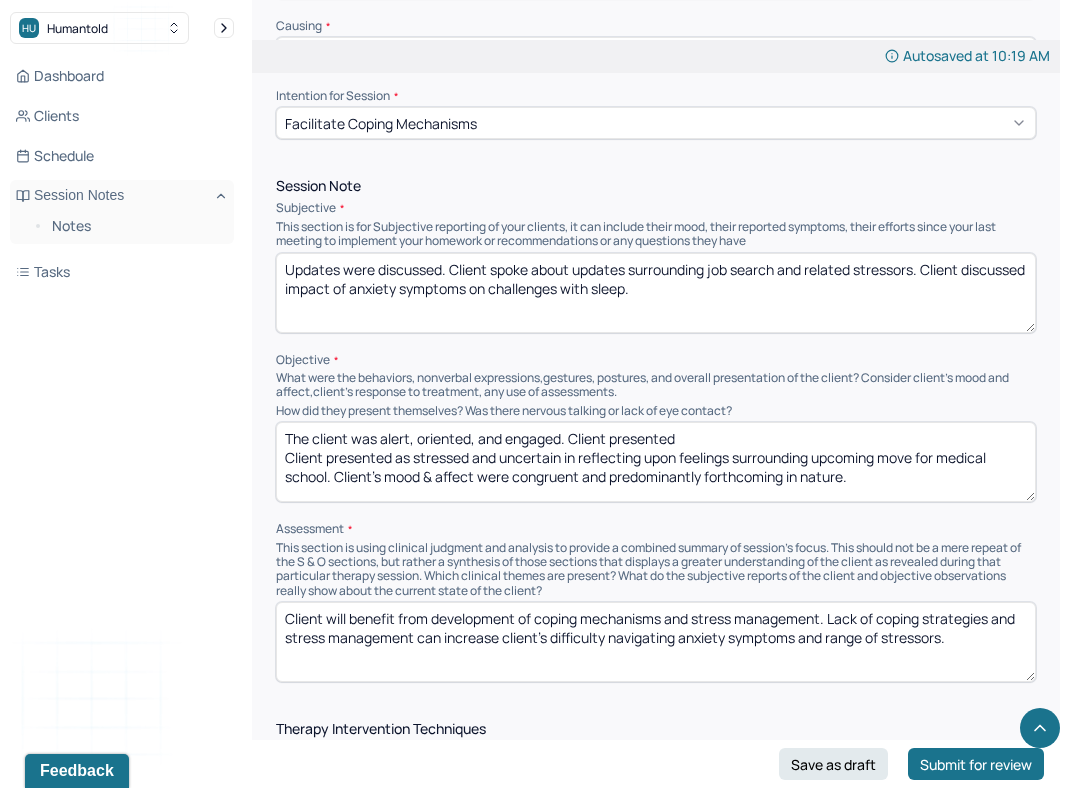 click on "The client was alert, oriented, and engaged. Client presented
Client presented as stressed and uncertain in reflecting upon feelings surrounding upcoming move for medical school. Client's mood & affect were congruent and predominantly introspective in nature." at bounding box center [656, 462] 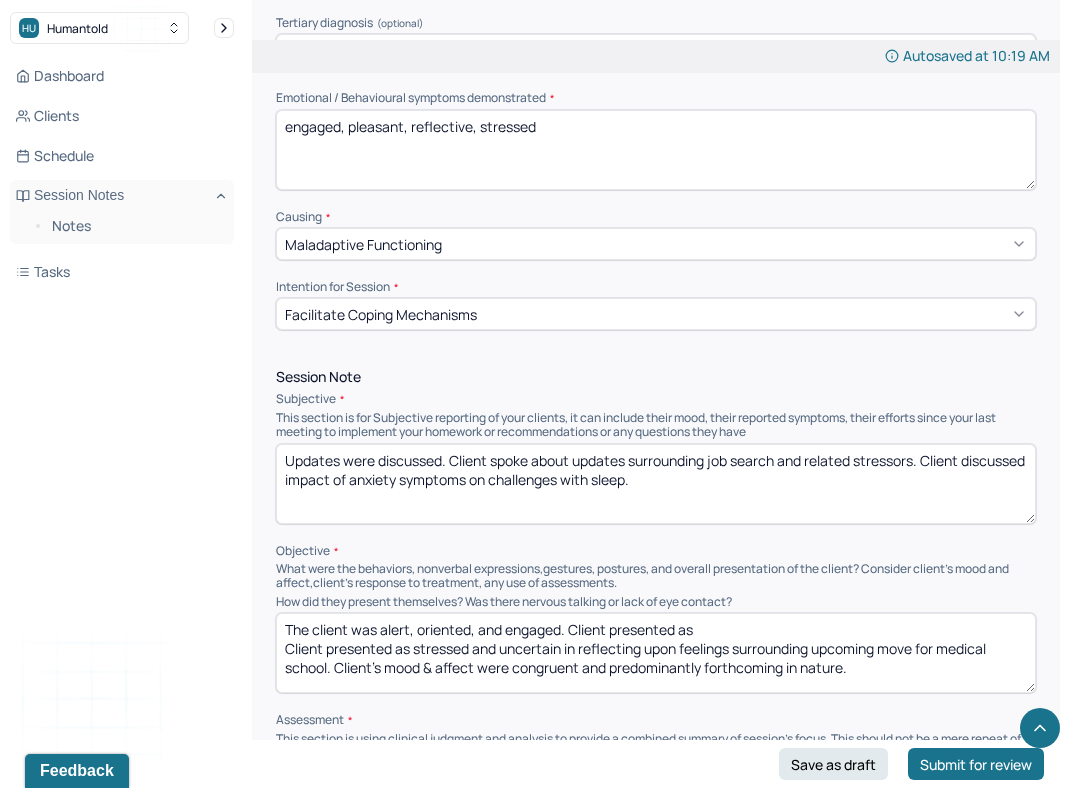 scroll, scrollTop: 847, scrollLeft: 0, axis: vertical 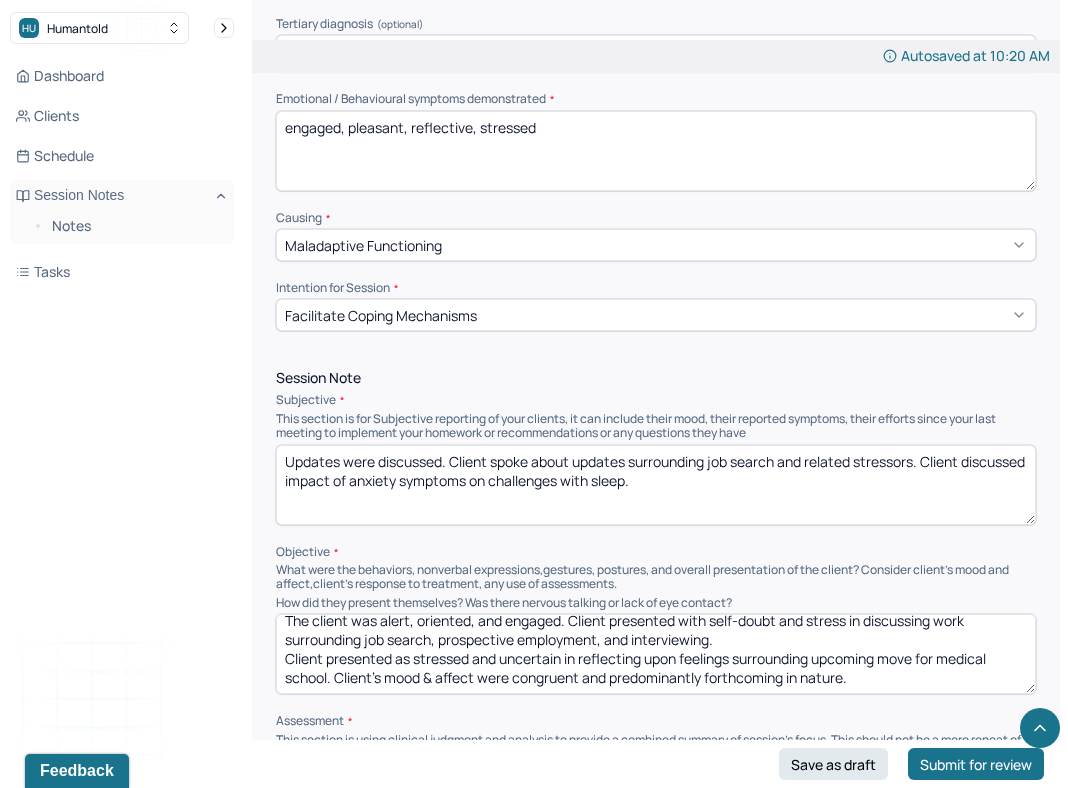 drag, startPoint x: 334, startPoint y: 682, endPoint x: 279, endPoint y: 644, distance: 66.85058 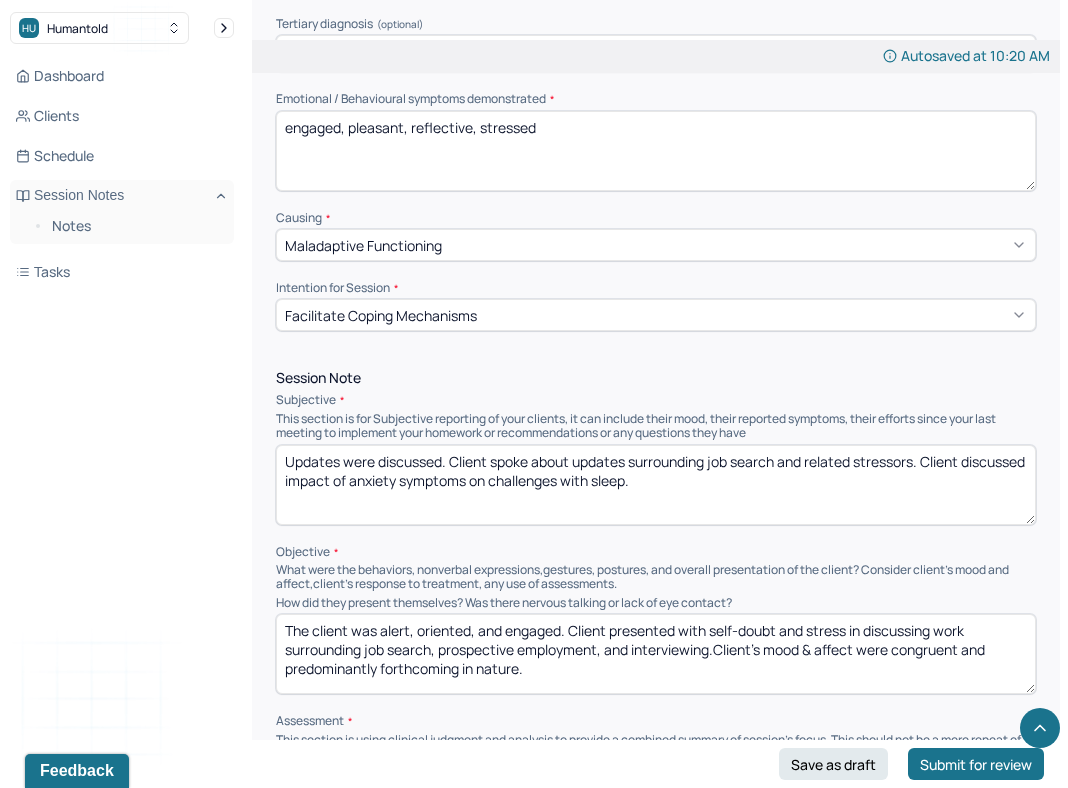 scroll, scrollTop: 0, scrollLeft: 0, axis: both 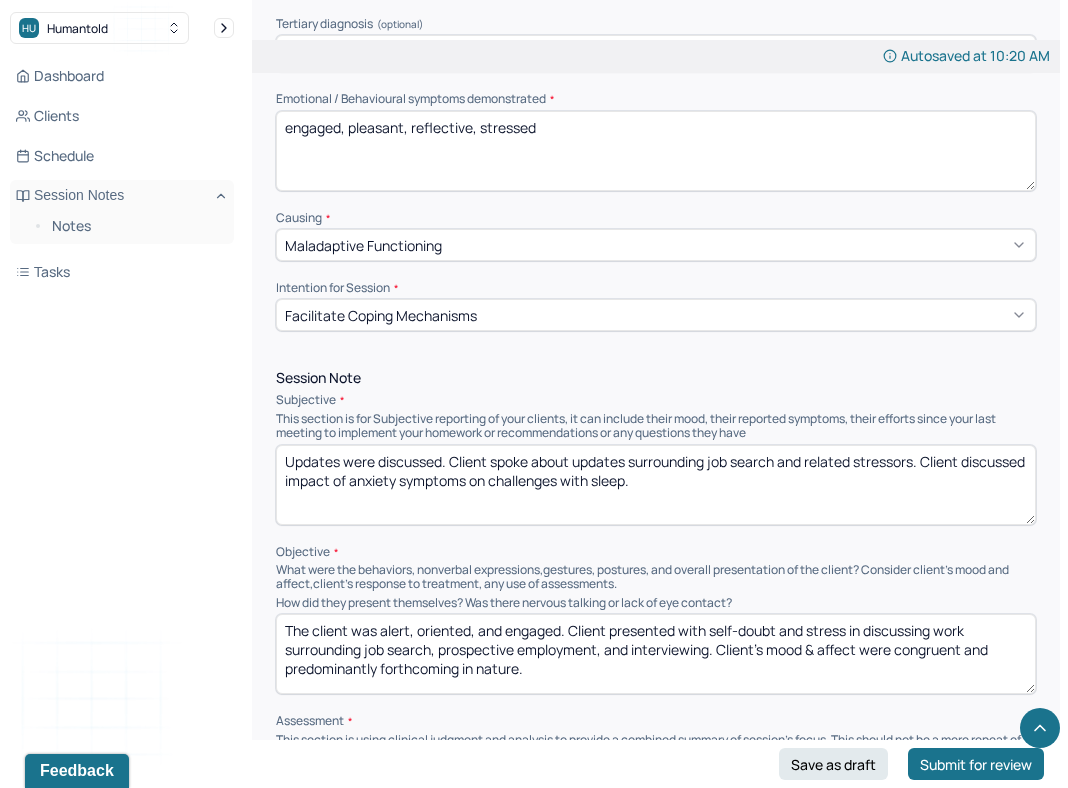 type on "The client was alert, oriented, and engaged. Client presented with self-doubt and stress in discussing work surrounding job search, prospective employment, and interviewing. Client's mood & affect were congruent and predominantly forthcoming in nature." 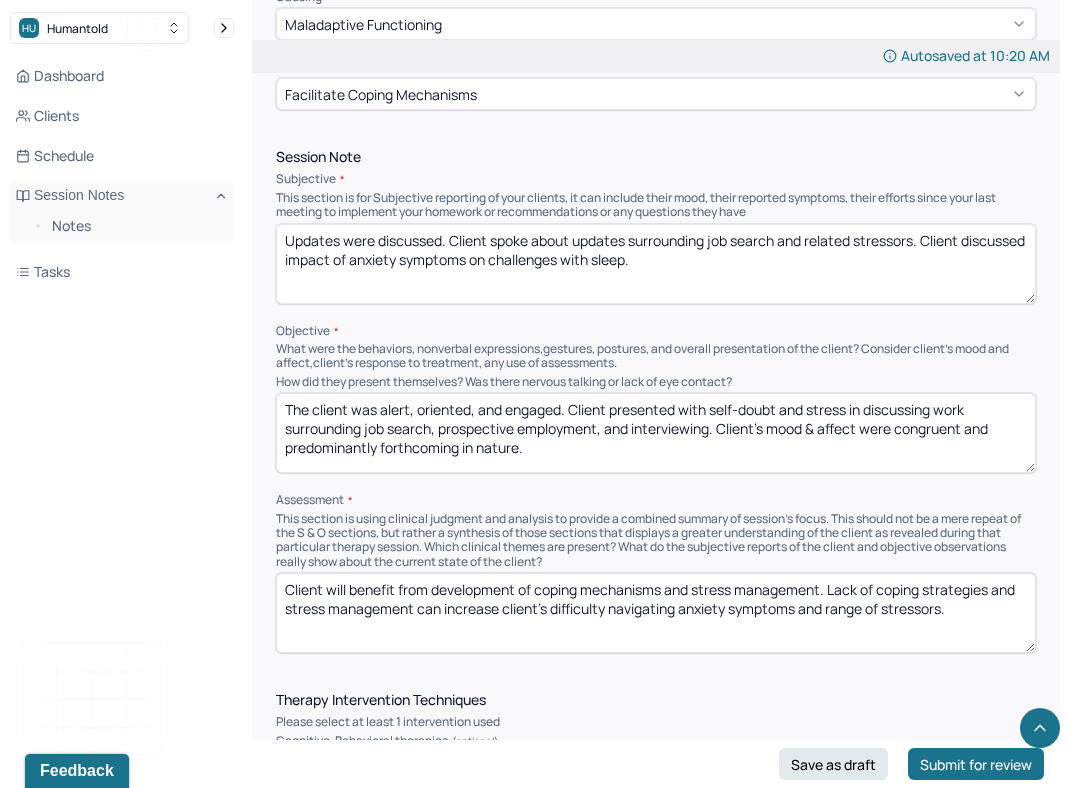 scroll, scrollTop: 1069, scrollLeft: 0, axis: vertical 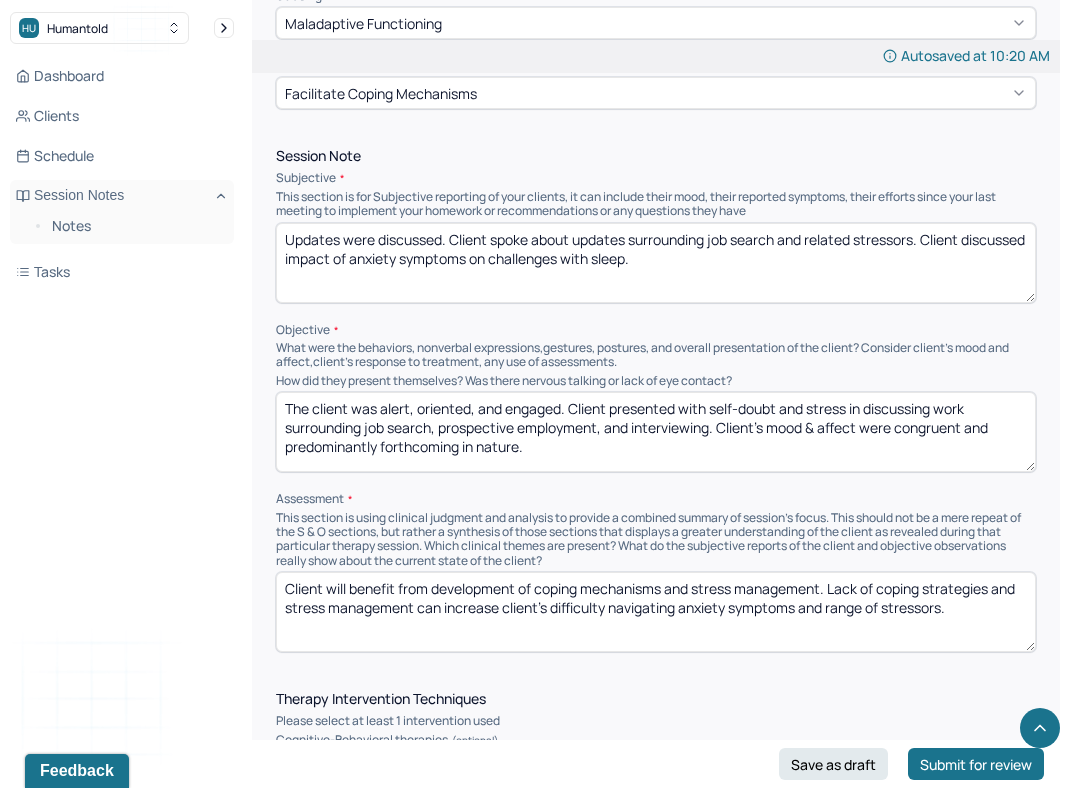 click on "Client will benefit from development of coping mechanisms and stress management. Lack of coping strategies and stress management can increase client's difficulty navigating anxiety symptoms and range of stressors." at bounding box center (656, 612) 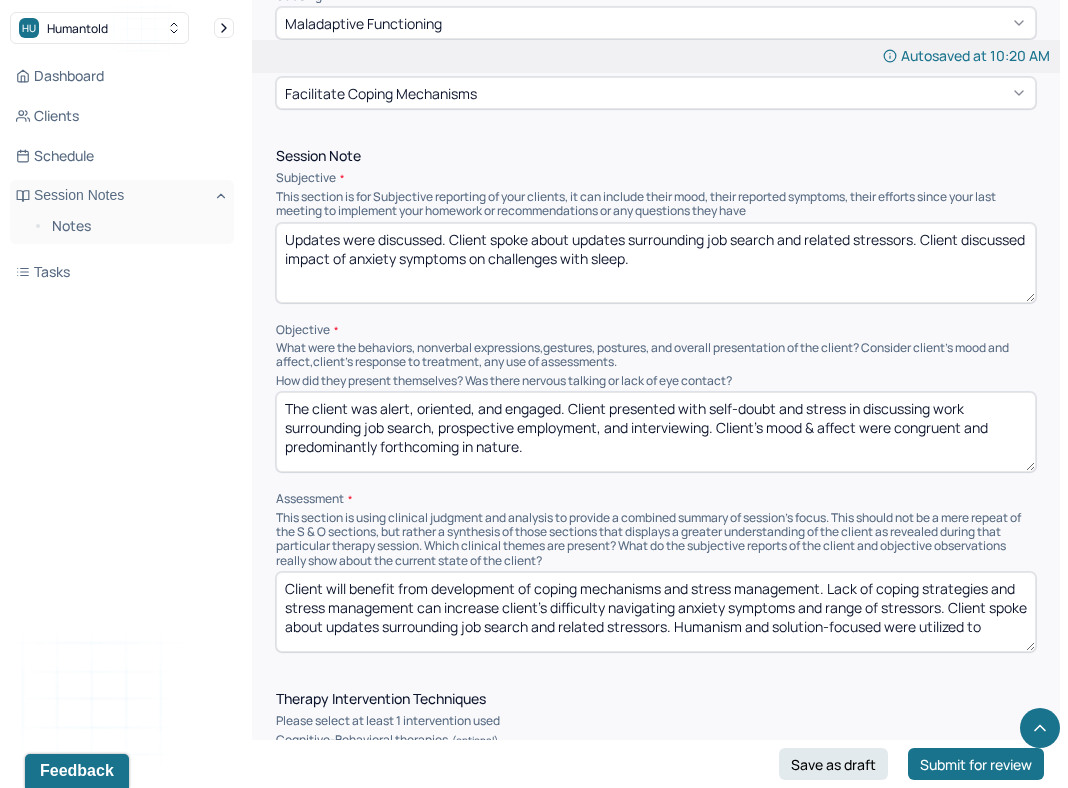 scroll, scrollTop: 3, scrollLeft: 0, axis: vertical 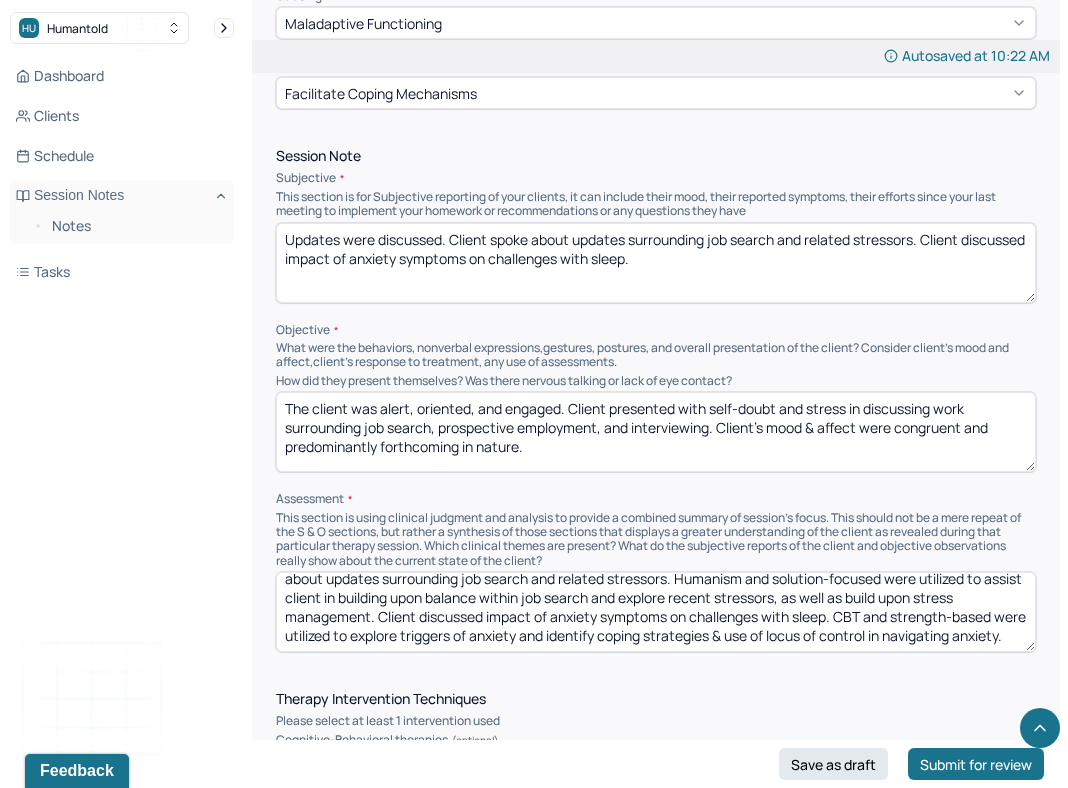 click on "Client will benefit from development of coping mechanisms and stress management. Lack of coping strategies and stress management can increase client's difficulty navigating anxiety symptoms and range of stressors. Client spoke about updates surrounding job search and related stressors. Humanism and solution-focused were utilized to assist client in building upon balance within job search and explore recent stressors, as well as build upon stress management. Client discussed impact of anxiety symptoms on challenges with sleep. CBT and strength-based were utilized to explore triggers of anxiety and identify coping strategies & use of locus of control in navigating anxiety." at bounding box center (656, 612) 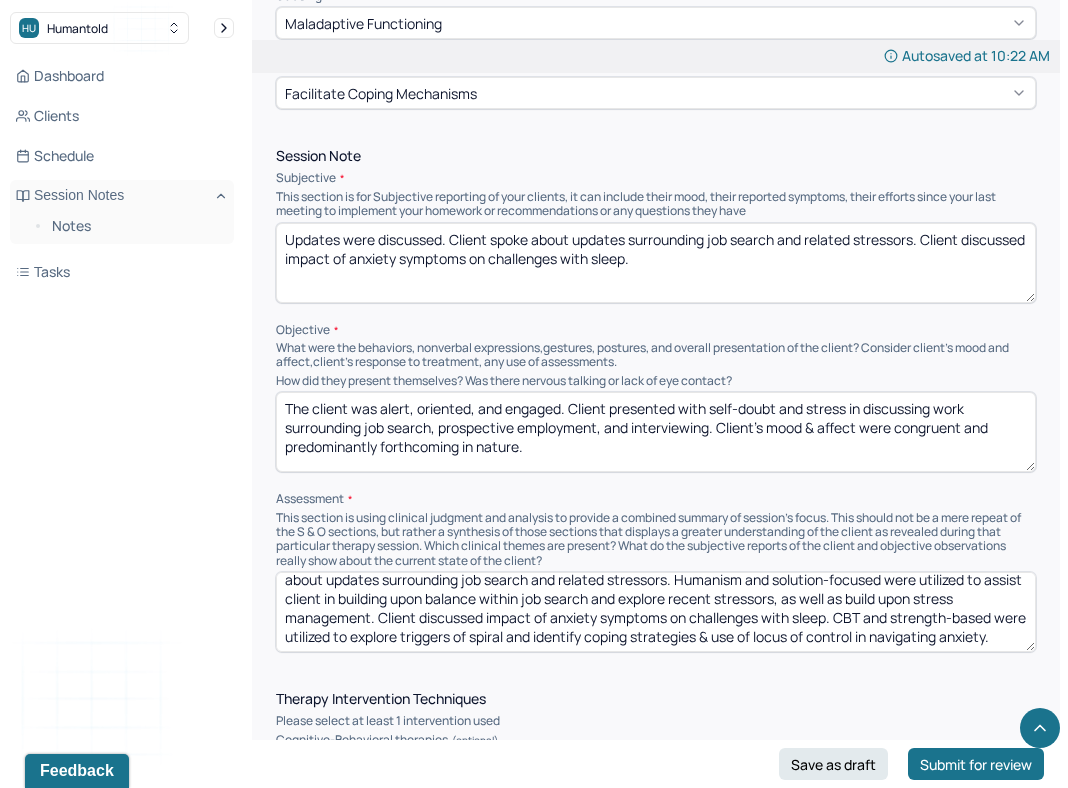 scroll, scrollTop: 60, scrollLeft: 0, axis: vertical 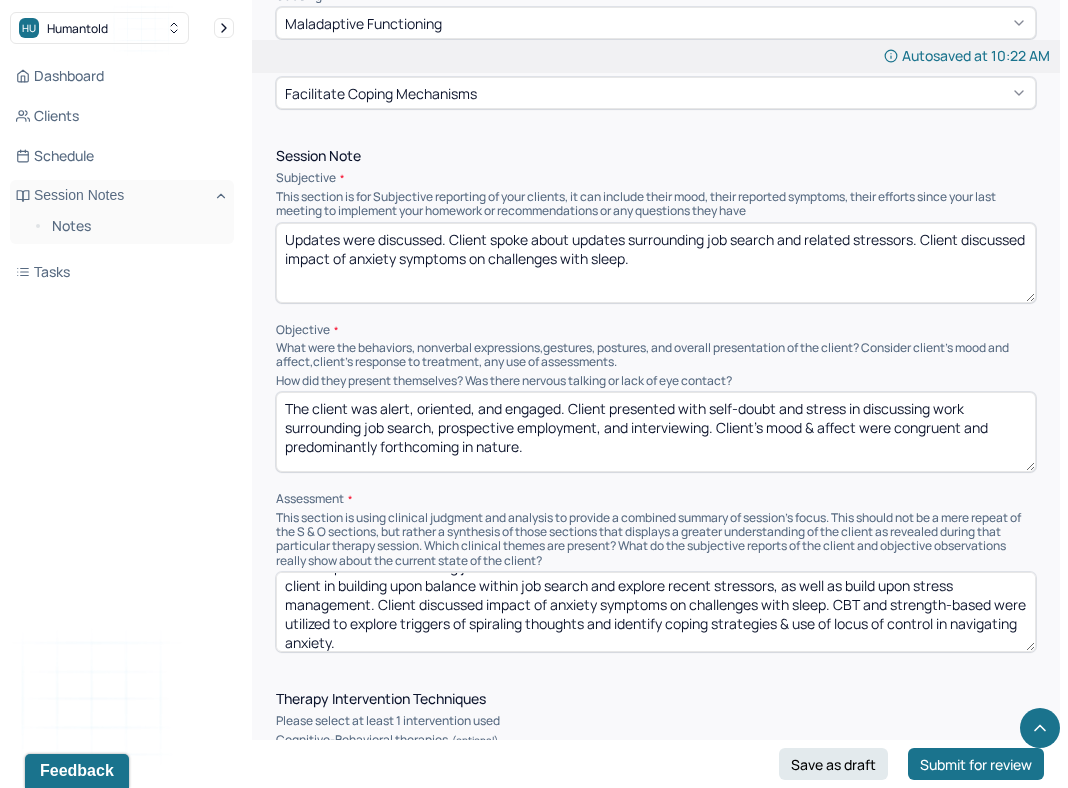 click on "Client will benefit from development of coping mechanisms and stress management. Lack of coping strategies and stress management can increase client's difficulty navigating anxiety symptoms and range of stressors. Client spoke about updates surrounding job search and related stressors. Humanism and solution-focused were utilized to assist client in building upon balance within job search and explore recent stressors, as well as build upon stress management. Client discussed impact of anxiety symptoms on challenges with sleep. CBT and strength-based were utilized to explore triggers of anxiety and identify coping strategies & use of locus of control in navigating anxiety." at bounding box center (656, 612) 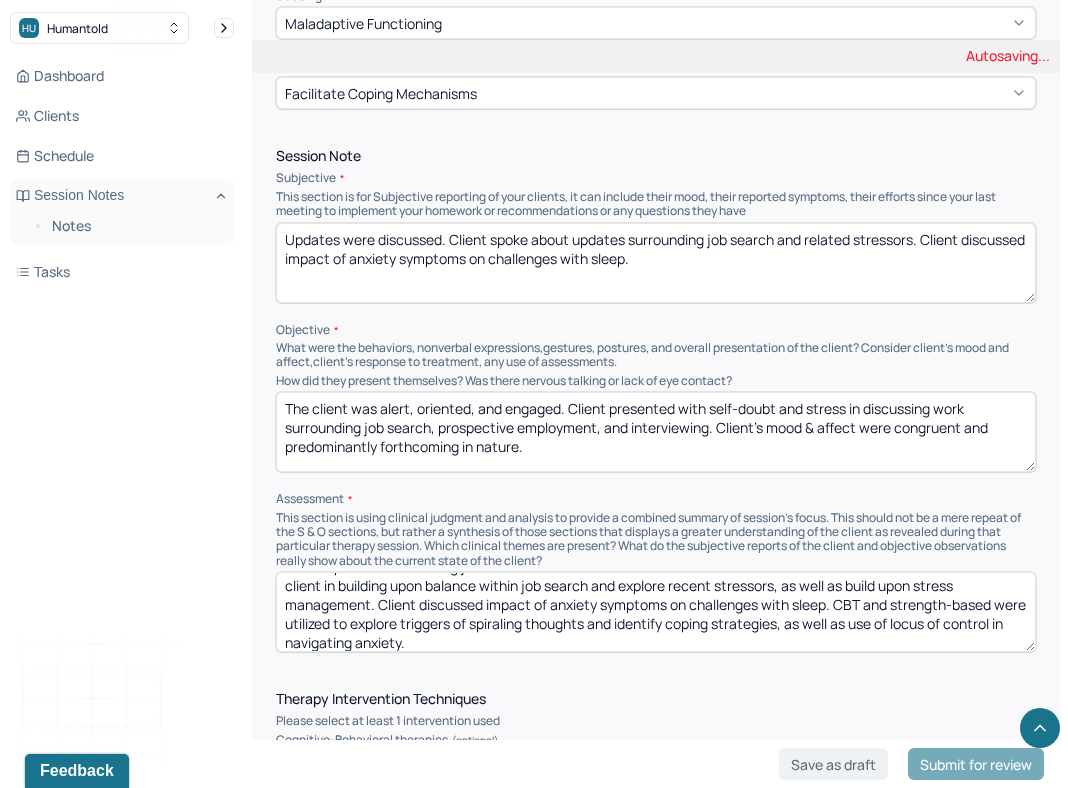 click on "Client will benefit from development of coping mechanisms and stress management. Lack of coping strategies and stress management can increase client's difficulty navigating anxiety symptoms and range of stressors. Client spoke about updates surrounding job search and related stressors. Humanism and solution-focused were utilized to assist client in building upon balance within job search and explore recent stressors, as well as build upon stress management. Client discussed impact of anxiety symptoms on challenges with sleep. CBT and strength-based were utilized to explore triggers of spiraling thoughts and identify coping strategies & use of locus of control in navigating anxiety." at bounding box center [656, 612] 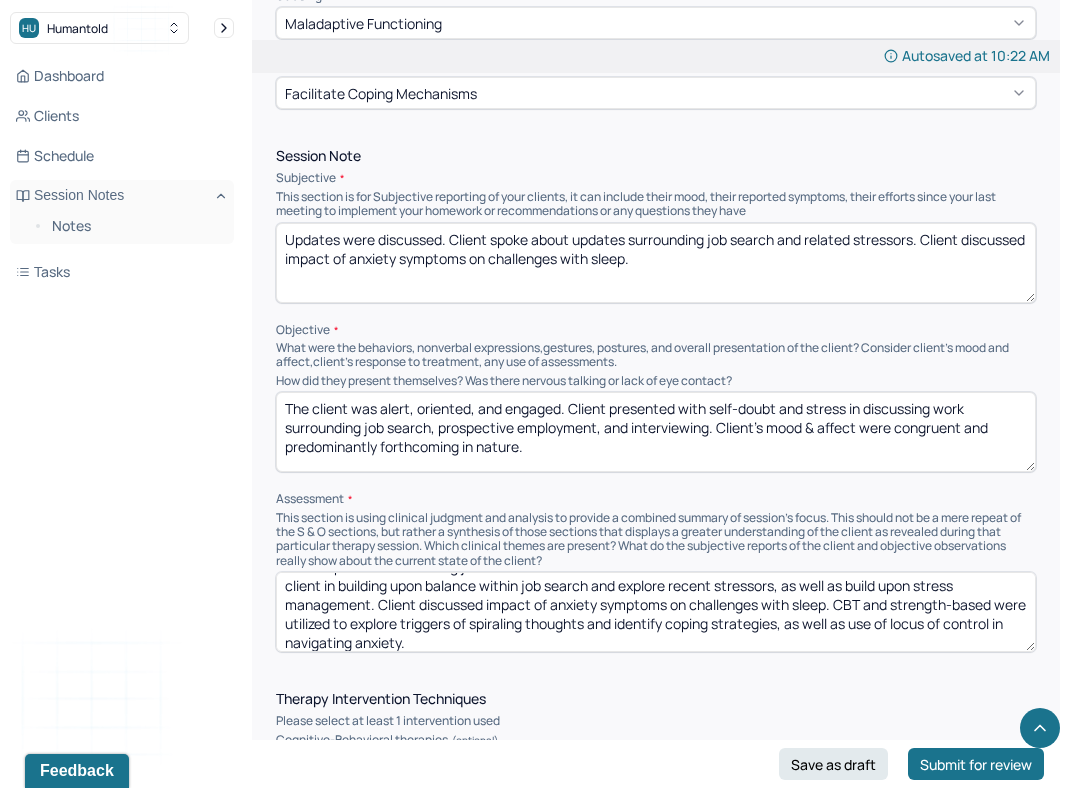 click on "Client will benefit from development of coping mechanisms and stress management. Lack of coping strategies and stress management can increase client's difficulty navigating anxiety symptoms and range of stressors. Client spoke about updates surrounding job search and related stressors. Humanism and solution-focused were utilized to assist client in building upon balance within job search and explore recent stressors, as well as build upon stress management. Client discussed impact of anxiety symptoms on challenges with sleep. CBT and strength-based were utilized to explore triggers of spiraling thoughts and identify coping strategies, as well as use of locus of control in navigating anxiety." at bounding box center [656, 612] 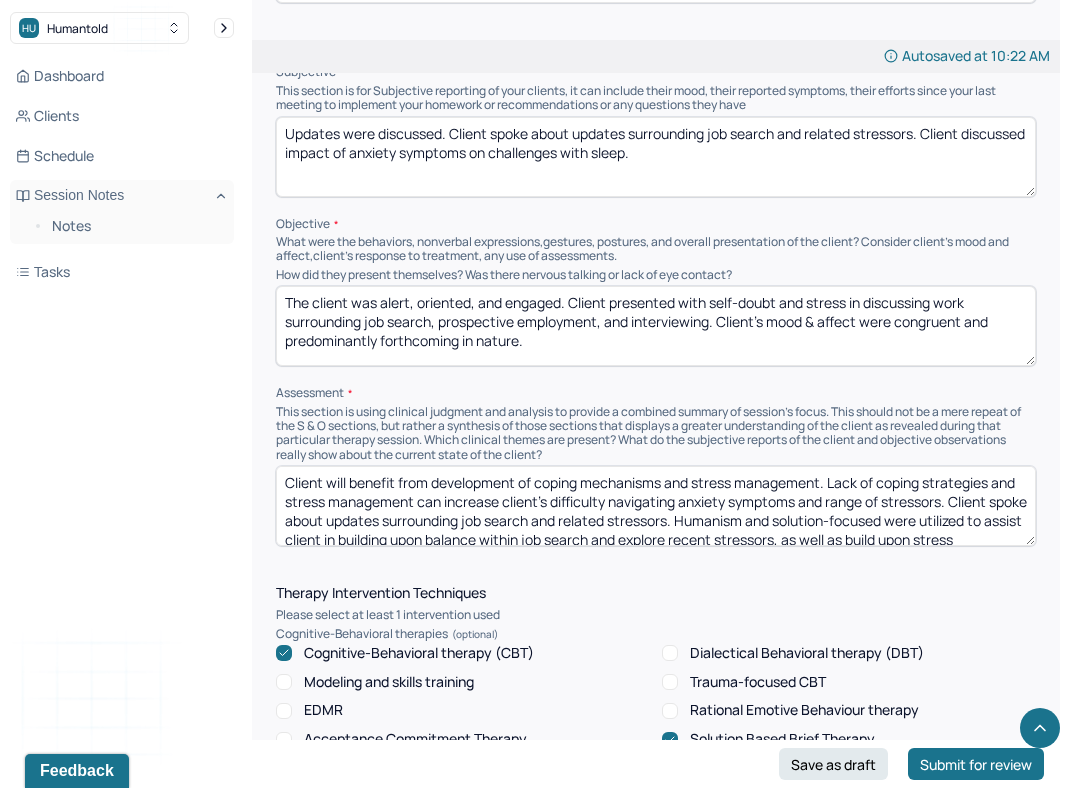 scroll, scrollTop: 1199, scrollLeft: 0, axis: vertical 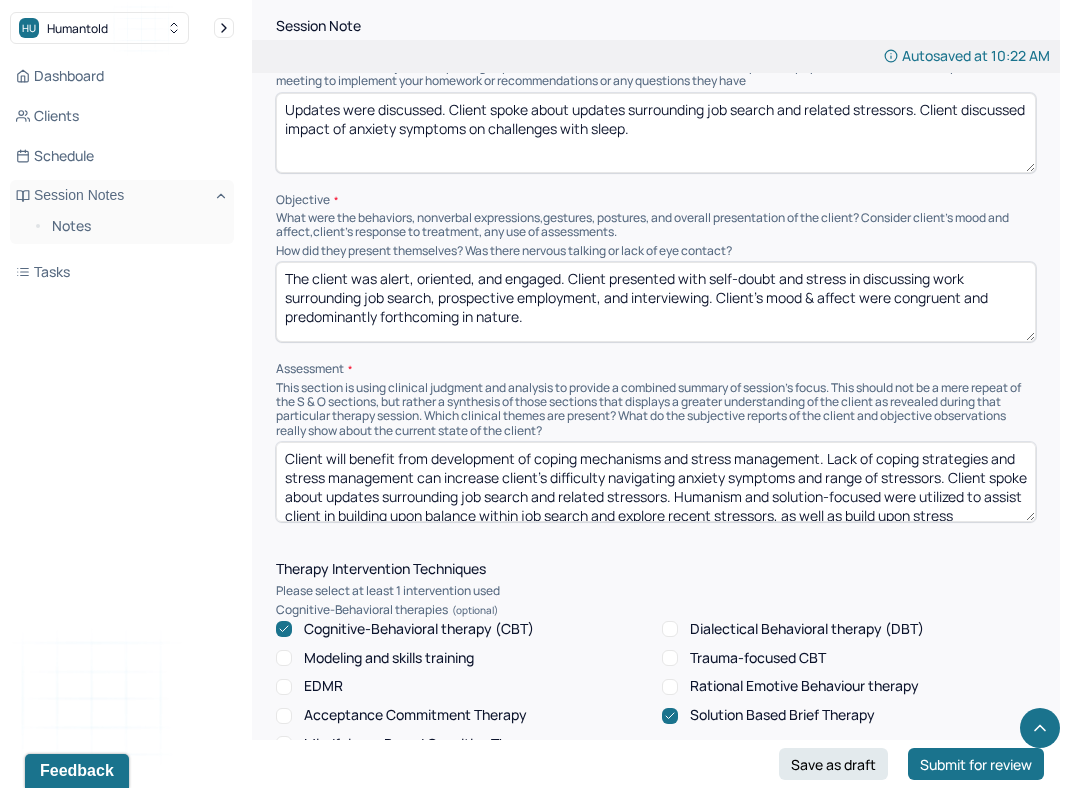 type on "Client will benefit from development of coping mechanisms and stress management. Lack of coping strategies and stress management can increase client's difficulty navigating anxiety symptoms and range of stressors. Client spoke about updates surrounding job search and related stressors. Humanism and solution-focused were utilized to assist client in building upon balance within job search and explore recent stressors, as well as build upon stress management. Client discussed impact of anxiety symptoms on challenges with sleep. CBT and strength-based were utilized to explore triggers of spiraling thoughts and identify coping strategies, as well as use of locus of control in navigating anxiety." 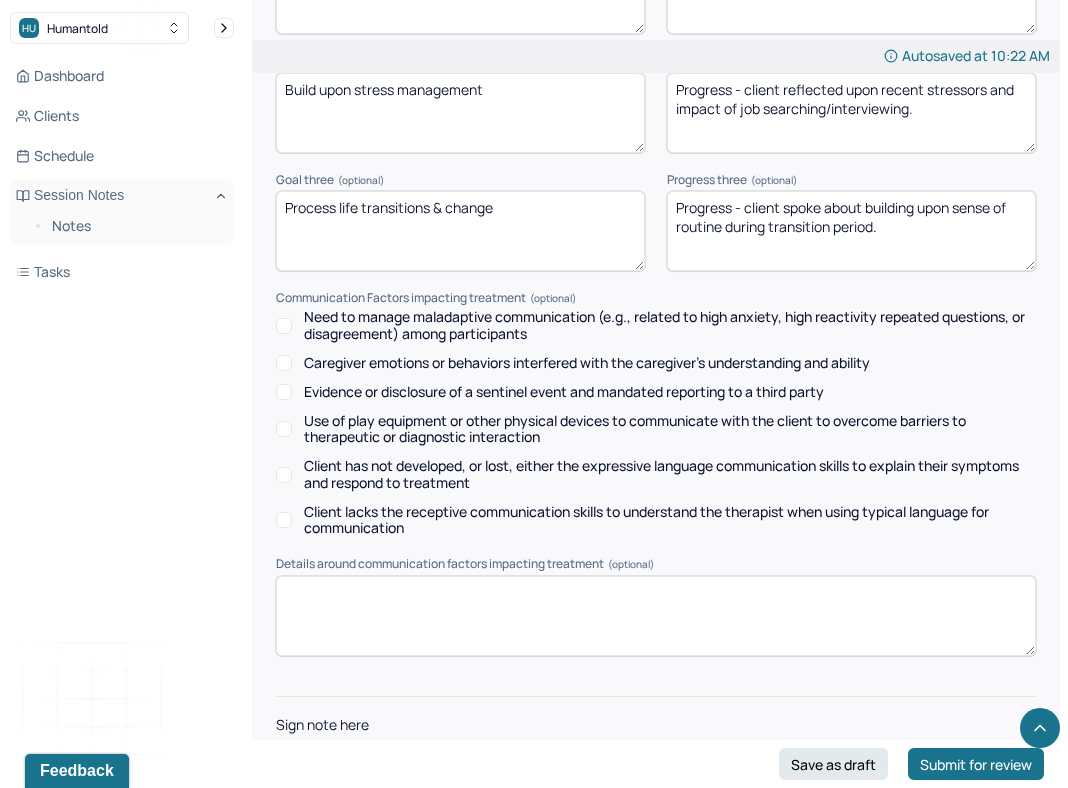 scroll, scrollTop: 3016, scrollLeft: 0, axis: vertical 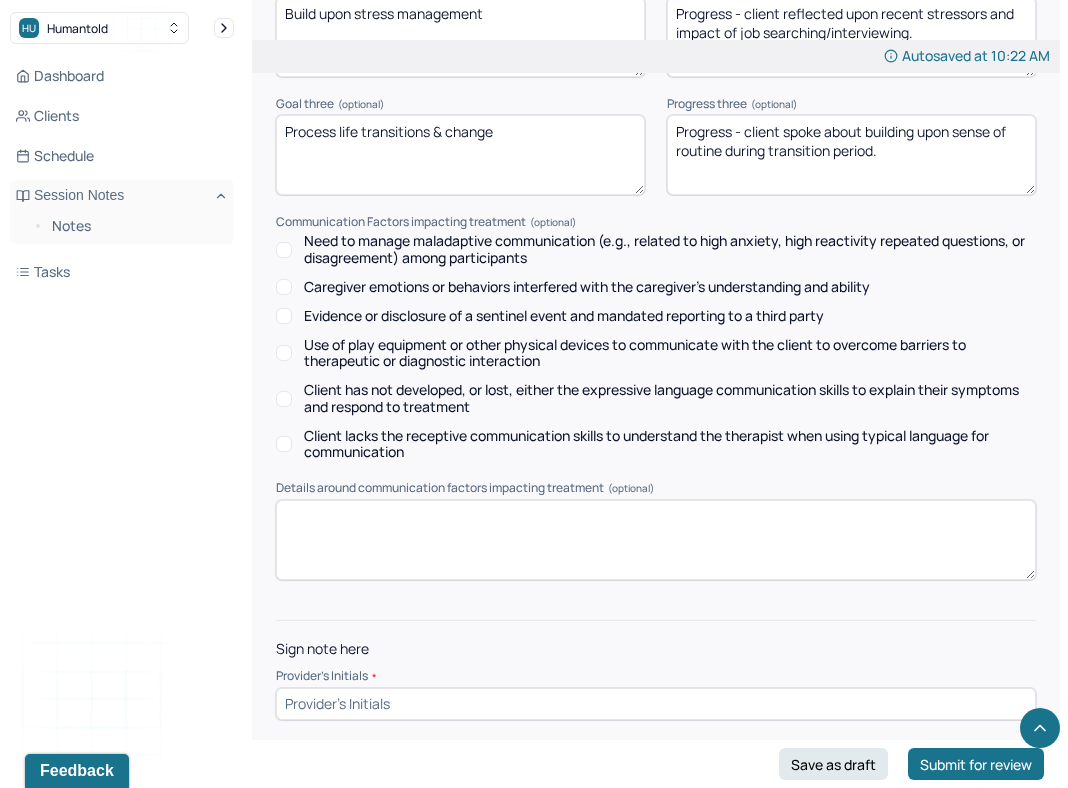 click at bounding box center (656, 704) 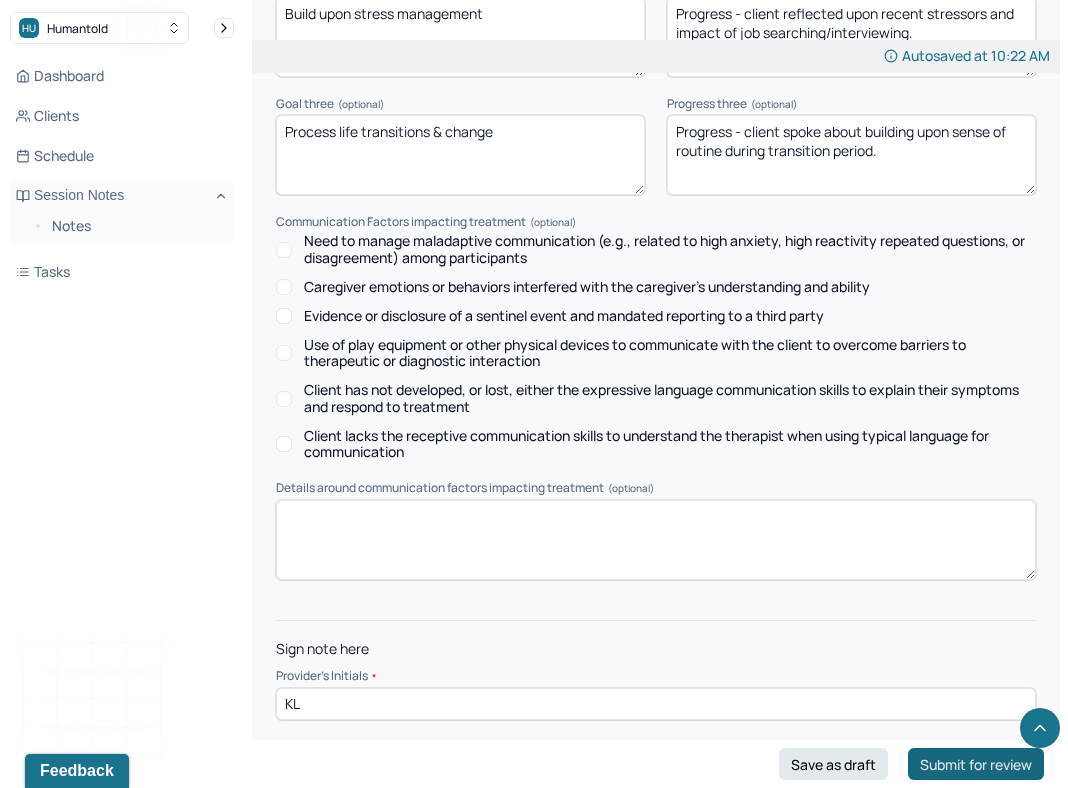 type on "KL" 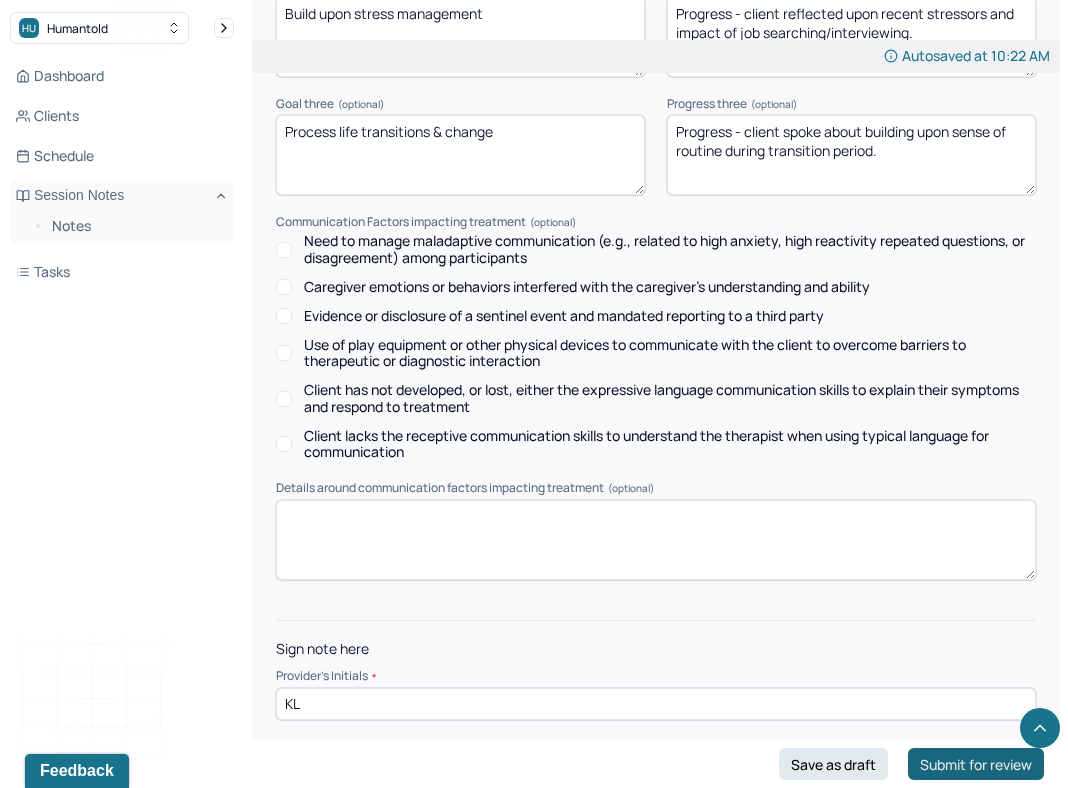click on "Submit for review" at bounding box center [976, 764] 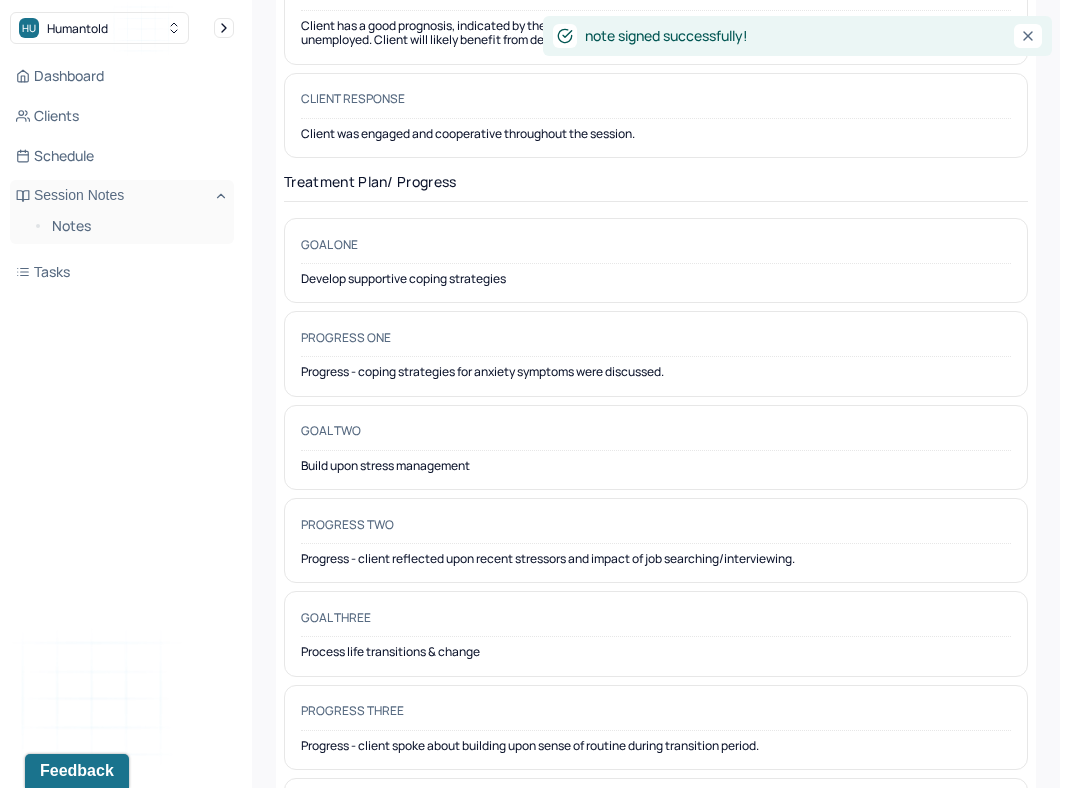 scroll, scrollTop: 0, scrollLeft: 0, axis: both 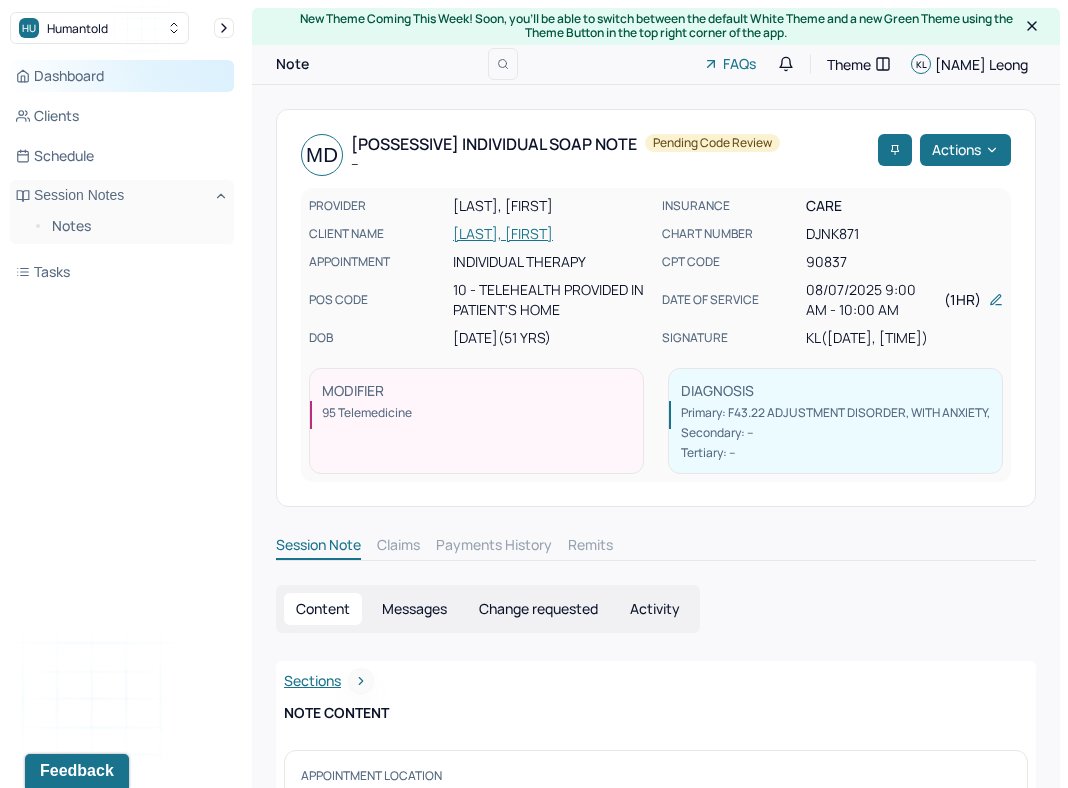 click on "Dashboard" at bounding box center [122, 76] 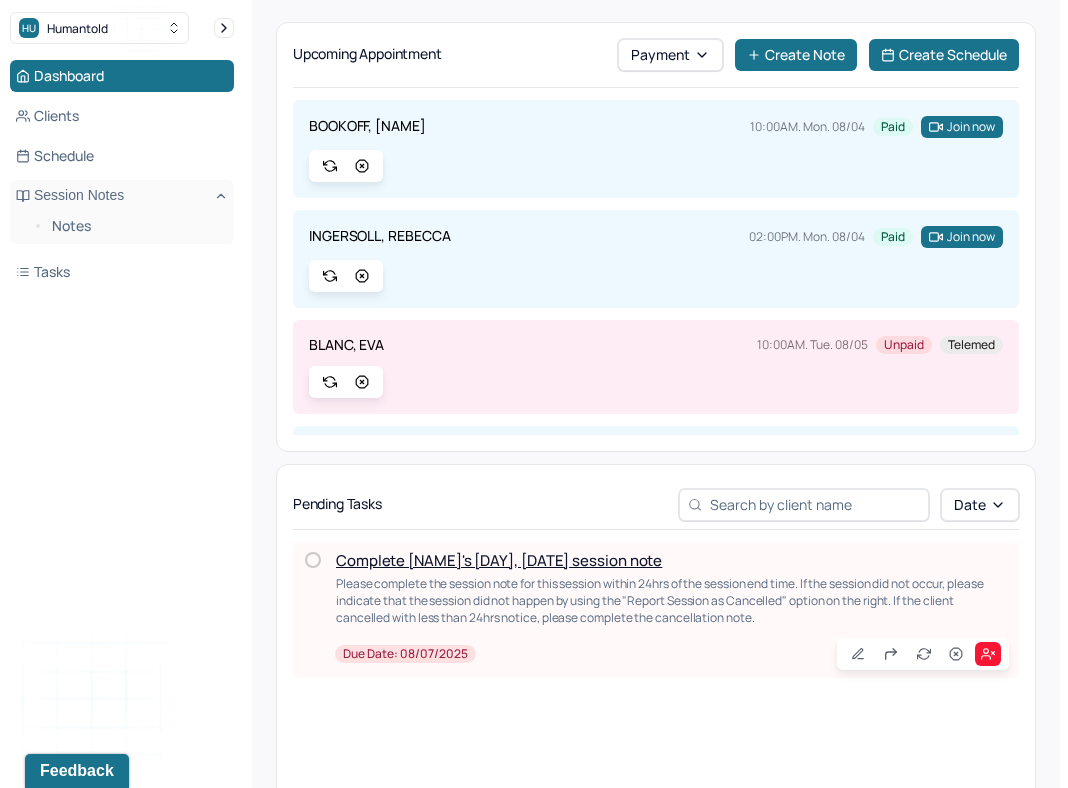scroll, scrollTop: 209, scrollLeft: 0, axis: vertical 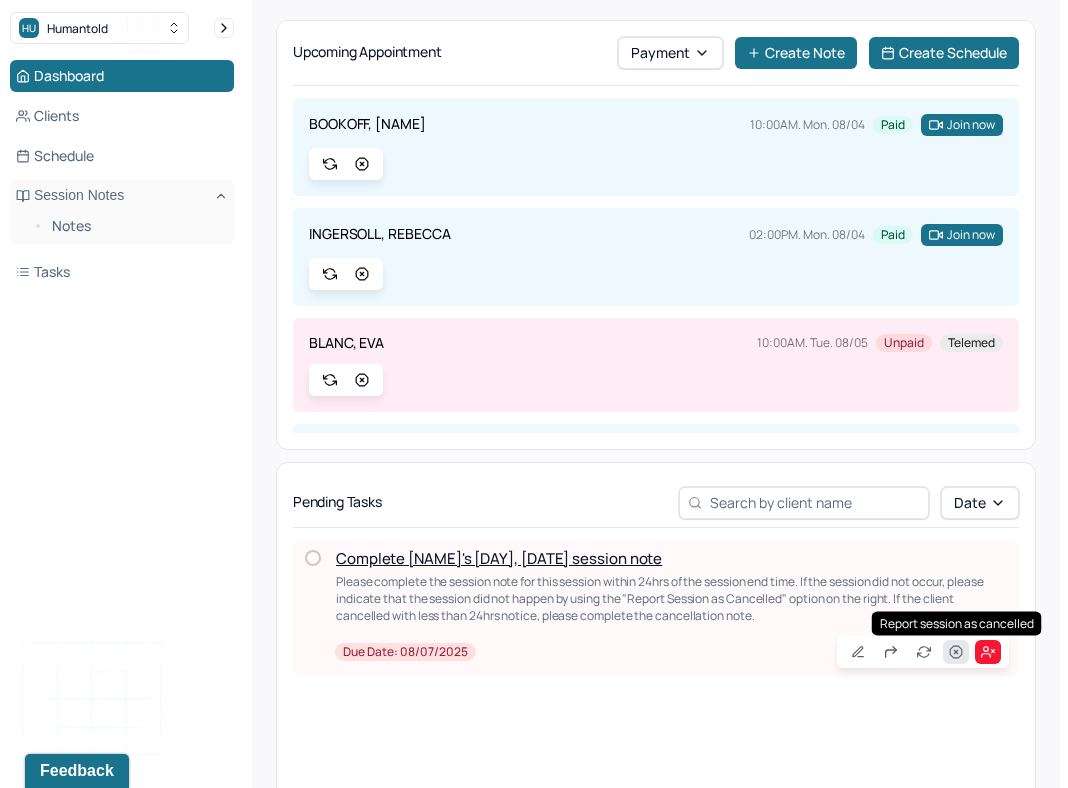 click 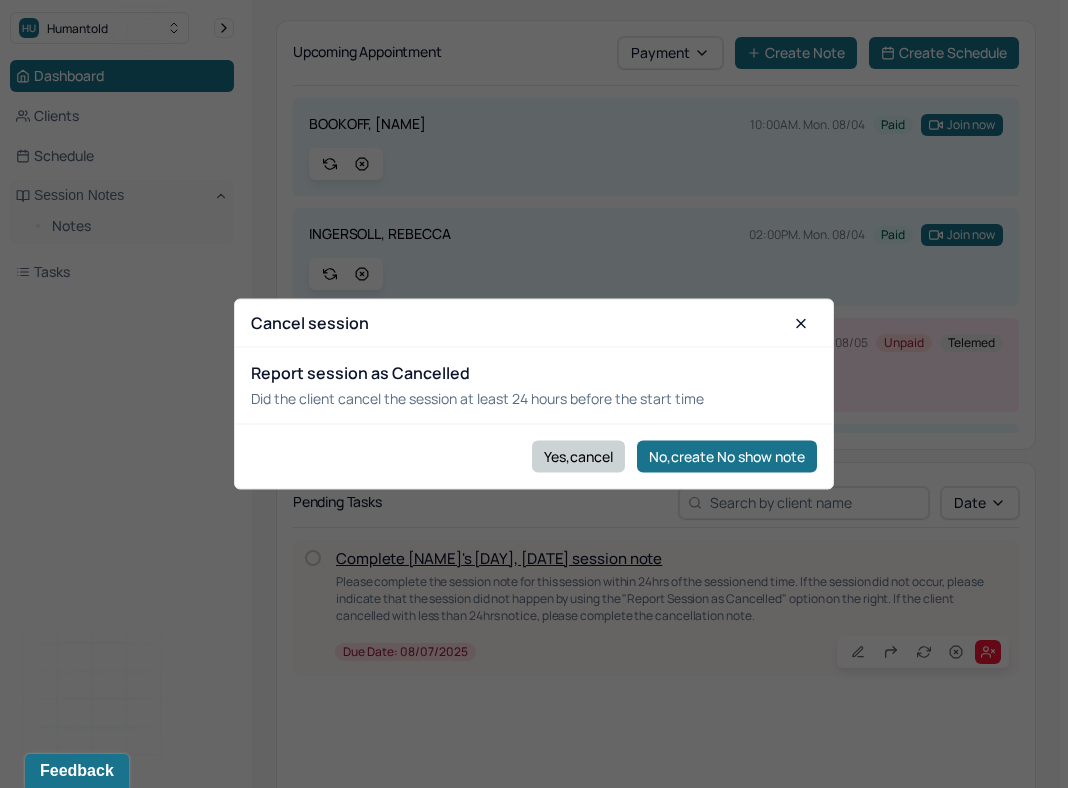 click on "Yes,cancel" at bounding box center [578, 456] 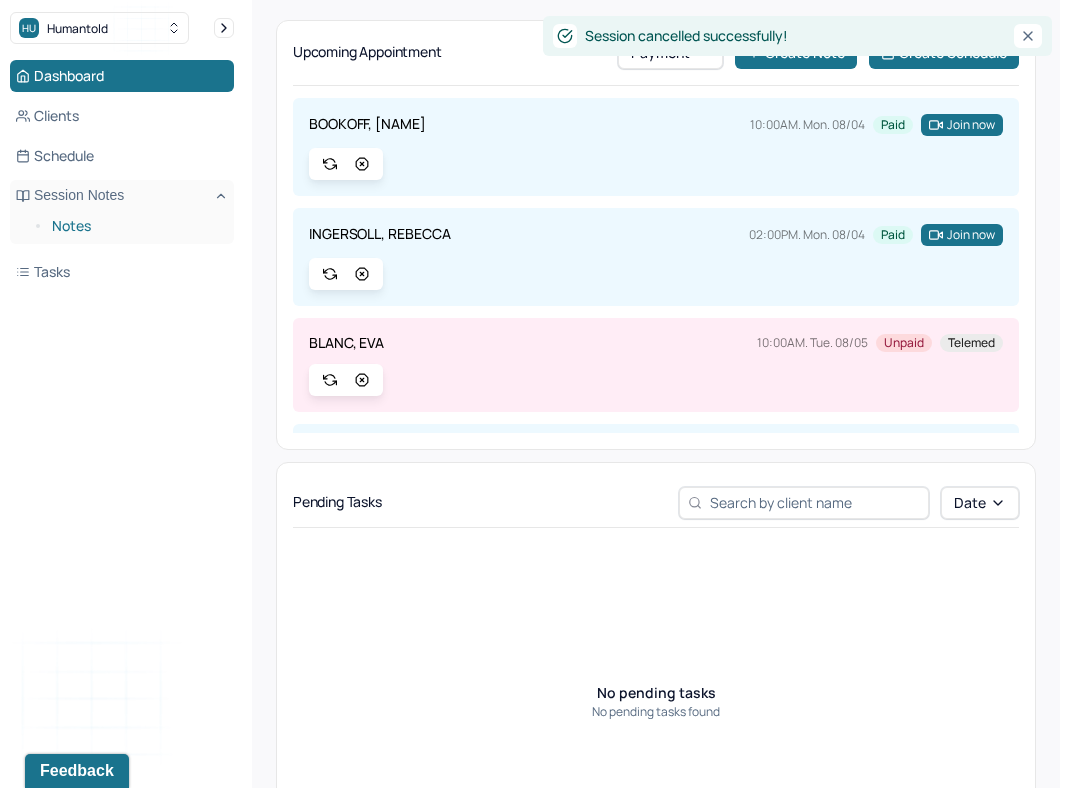 click on "Notes" at bounding box center [135, 226] 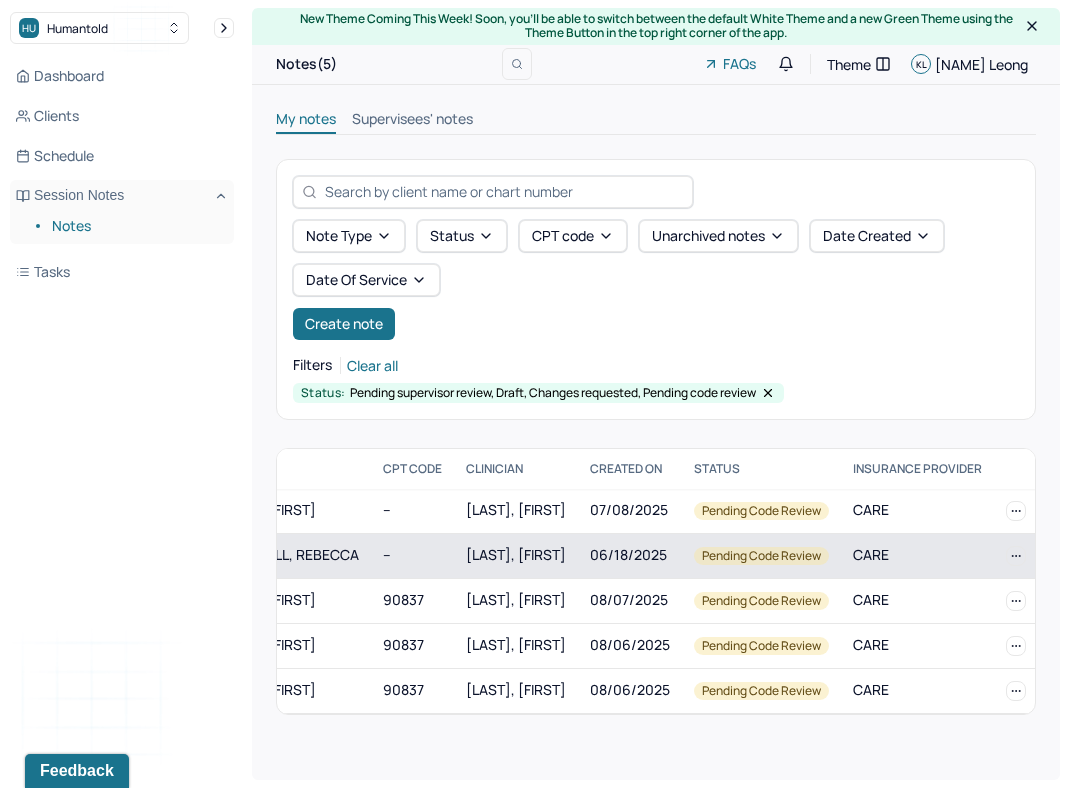 scroll, scrollTop: 0, scrollLeft: 0, axis: both 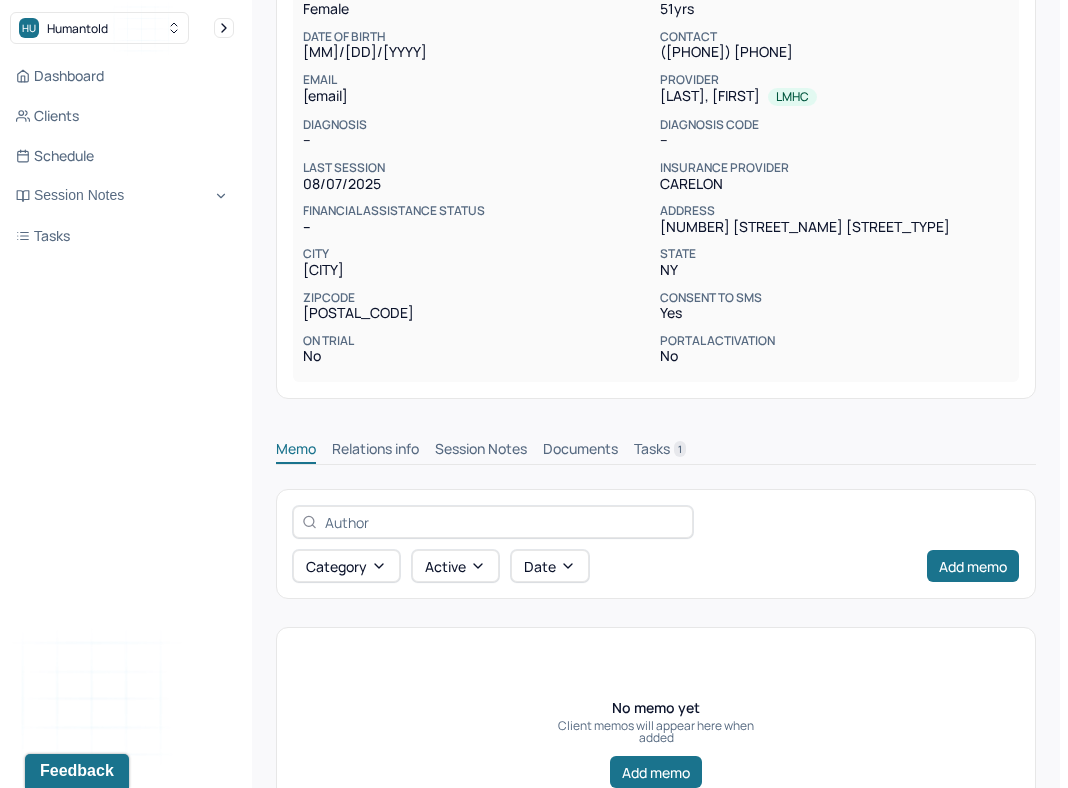 click on "Memo Relations info Session Notes Documents Tasks 1" at bounding box center (656, 452) 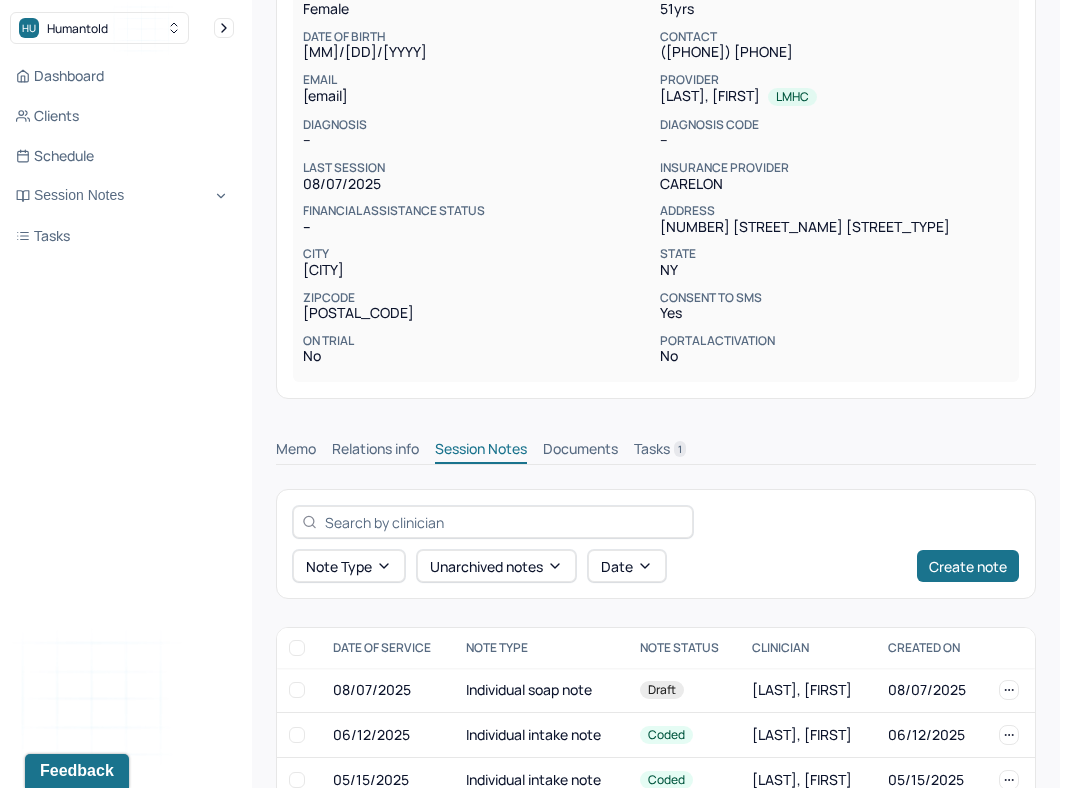 scroll, scrollTop: 331, scrollLeft: 0, axis: vertical 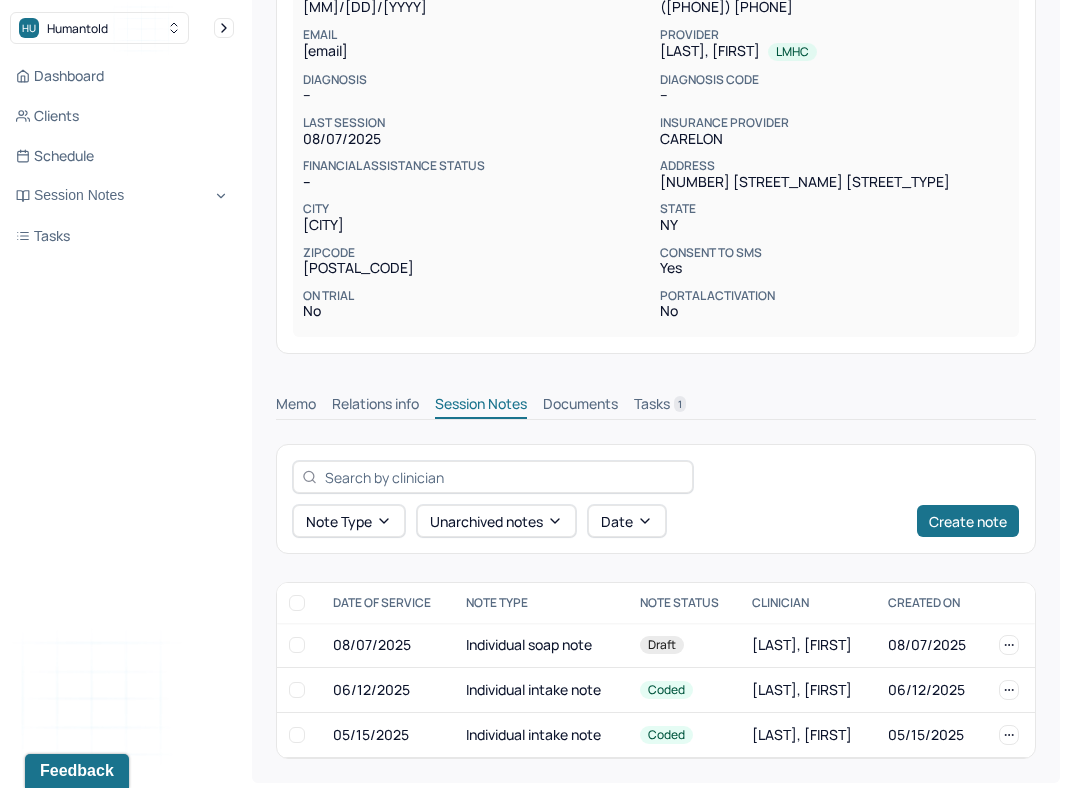 click on "Memo" at bounding box center [296, 406] 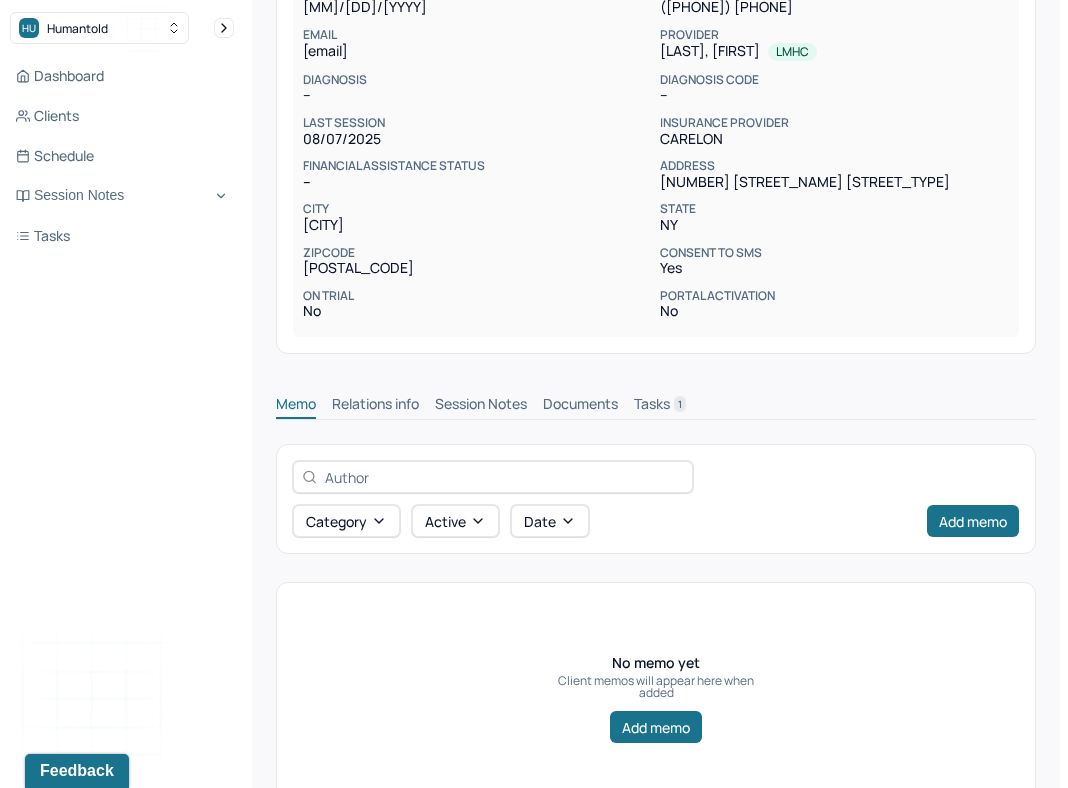 scroll, scrollTop: 330, scrollLeft: 0, axis: vertical 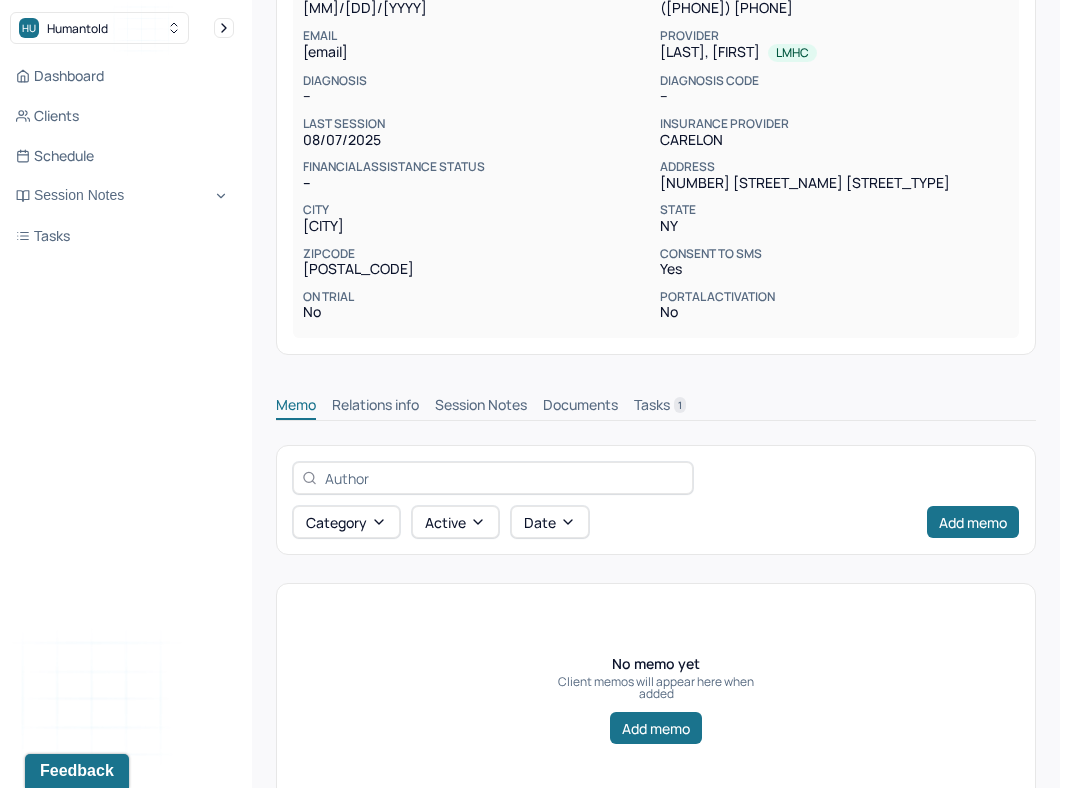 click on "Session Notes" at bounding box center (481, 407) 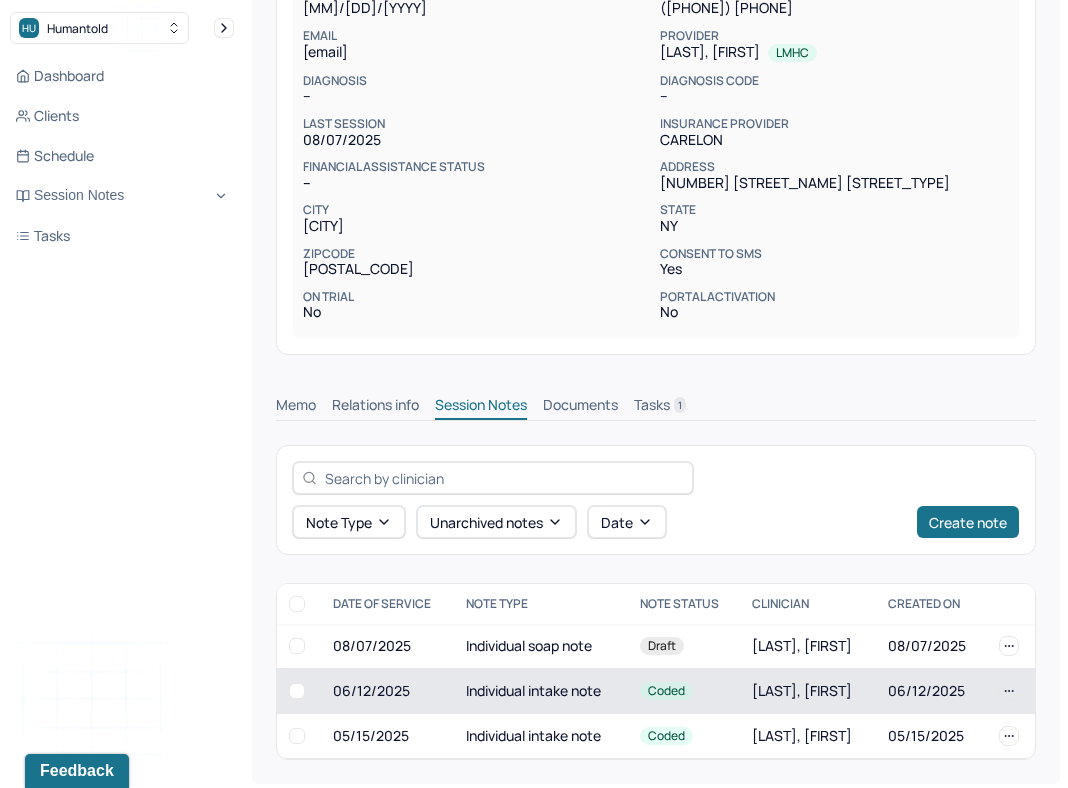 click on "06/12/2025" at bounding box center [387, 691] 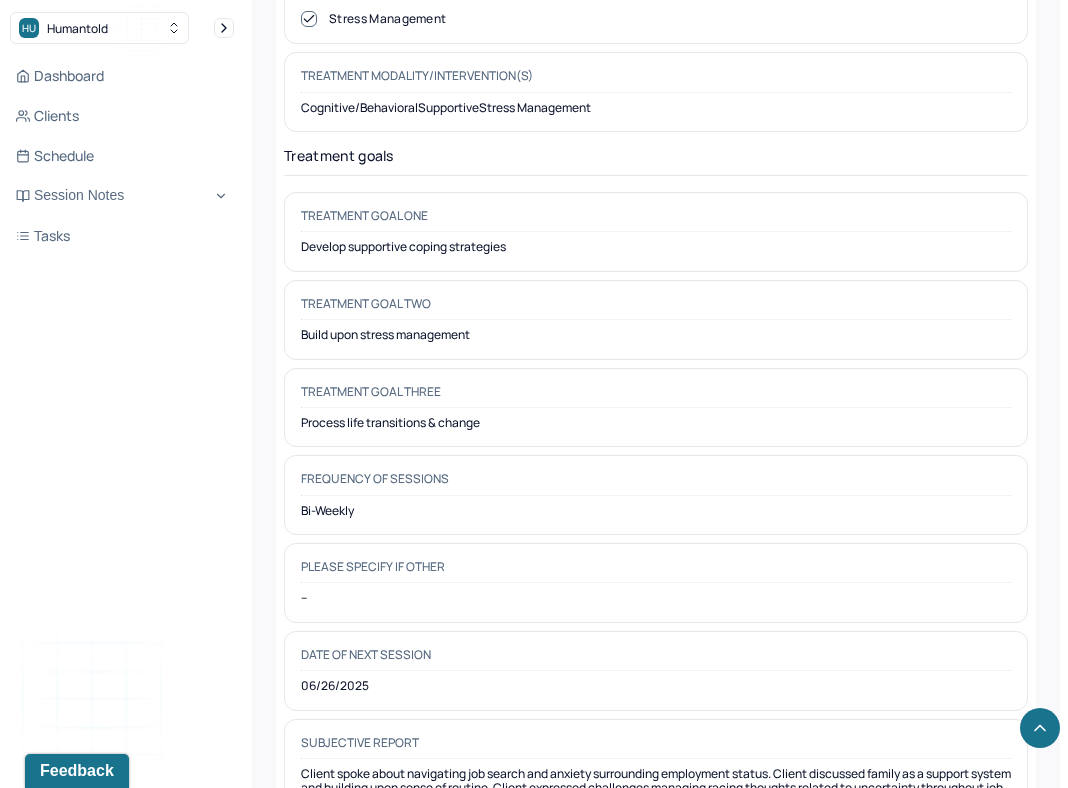 scroll, scrollTop: 9807, scrollLeft: 0, axis: vertical 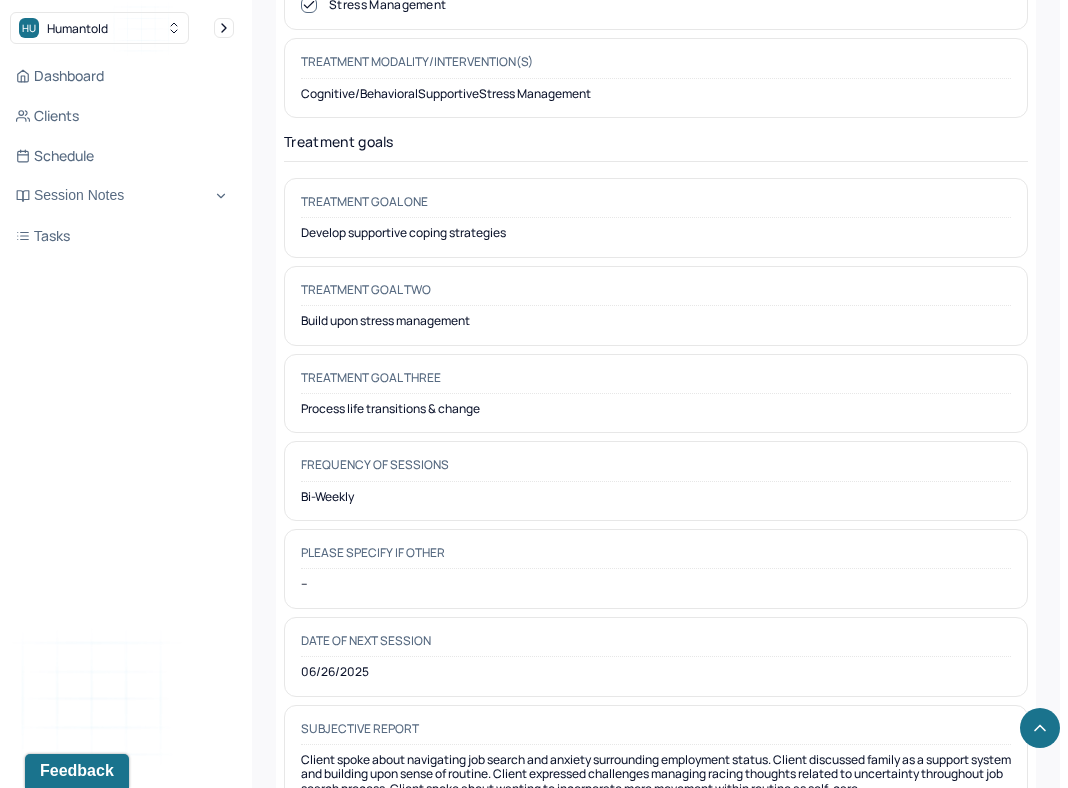 click on "Develop supportive coping strategies" at bounding box center (656, 233) 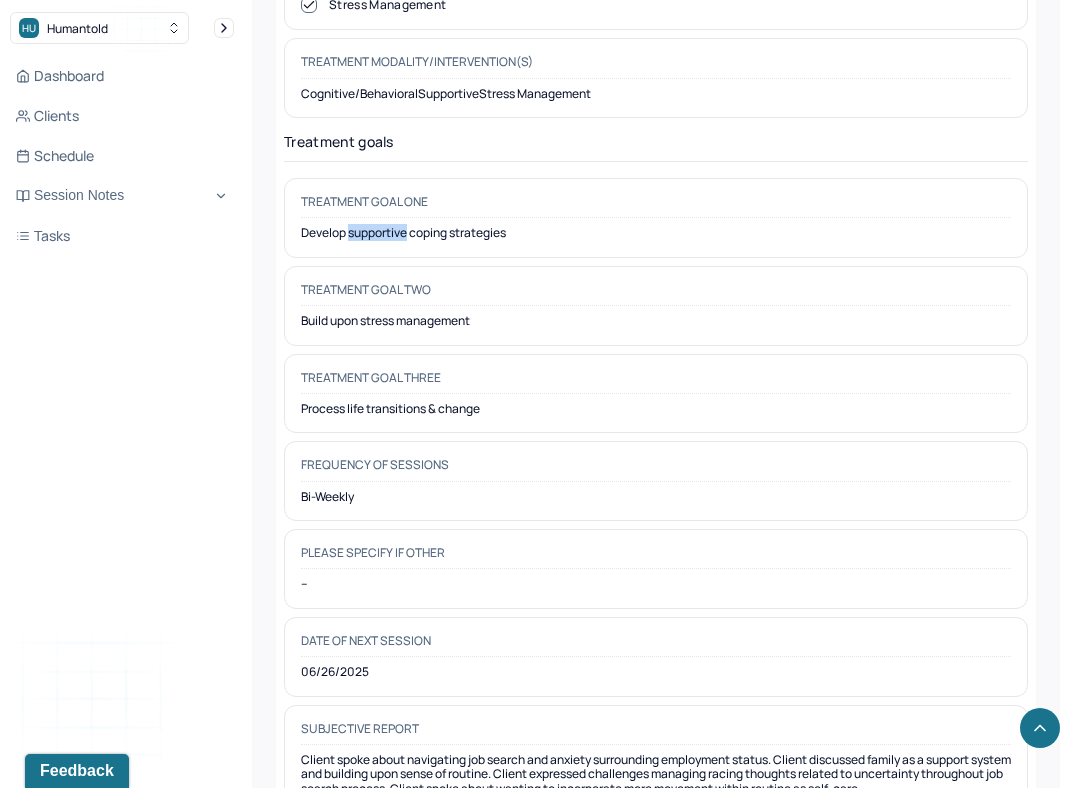 click on "Develop supportive coping strategies" at bounding box center (656, 233) 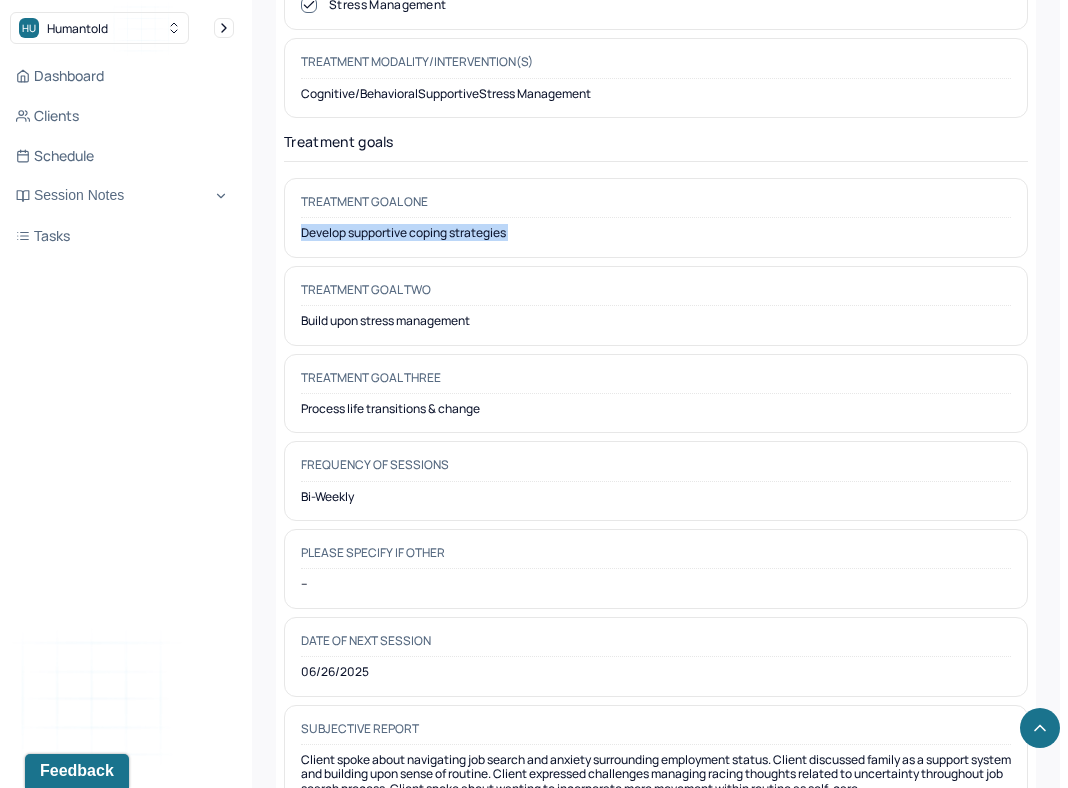 copy on "Develop supportive coping strategies" 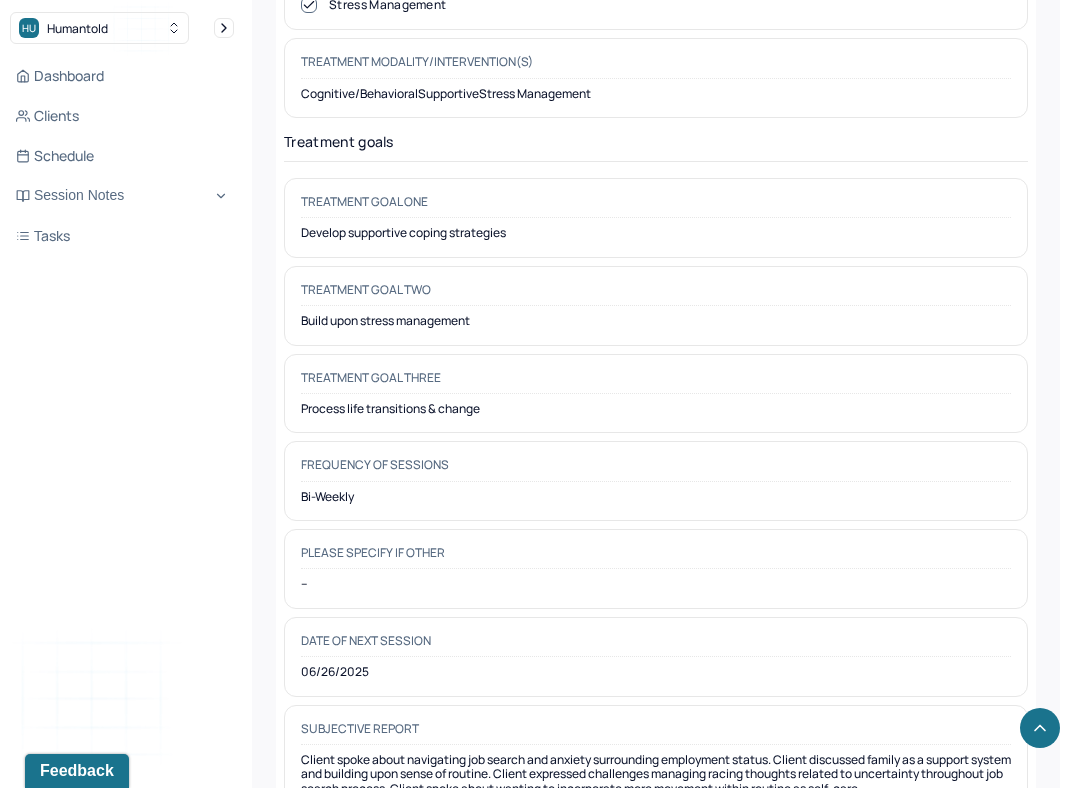 click on "Treatment goal two Build upon stress management" at bounding box center (656, 306) 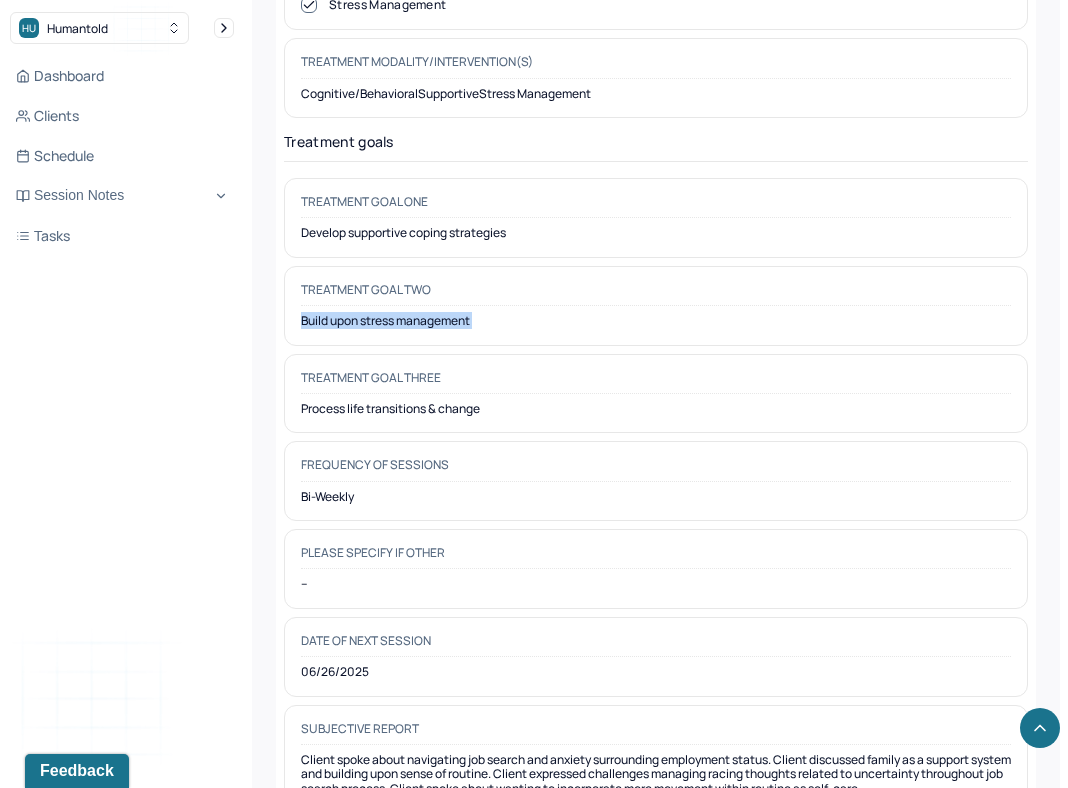 copy on "Build upon stress management" 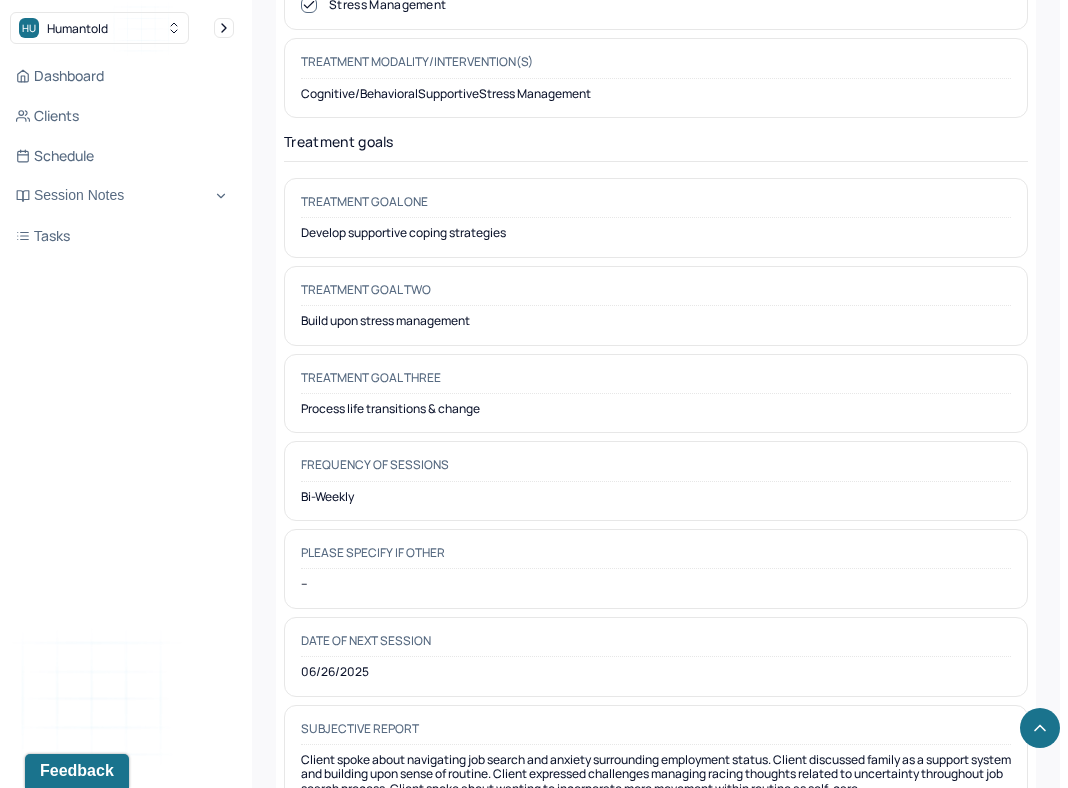 click on "Process life transitions & change" at bounding box center [656, 409] 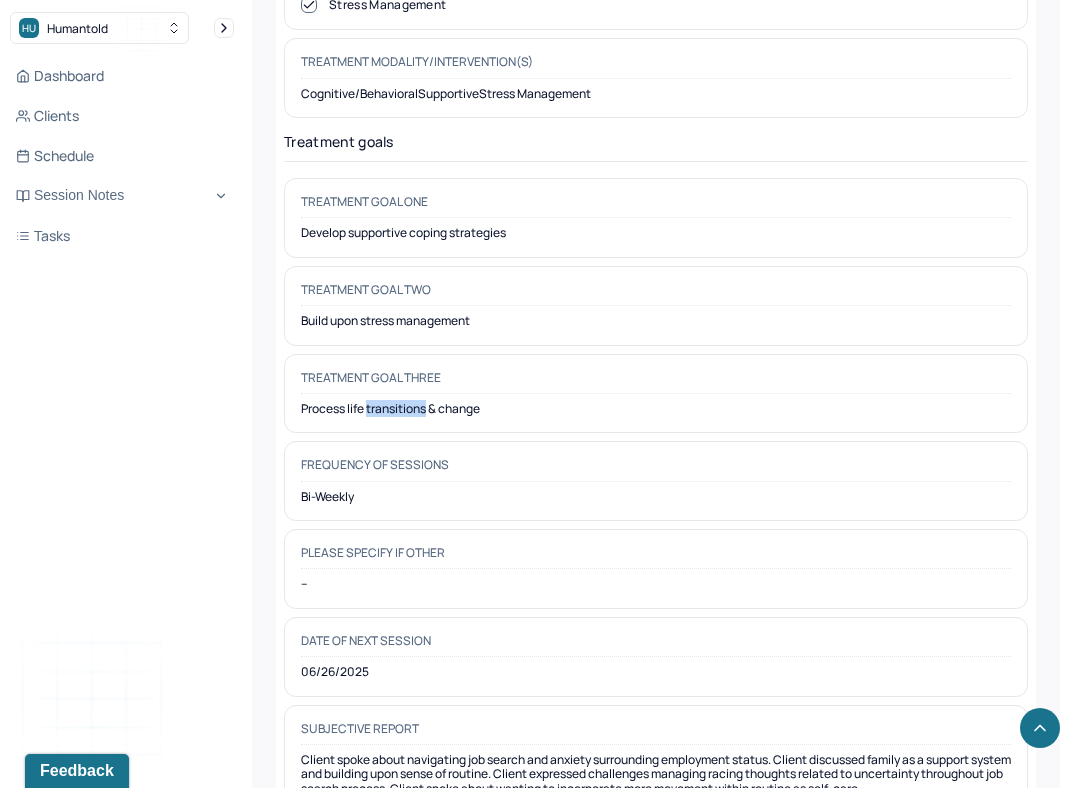 click on "Process life transitions & change" at bounding box center (656, 409) 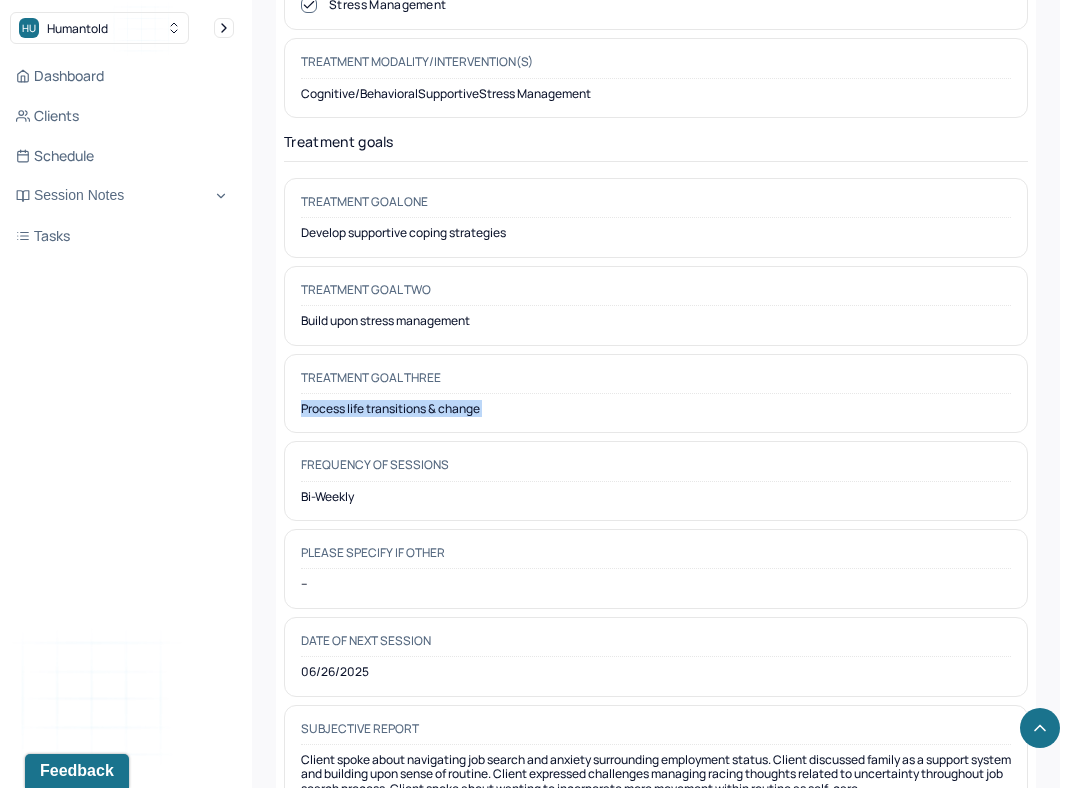 copy on "Process life transitions & change" 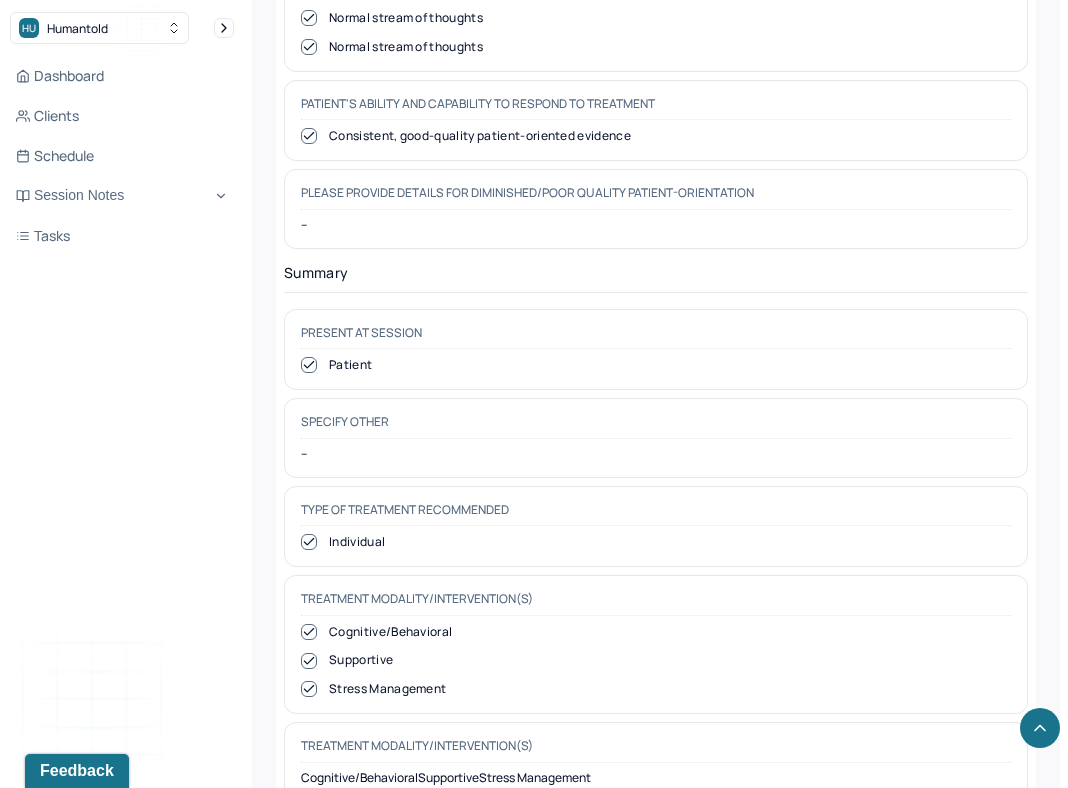 scroll, scrollTop: 10209, scrollLeft: 0, axis: vertical 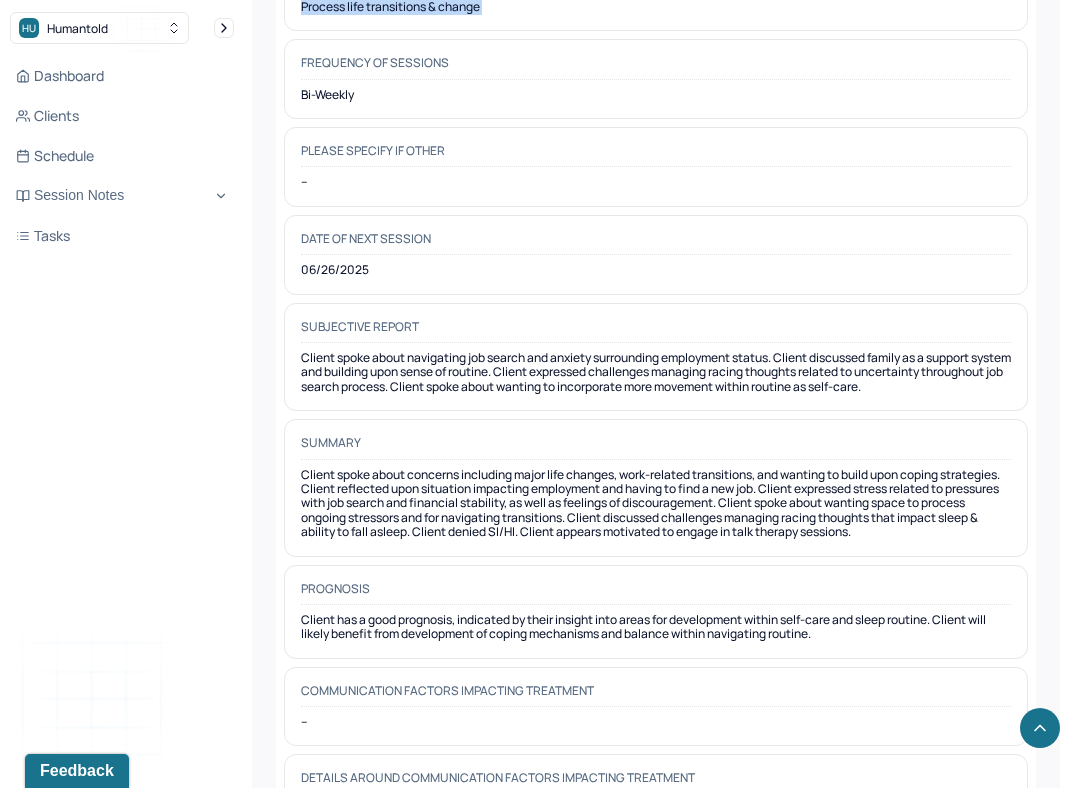 click on "Client has a good prognosis, indicated by their insight into areas for development within self-care and sleep routine. Client will likely benefit from development of coping mechanisms and balance within navigating routine." at bounding box center (656, 627) 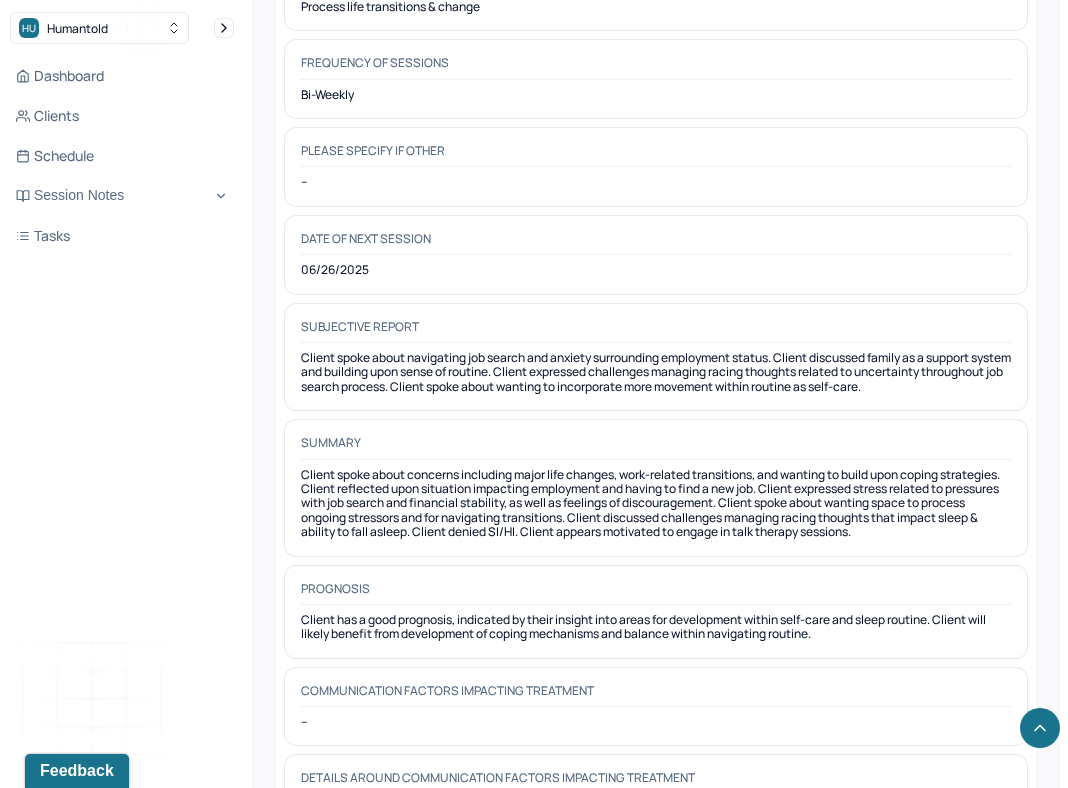 click on "Client has a good prognosis, indicated by their insight into areas for development within self-care and sleep routine. Client will likely benefit from development of coping mechanisms and balance within navigating routine." at bounding box center (656, 627) 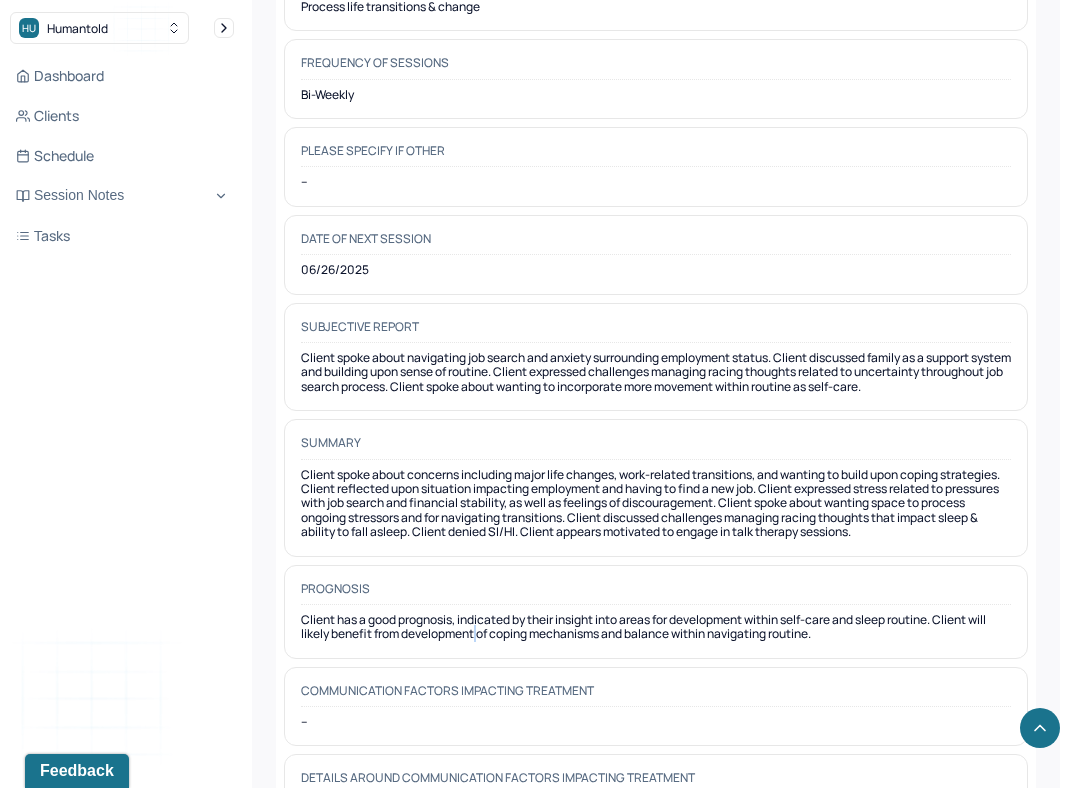 click on "Client has a good prognosis, indicated by their insight into areas for development within self-care and sleep routine. Client will likely benefit from development of coping mechanisms and balance within navigating routine." at bounding box center (656, 627) 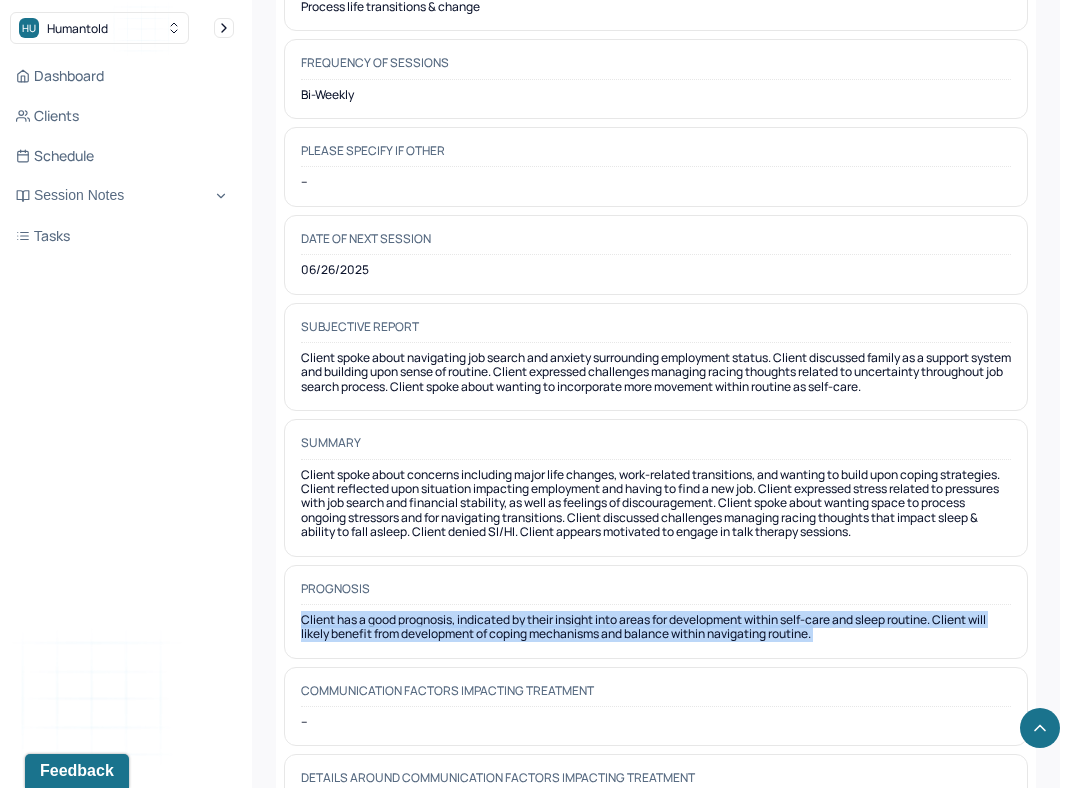 copy on "Client has a good prognosis, indicated by their insight into areas for development within self-care and sleep routine. Client will likely benefit from development of coping mechanisms and balance within navigating routine." 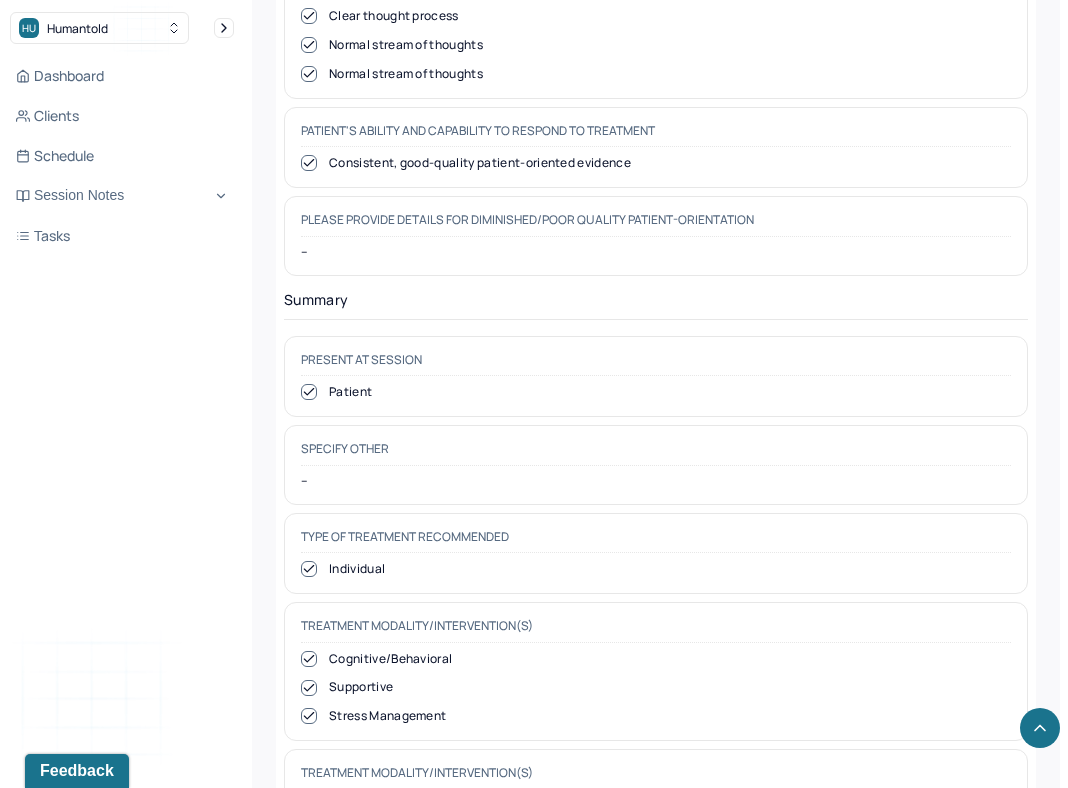 scroll, scrollTop: 9017, scrollLeft: 0, axis: vertical 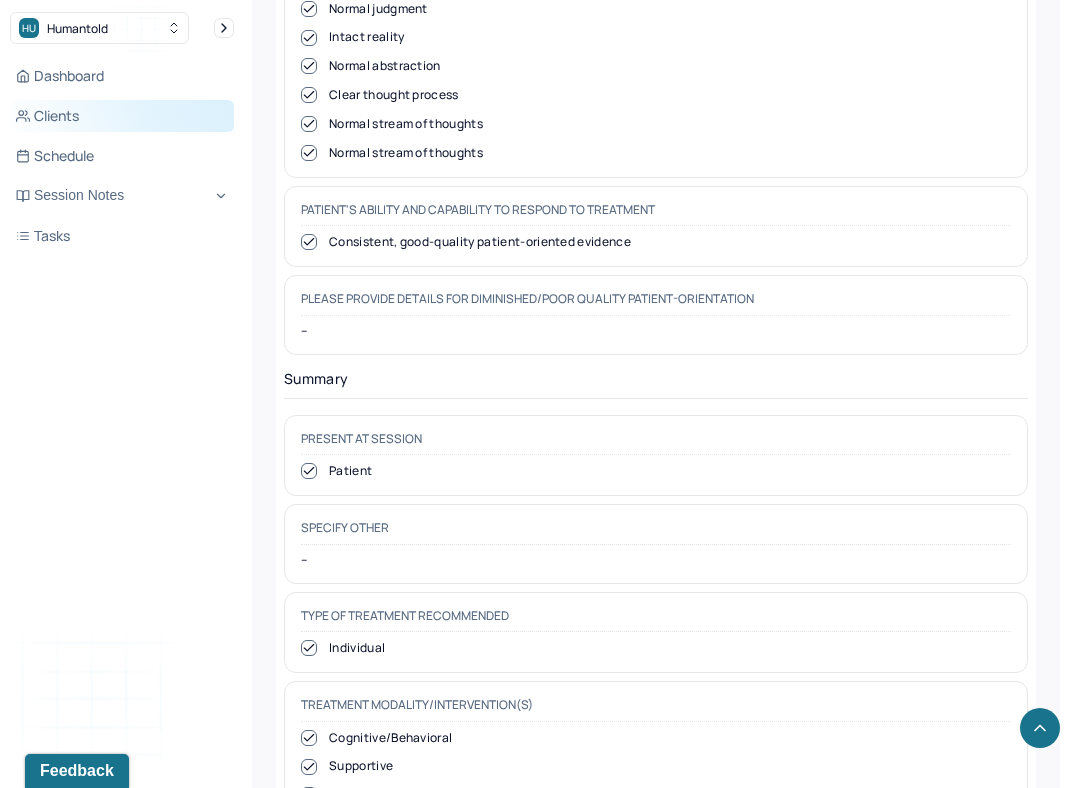 click on "Clients" at bounding box center (122, 116) 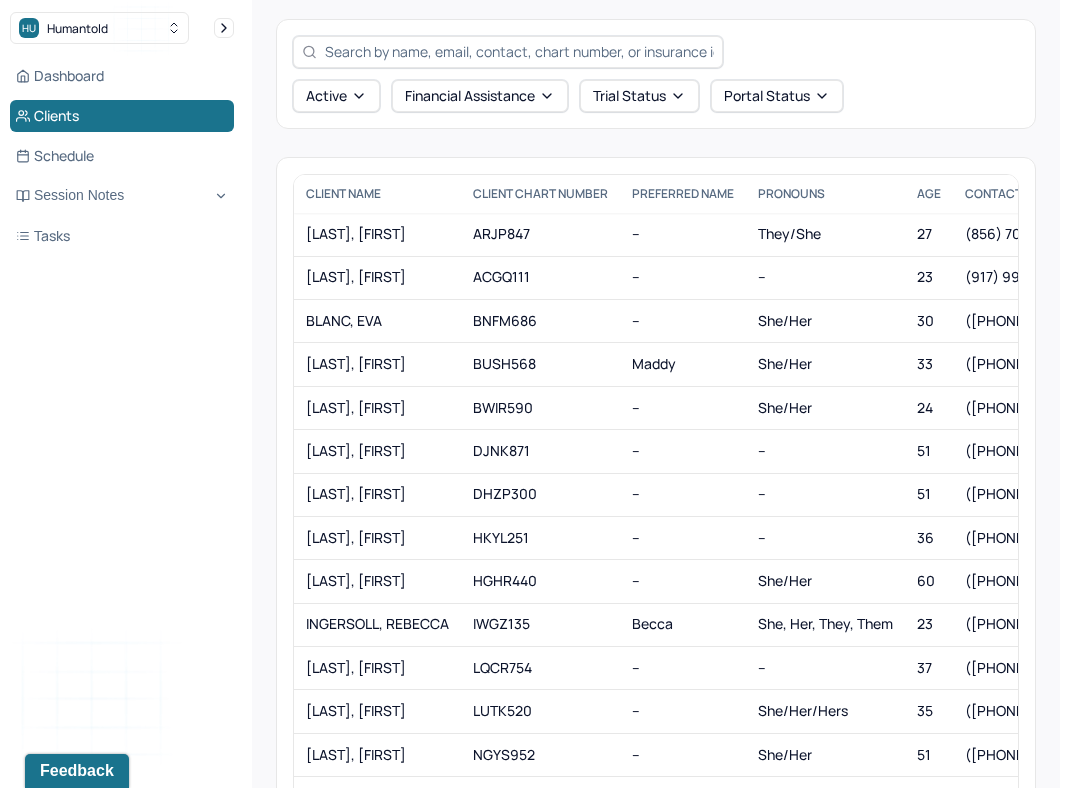 scroll, scrollTop: 102, scrollLeft: 0, axis: vertical 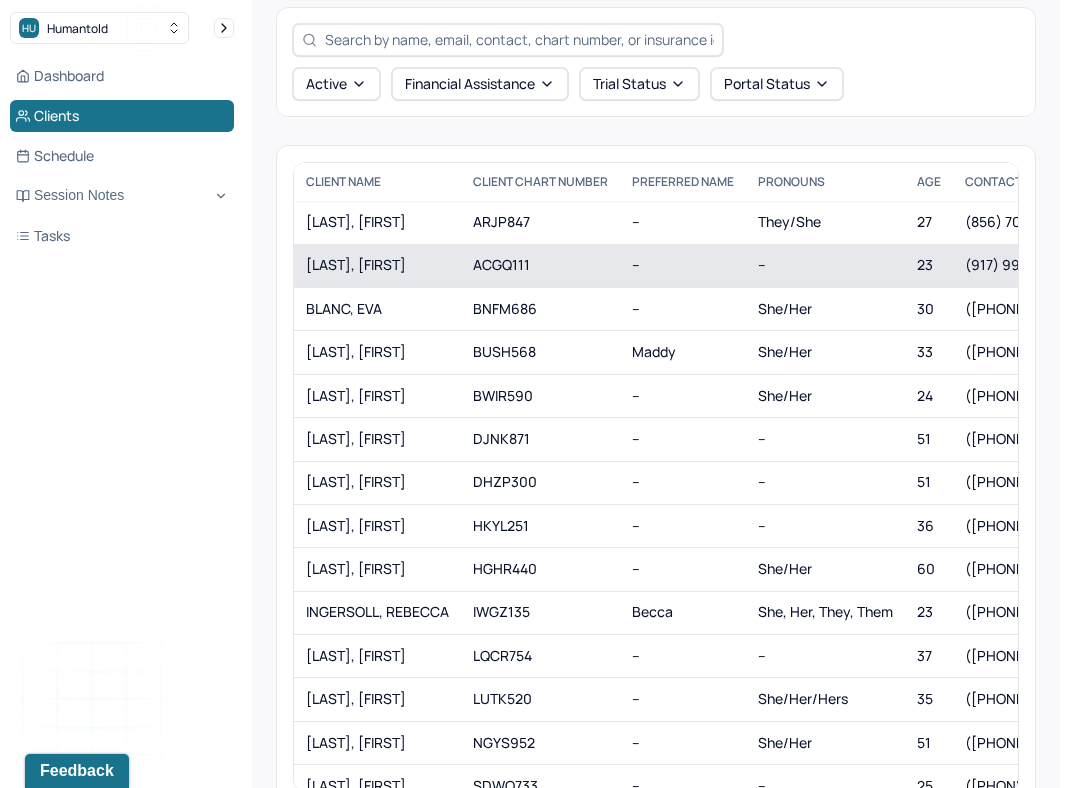 click on "[LAST], [FIRST]" at bounding box center (377, 265) 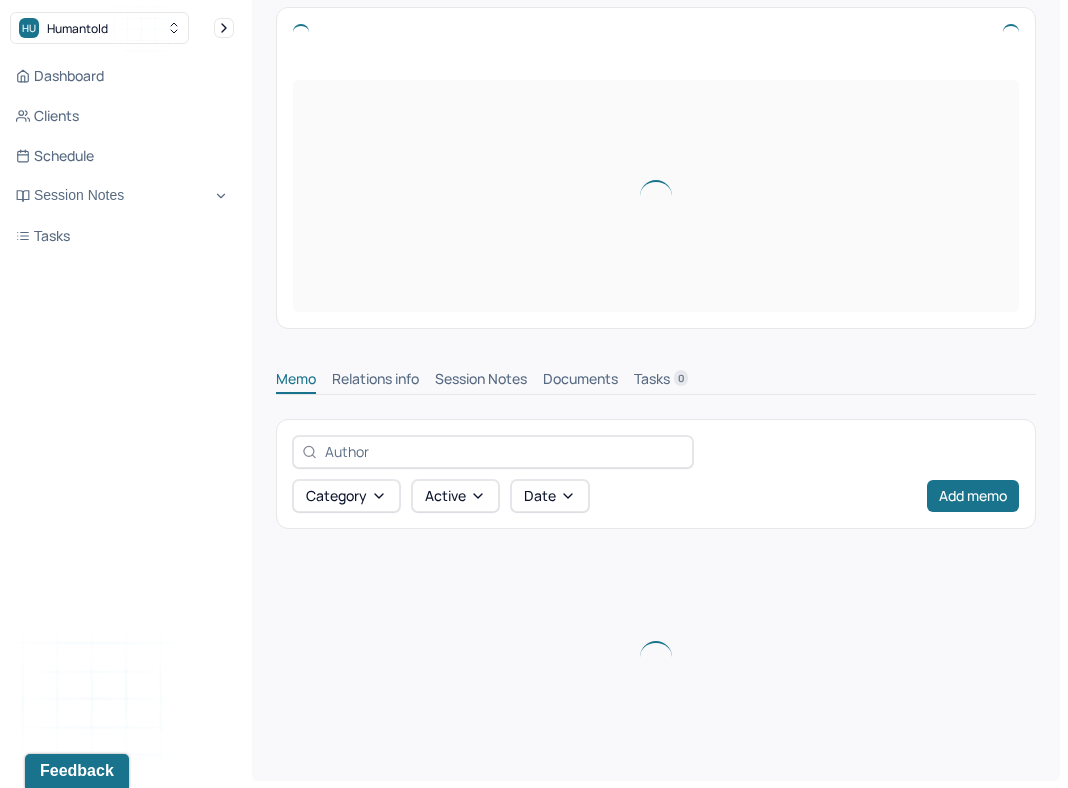 scroll, scrollTop: 0, scrollLeft: 0, axis: both 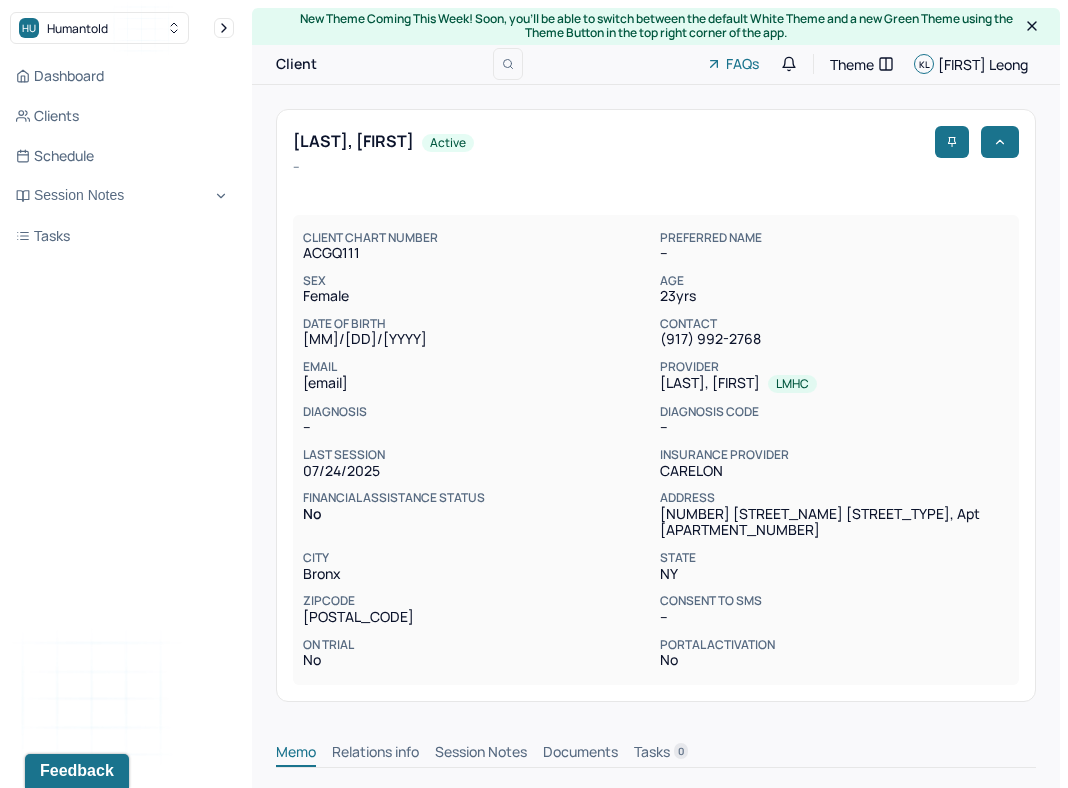 click on "Session Notes" at bounding box center [481, 754] 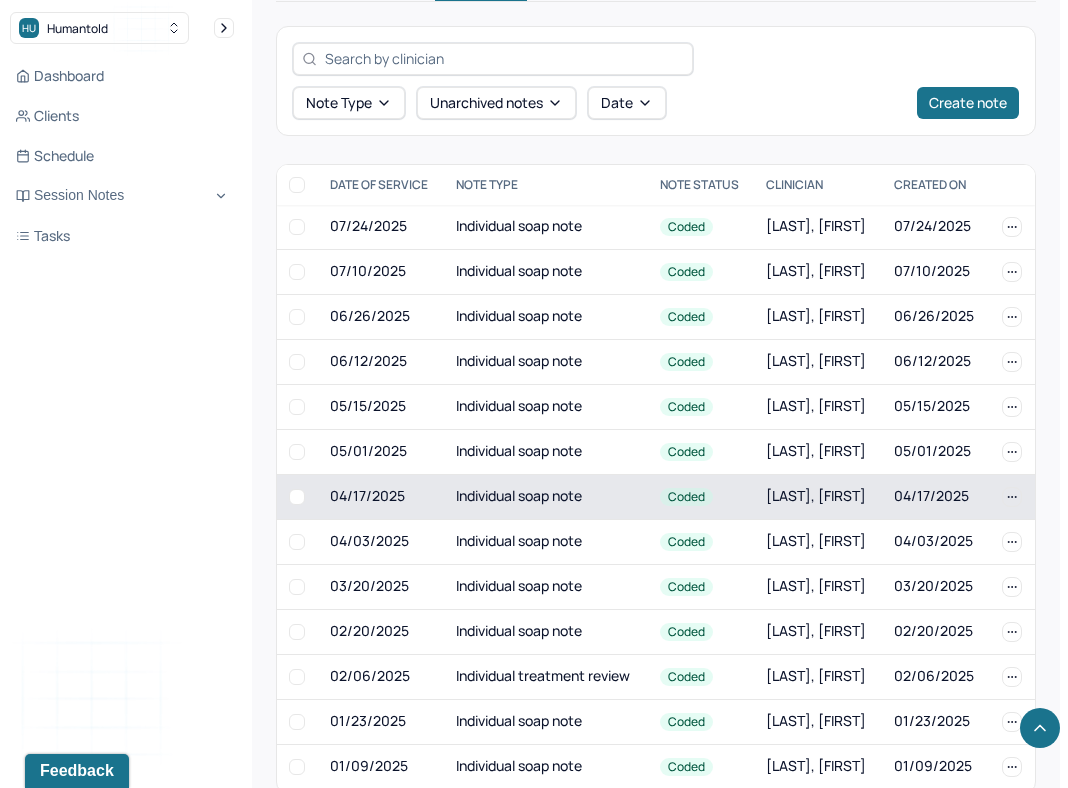 scroll, scrollTop: 785, scrollLeft: 0, axis: vertical 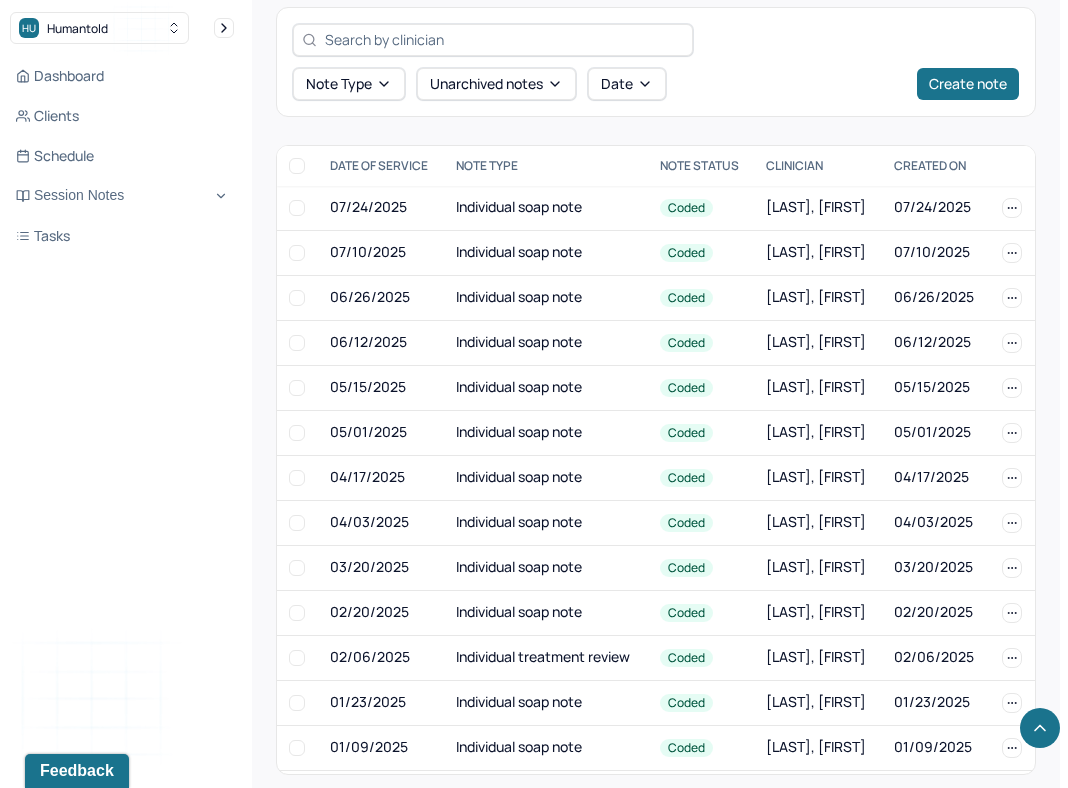 click on "Note type Unarchived notes Date Create note DATE OF SERVICE Note Type Note Status Clinician CREATED ON [MM]/[DD]/[YYYY] Individual soap note Coded [LAST], [FIRST] [MM]/[DD]/[YYYY] [MM]/[DD]/[YYYY] Individual soap note Coded [LAST], [FIRST] [MM]/[DD]/[YYYY] [MM]/[DD]/[YYYY] Individual soap note Coded [LAST], [FIRST] [MM]/[DD]/[YYYY] [MM]/[DD]/[YYYY] Individual soap note Coded [LAST], [FIRST] [MM]/[DD]/[YYYY] [MM]/[DD]/[YYYY] Individual soap note Coded [LAST], [FIRST] [MM]/[DD]/[YYYY] [MM]/[DD]/[YYYY] Individual soap note Coded [LAST], [FIRST] [MM]/[DD]/[YYYY] [MM]/[DD]/[YYYY] Individual soap note Coded [LAST], [FIRST] [MM]/[DD]/[YYYY] [MM]/[DD]/[YYYY] Individual soap note Coded [LAST], [FIRST] [MM]/[DD]/[YYYY] [MM]/[DD]/[YYYY] Individual soap note Coded [LAST], [FIRST] [MM]/[DD]/[YYYY] [MM]/[DD]/[YYYY] Individual treatment review Coded [LAST], [FIRST] [MM]/[DD]/[YYYY] [MM]/[DD]/[YYYY] Individual soap note Coded [LAST], [FIRST] [MM]/[DD]/[YYYY] [MM]/[DD]/[YYYY] Individual soap note Coded [LAST], [FIRST] [MM]/[DD]/[YYYY] [MM]/[DD]/[YYYY] Coded" at bounding box center (656, 391) 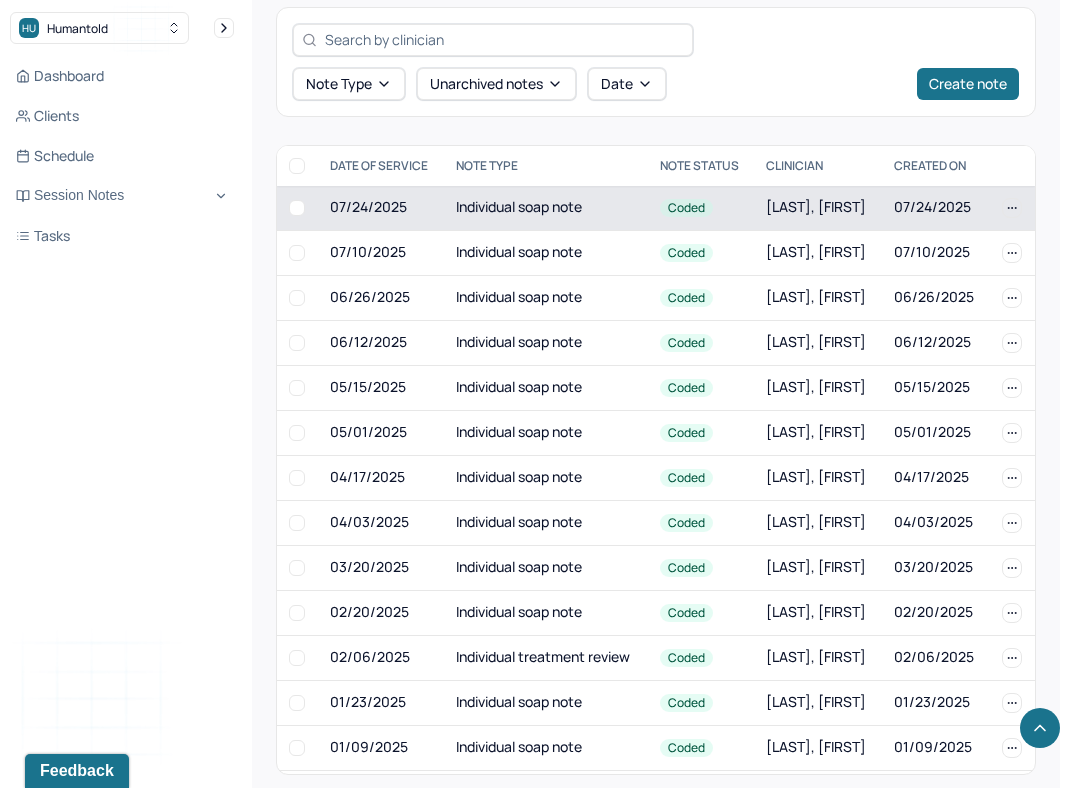 click on "Individual soap note" at bounding box center (546, 208) 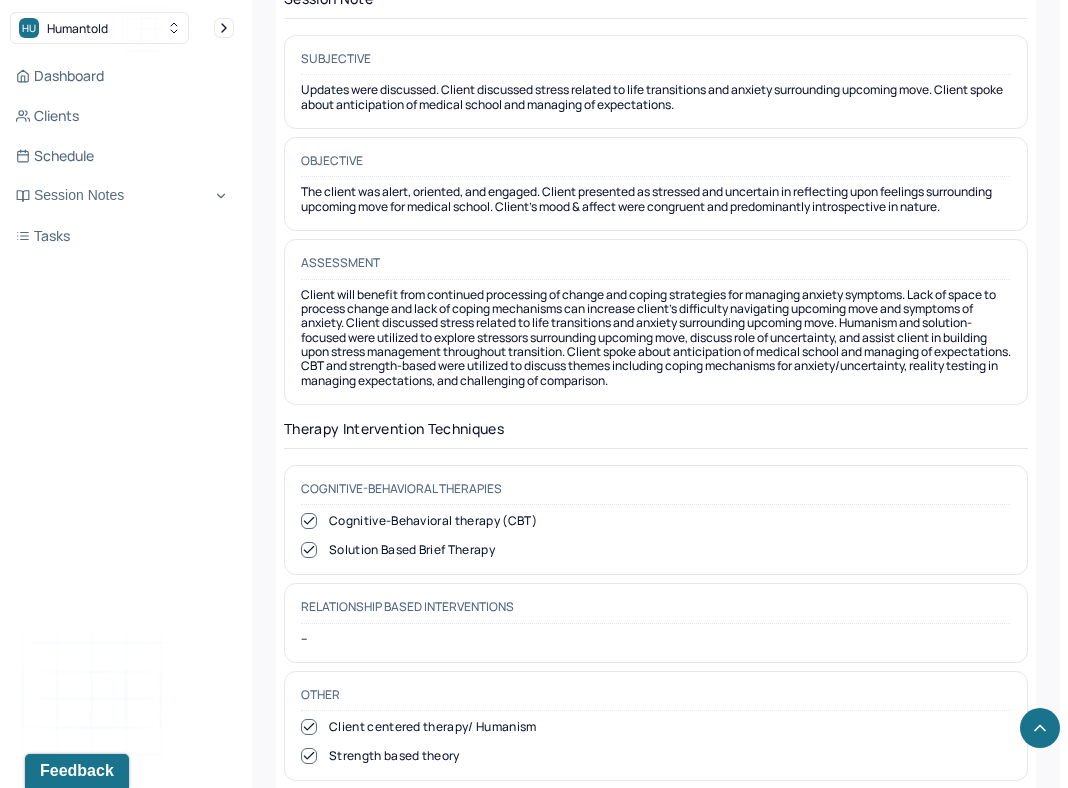 scroll, scrollTop: 1788, scrollLeft: 0, axis: vertical 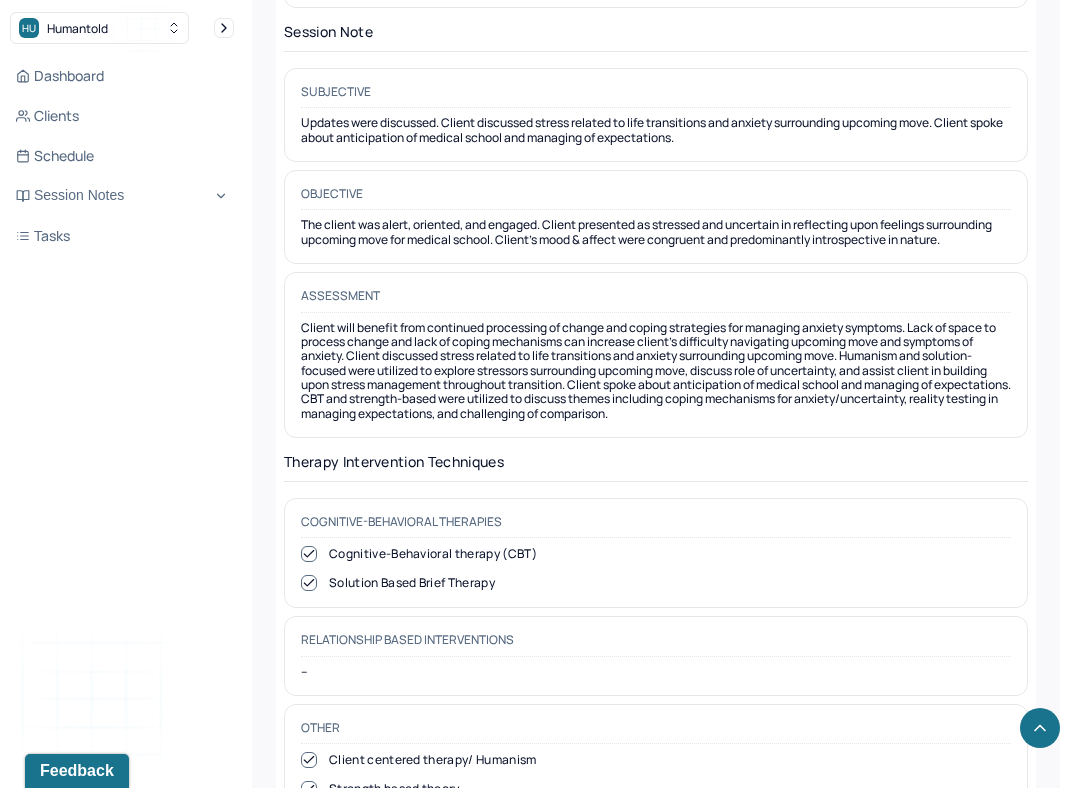 click on "The client was alert, oriented, and engaged. Client presented as stressed and uncertain in reflecting upon feelings surrounding upcoming move for medical school. Client's mood & affect were congruent and predominantly introspective in nature." at bounding box center (656, 232) 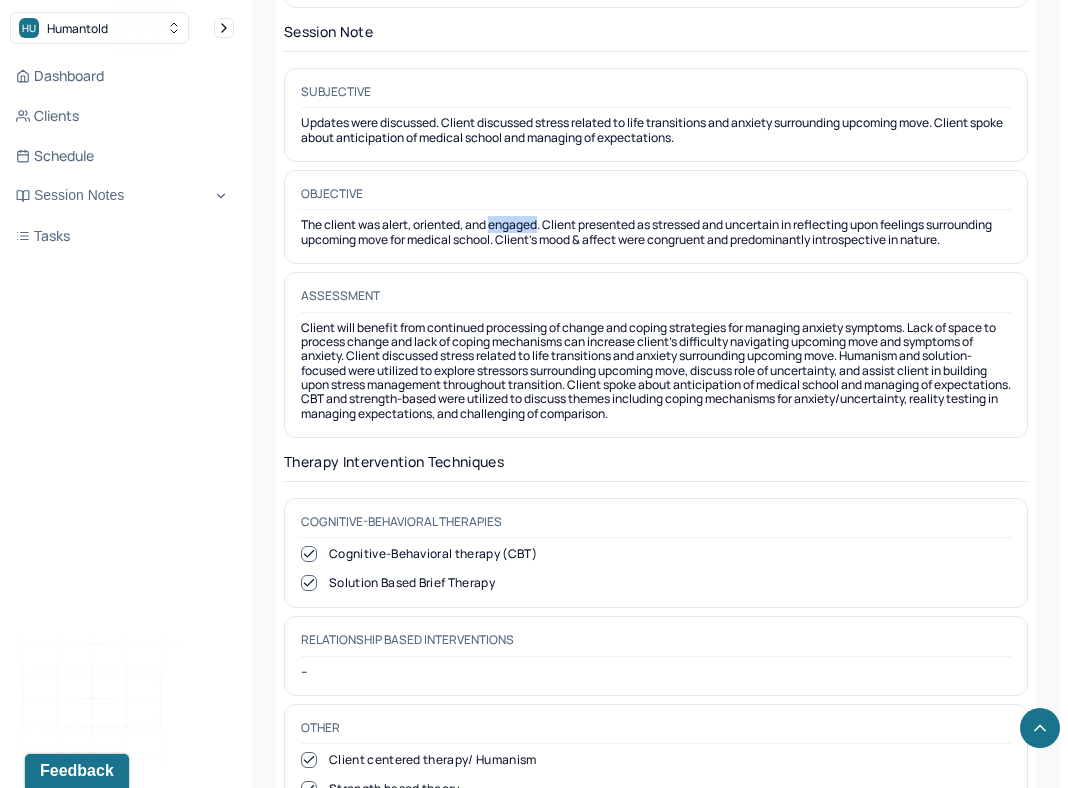 click on "The client was alert, oriented, and engaged. Client presented as stressed and uncertain in reflecting upon feelings surrounding upcoming move for medical school. Client's mood & affect were congruent and predominantly introspective in nature." at bounding box center [656, 232] 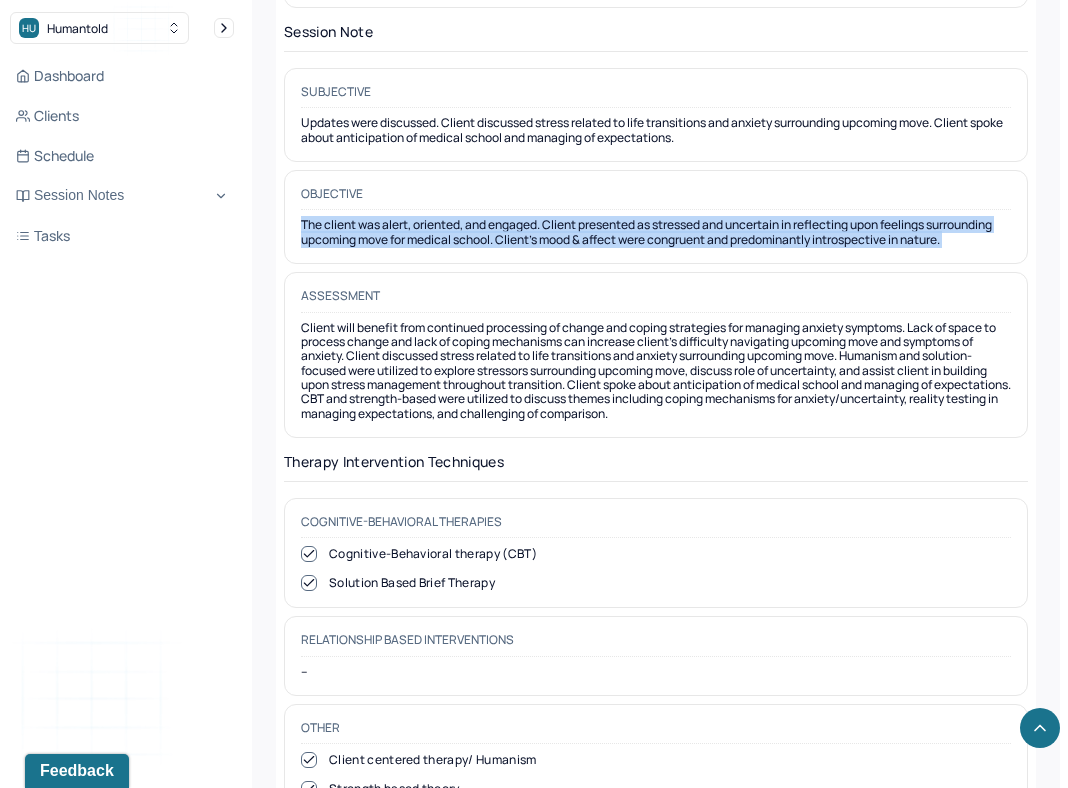 copy on "The client was alert, oriented, and engaged. Client presented as stressed and uncertain in reflecting upon feelings surrounding upcoming move for medical school. Client's mood & affect were congruent and predominantly introspective in nature." 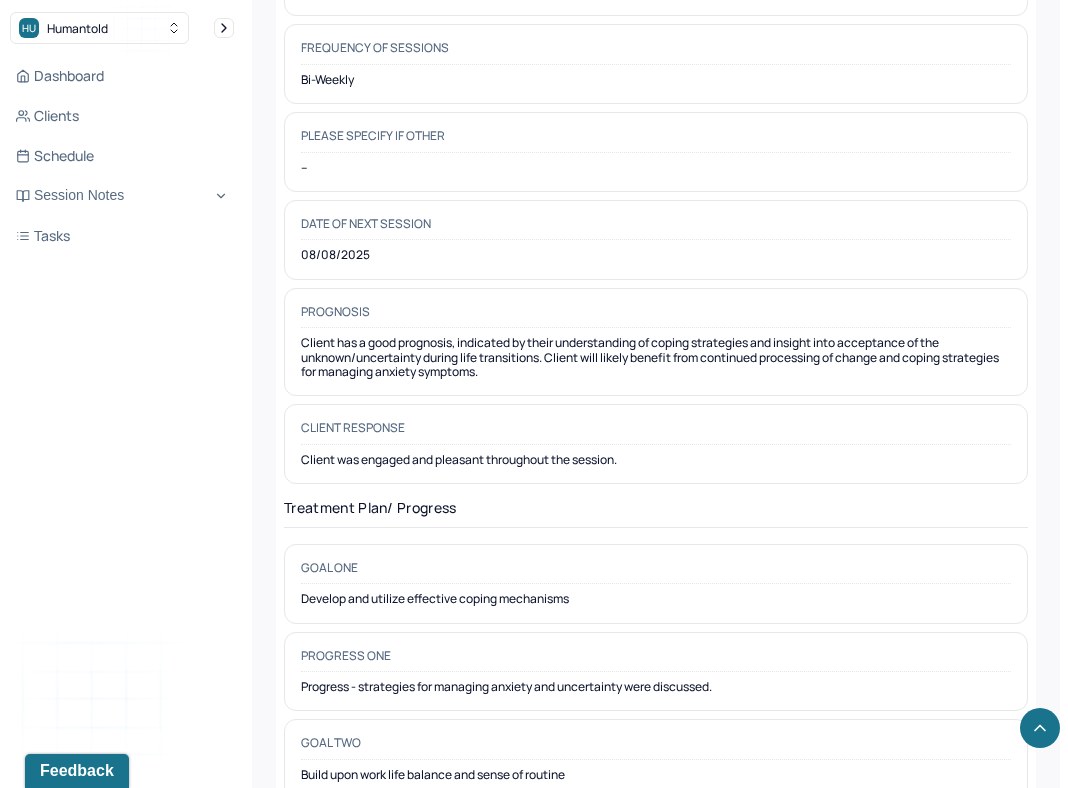 scroll, scrollTop: 2679, scrollLeft: 0, axis: vertical 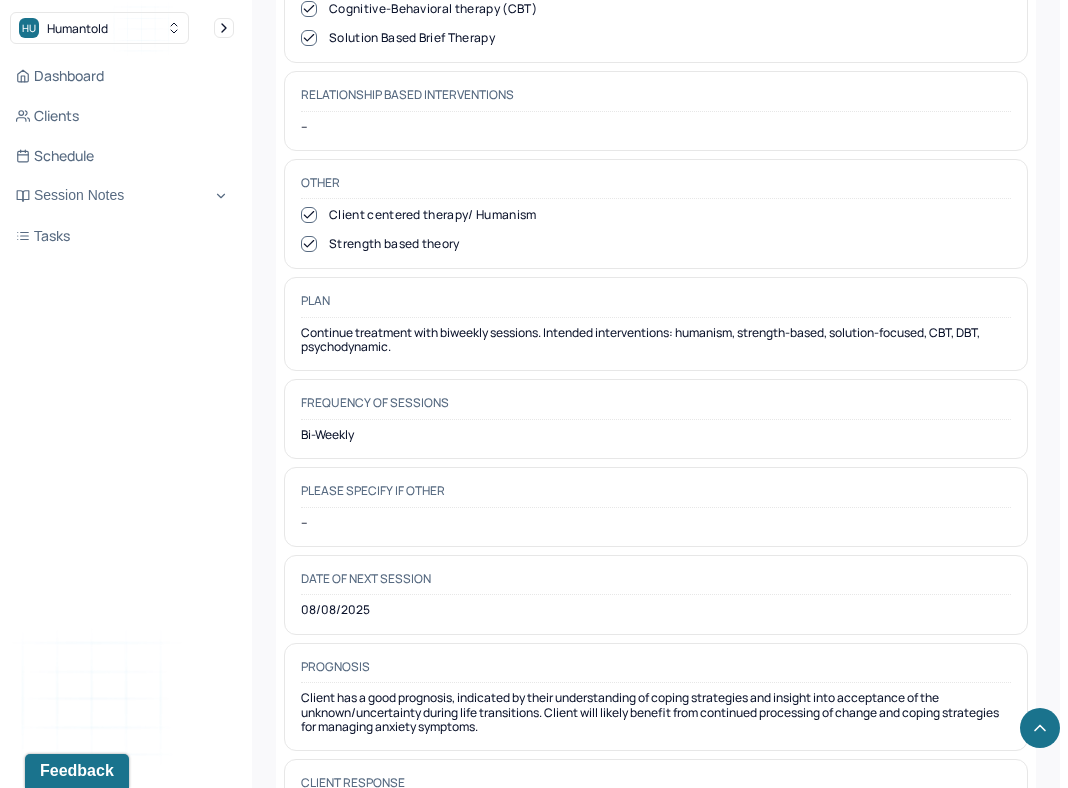 click on "Continue treatment with biweekly sessions. Intended interventions: humanism, strength-based, solution-focused, CBT, DBT, psychodynamic." at bounding box center [656, 340] 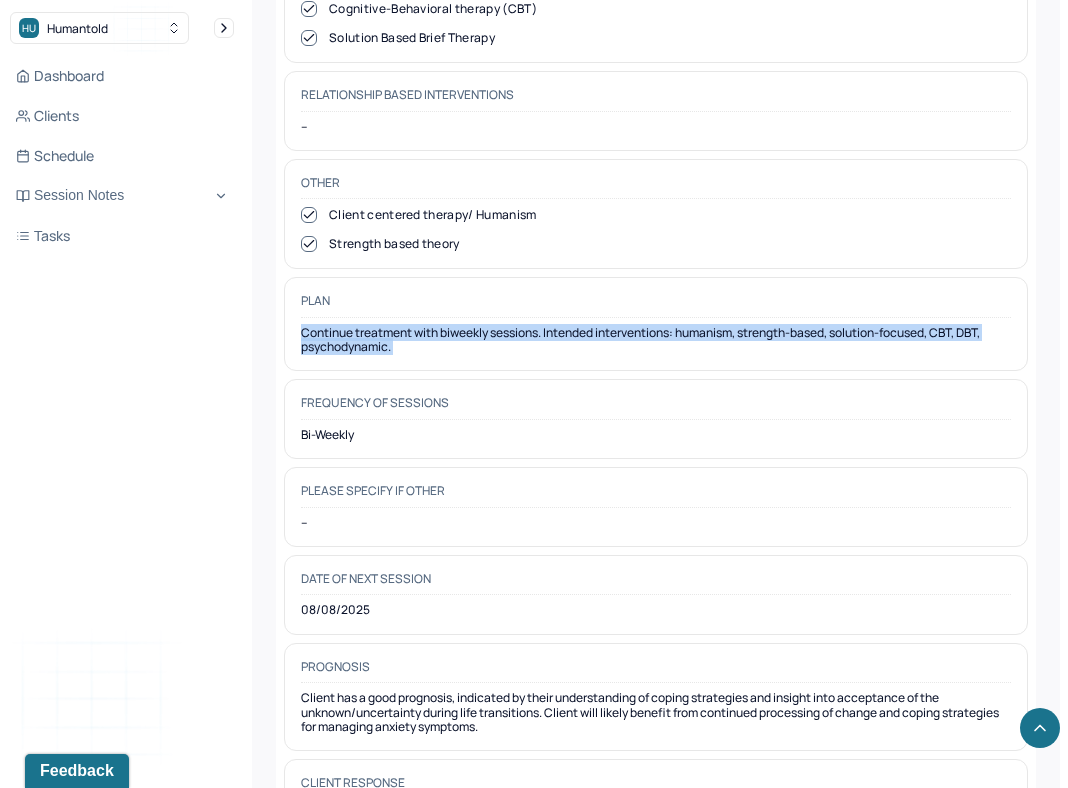 copy on "Continue treatment with biweekly sessions. Intended interventions: humanism, strength-based, solution-focused, CBT, DBT, psychodynamic." 